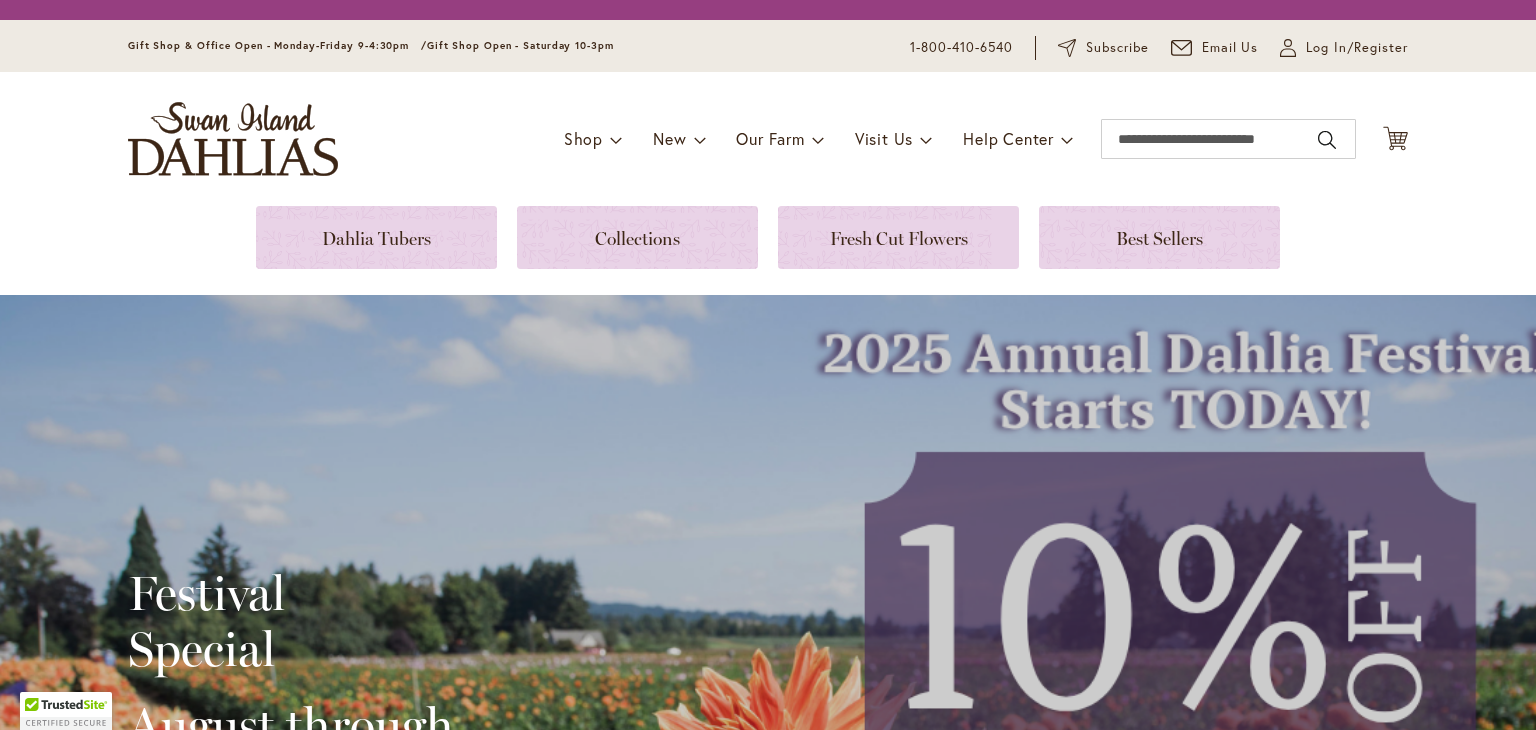 scroll, scrollTop: 0, scrollLeft: 0, axis: both 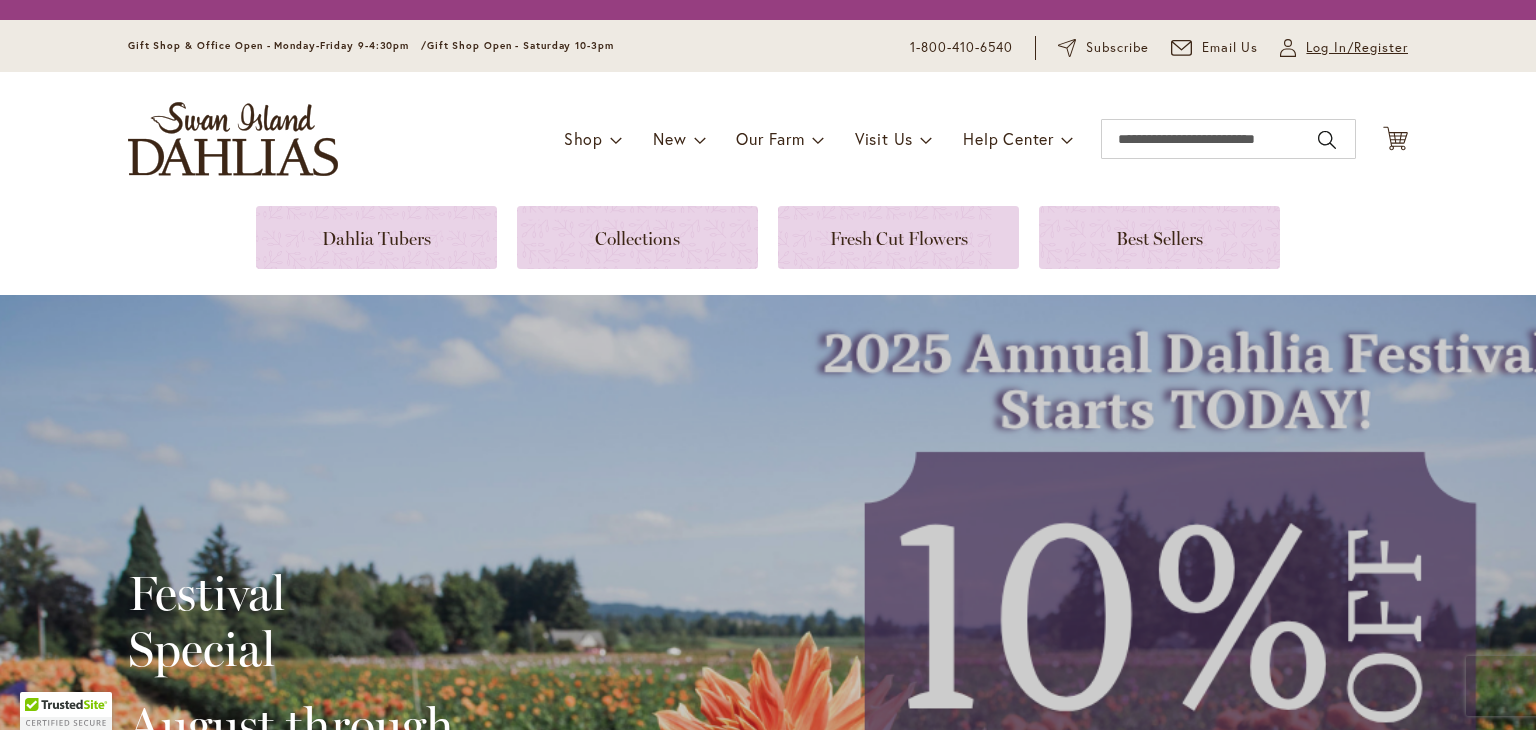 click on "Log In/Register" at bounding box center (1357, 48) 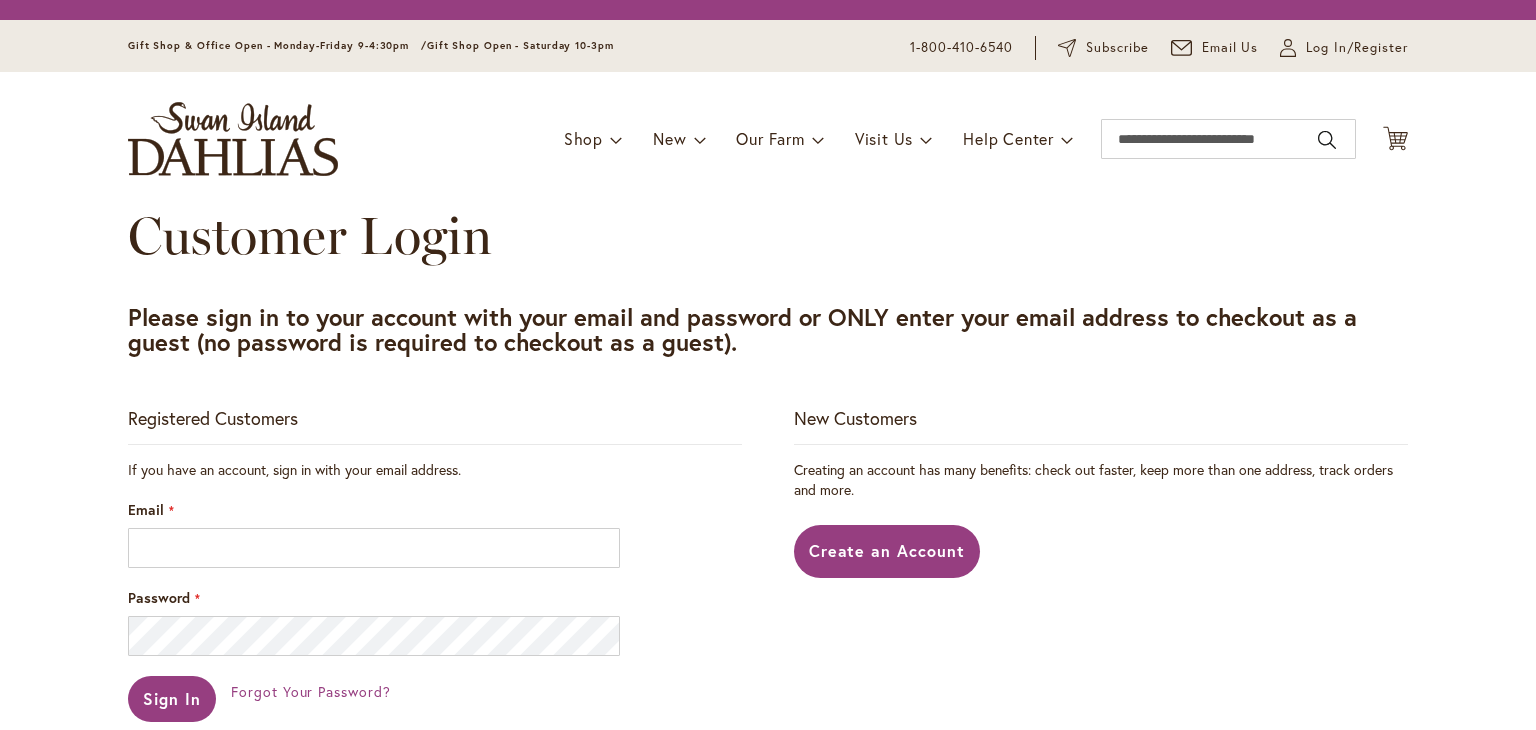 scroll, scrollTop: 0, scrollLeft: 0, axis: both 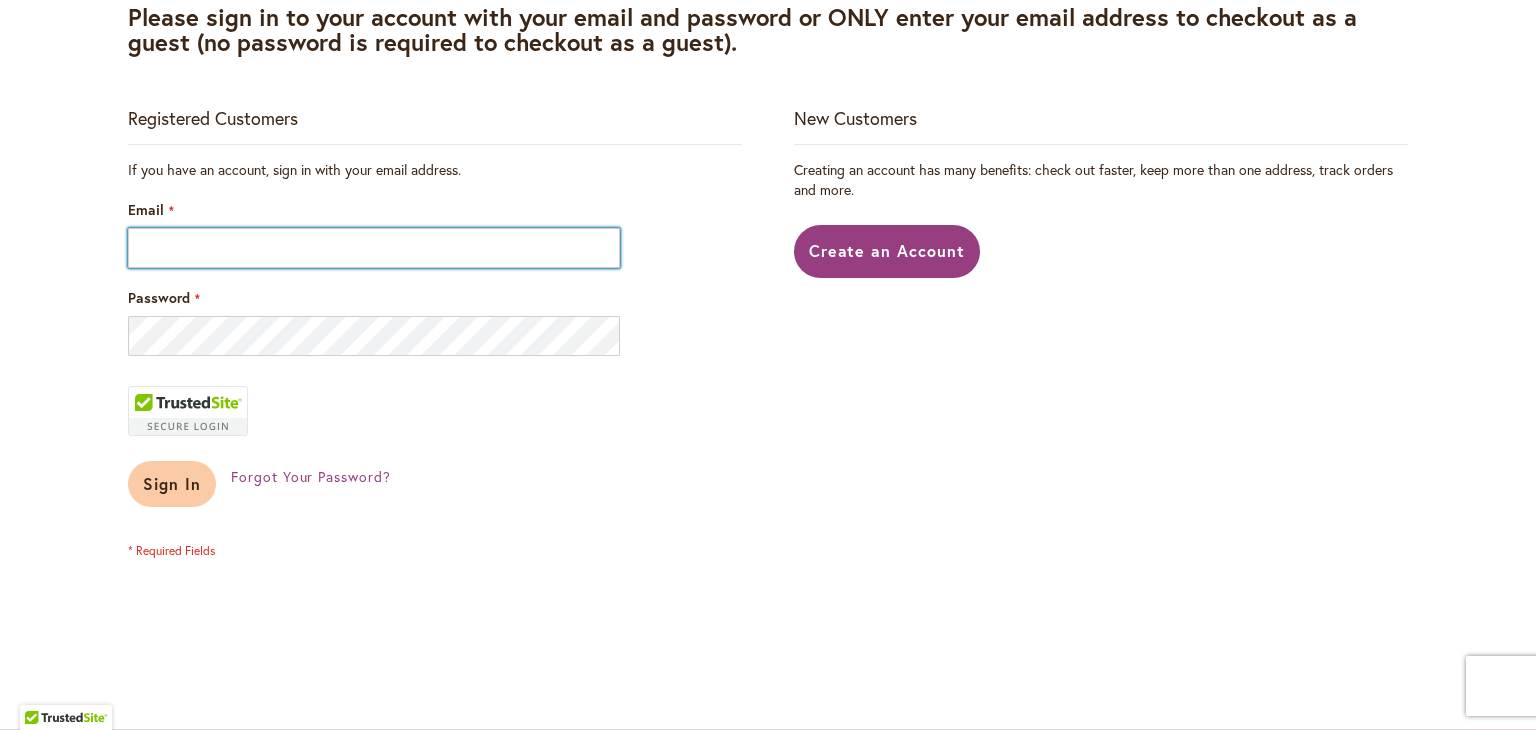 type on "**********" 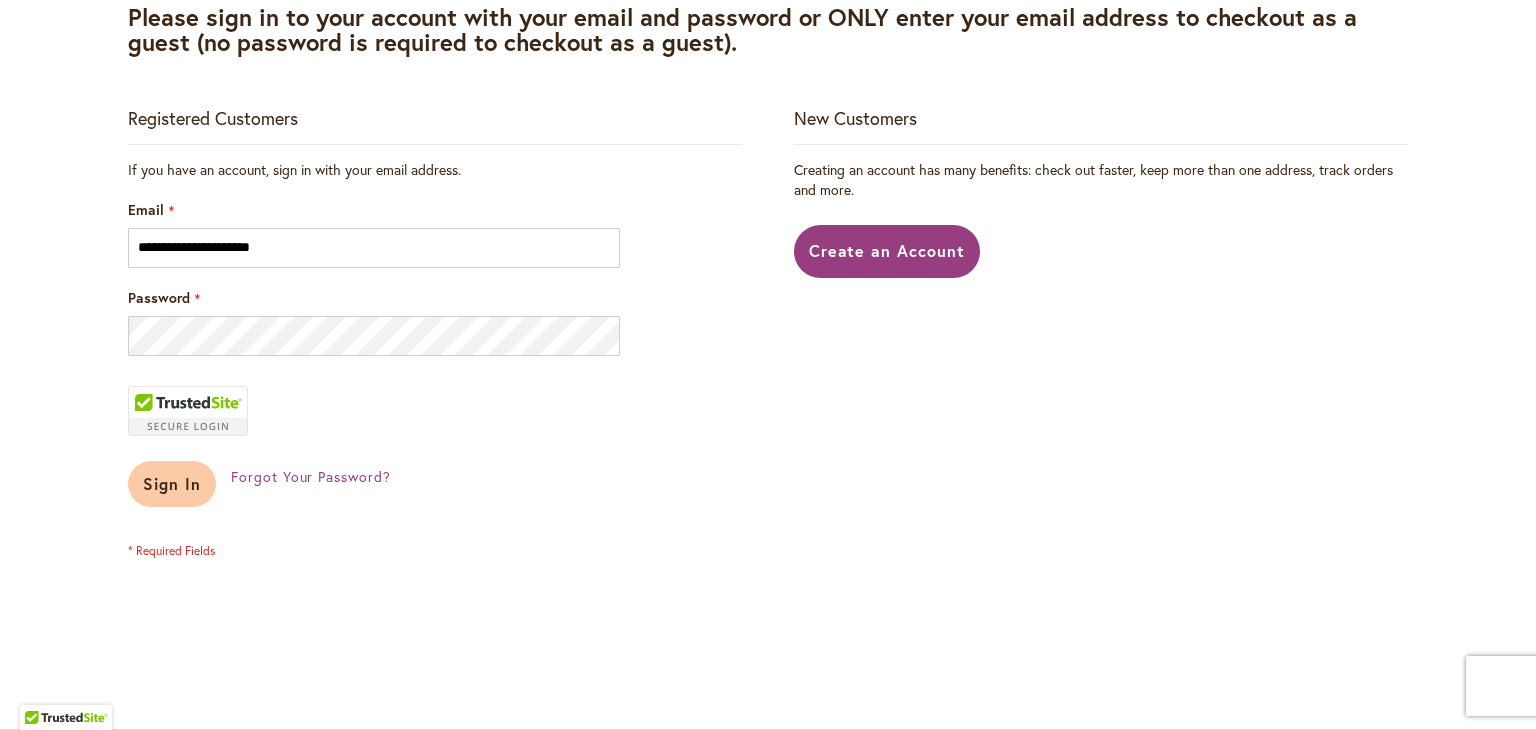 click on "**********" at bounding box center [435, 359] 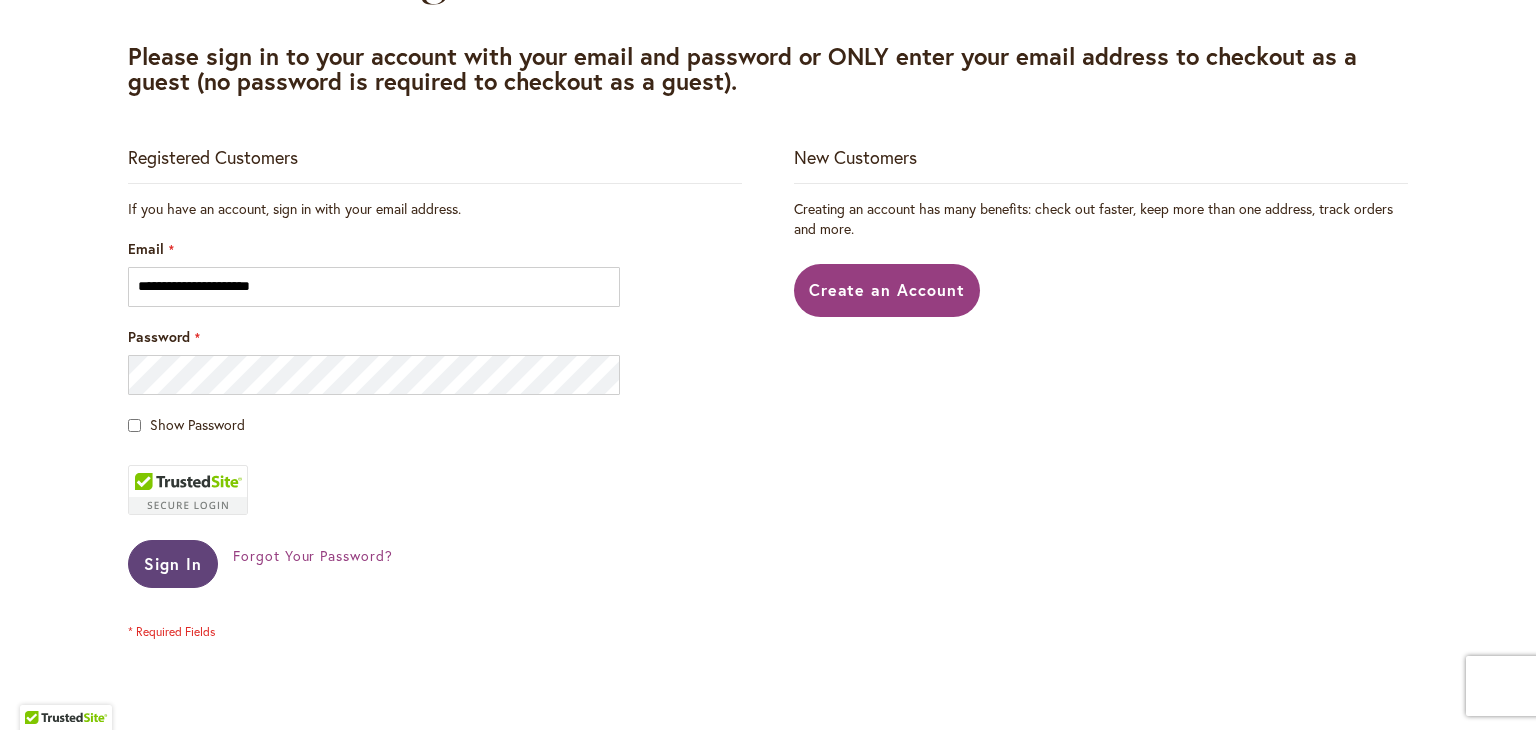 scroll, scrollTop: 338, scrollLeft: 0, axis: vertical 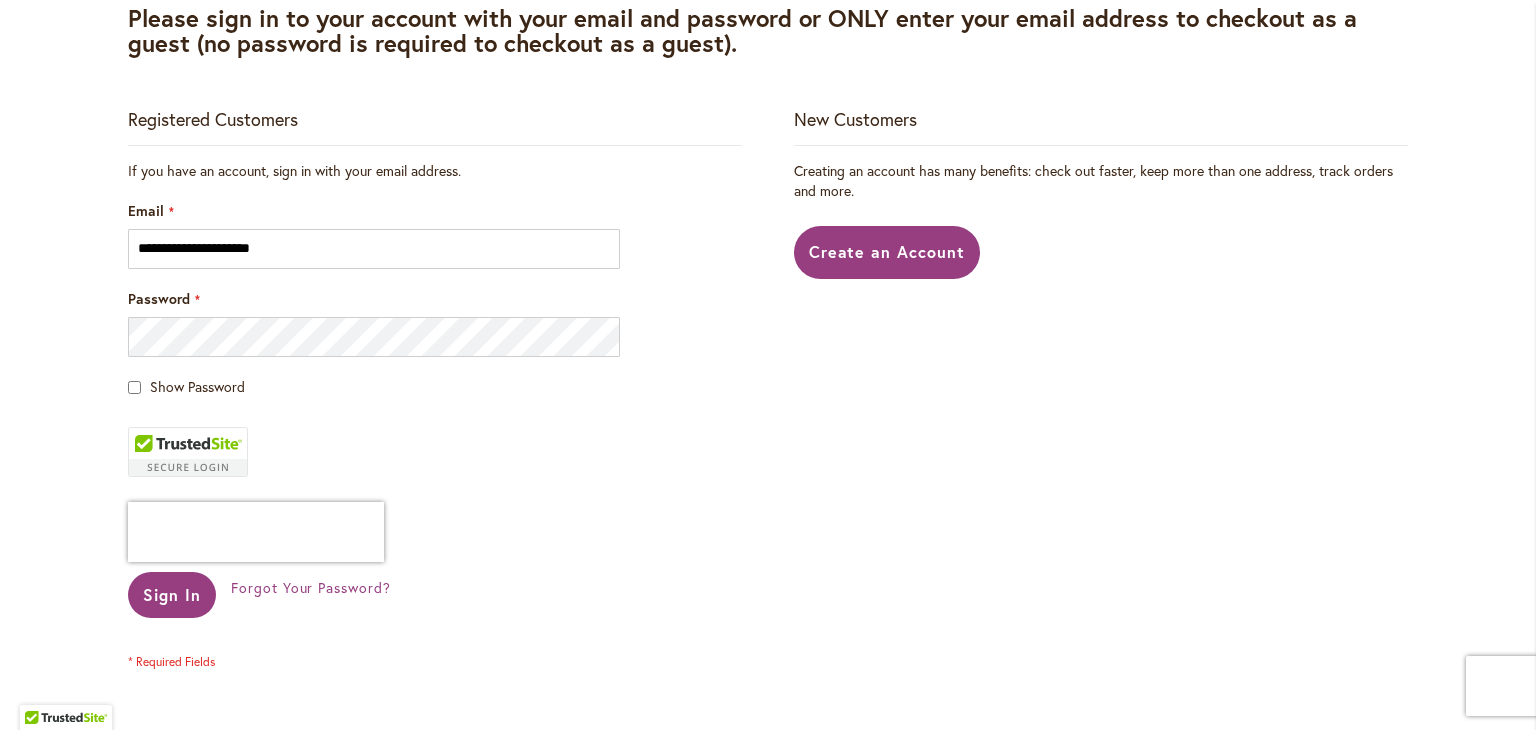 type 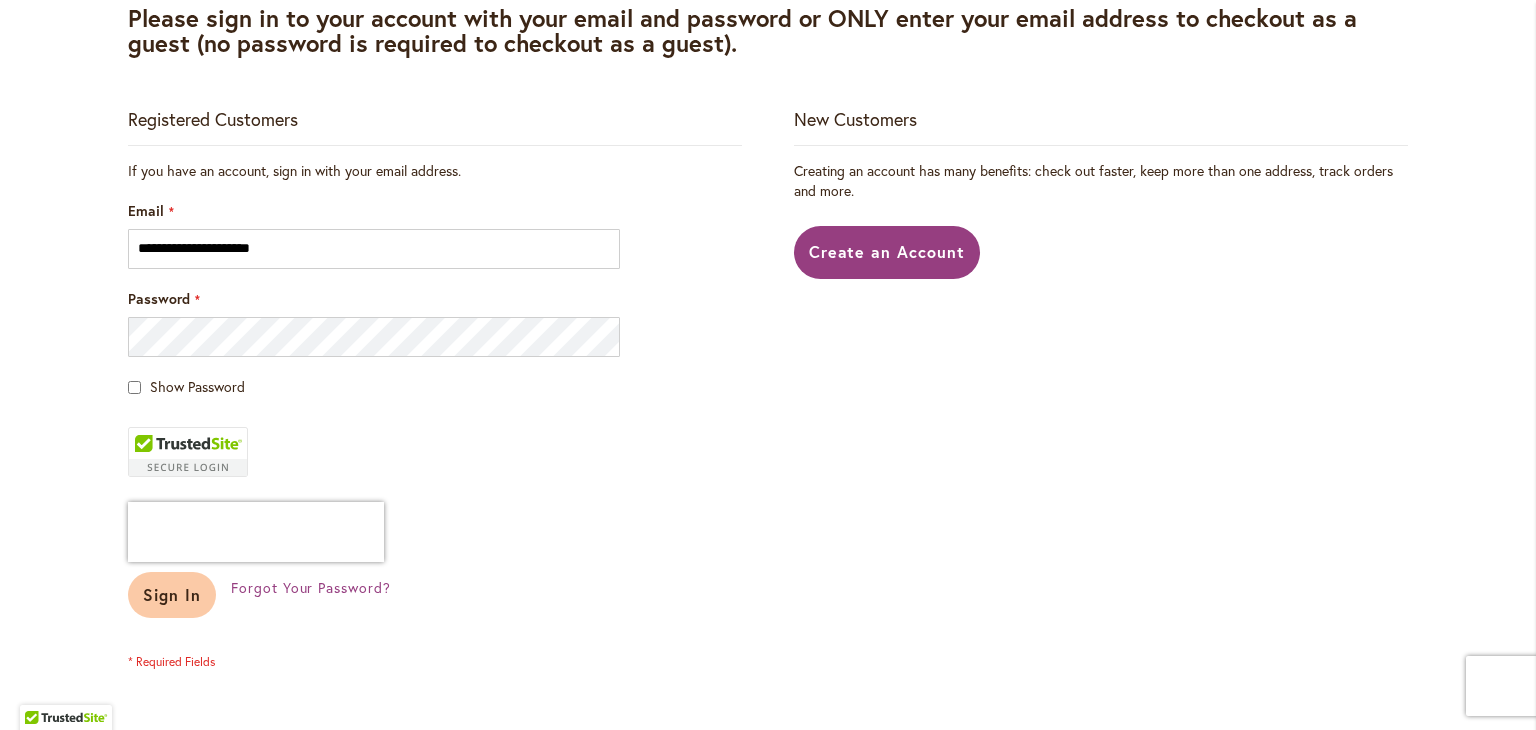 click on "Sign In" at bounding box center (172, 594) 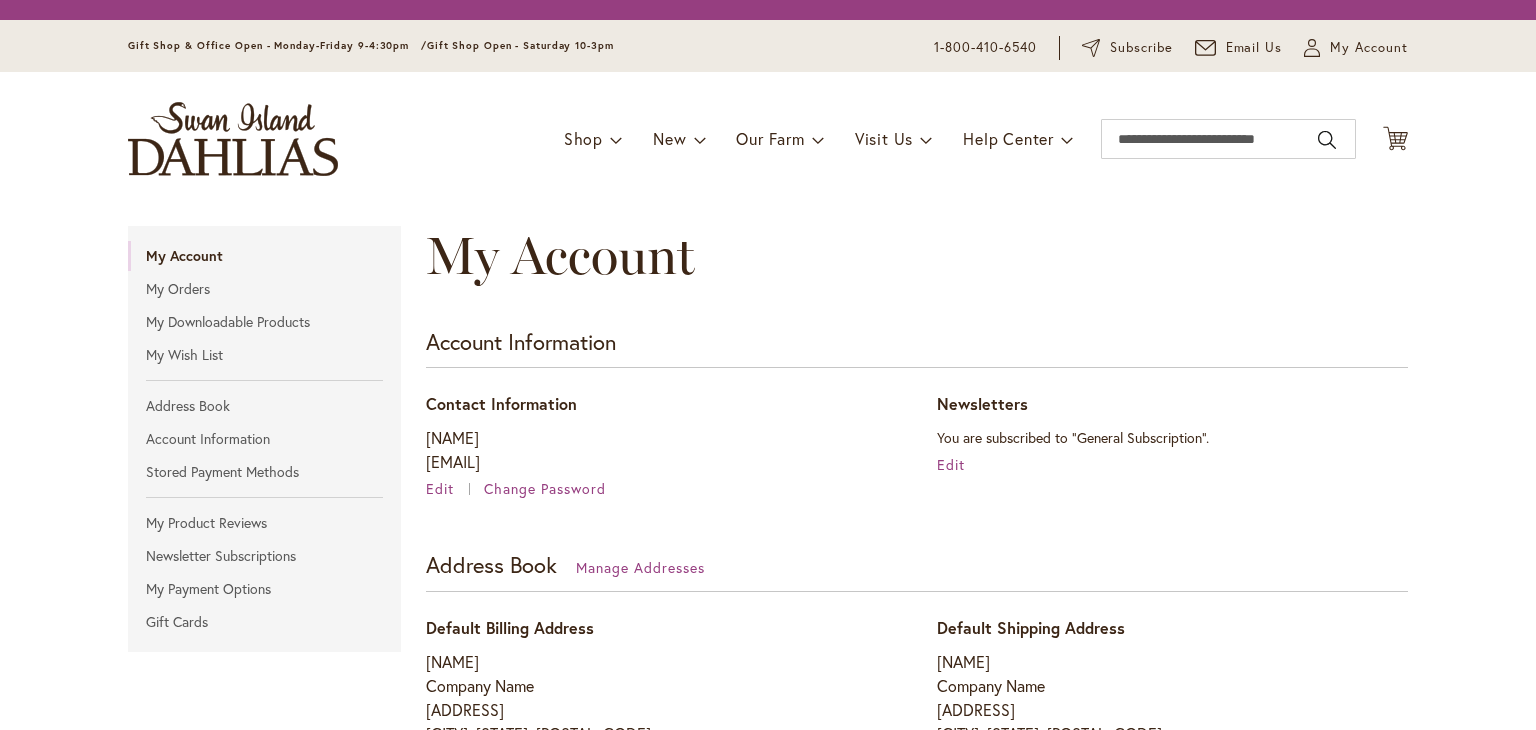 scroll, scrollTop: 0, scrollLeft: 0, axis: both 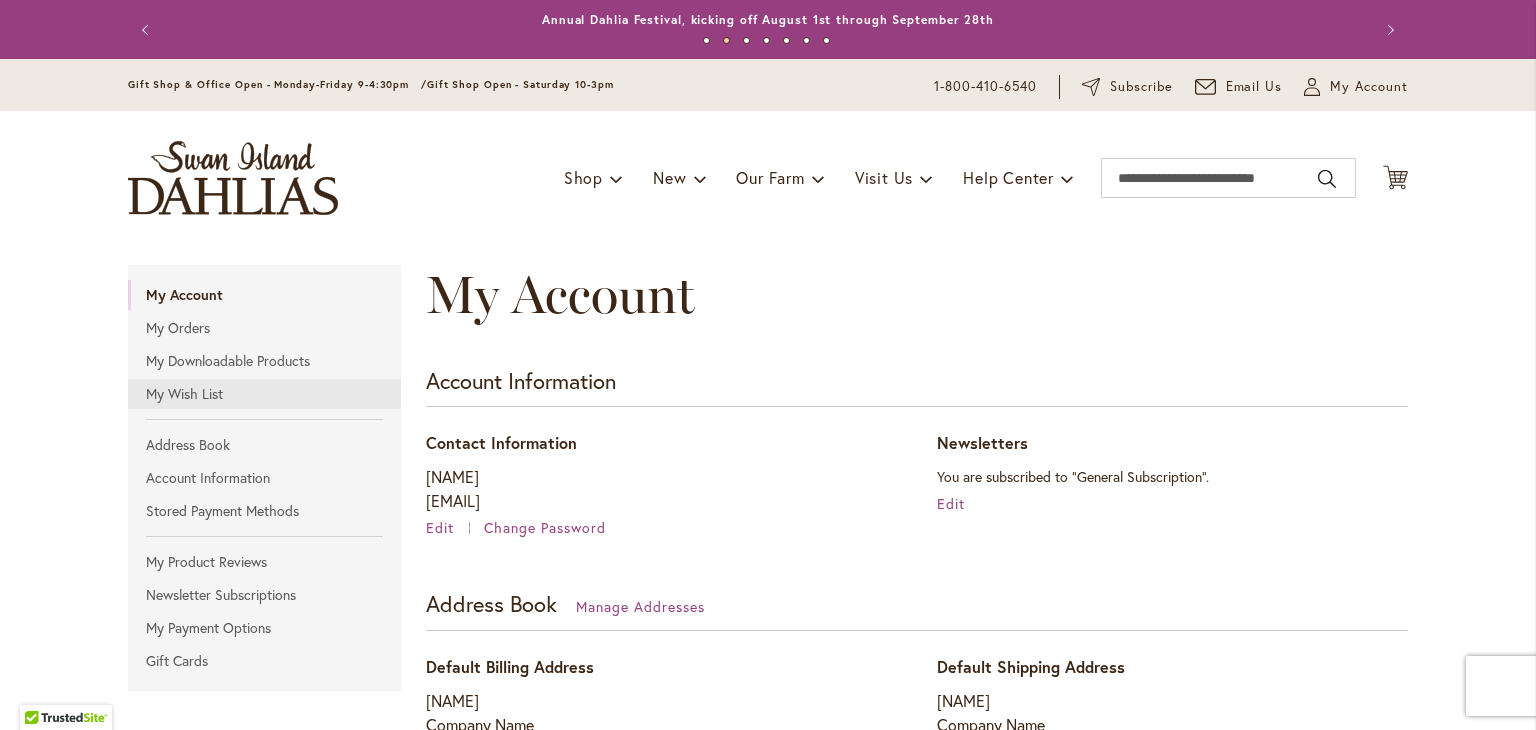 type on "**********" 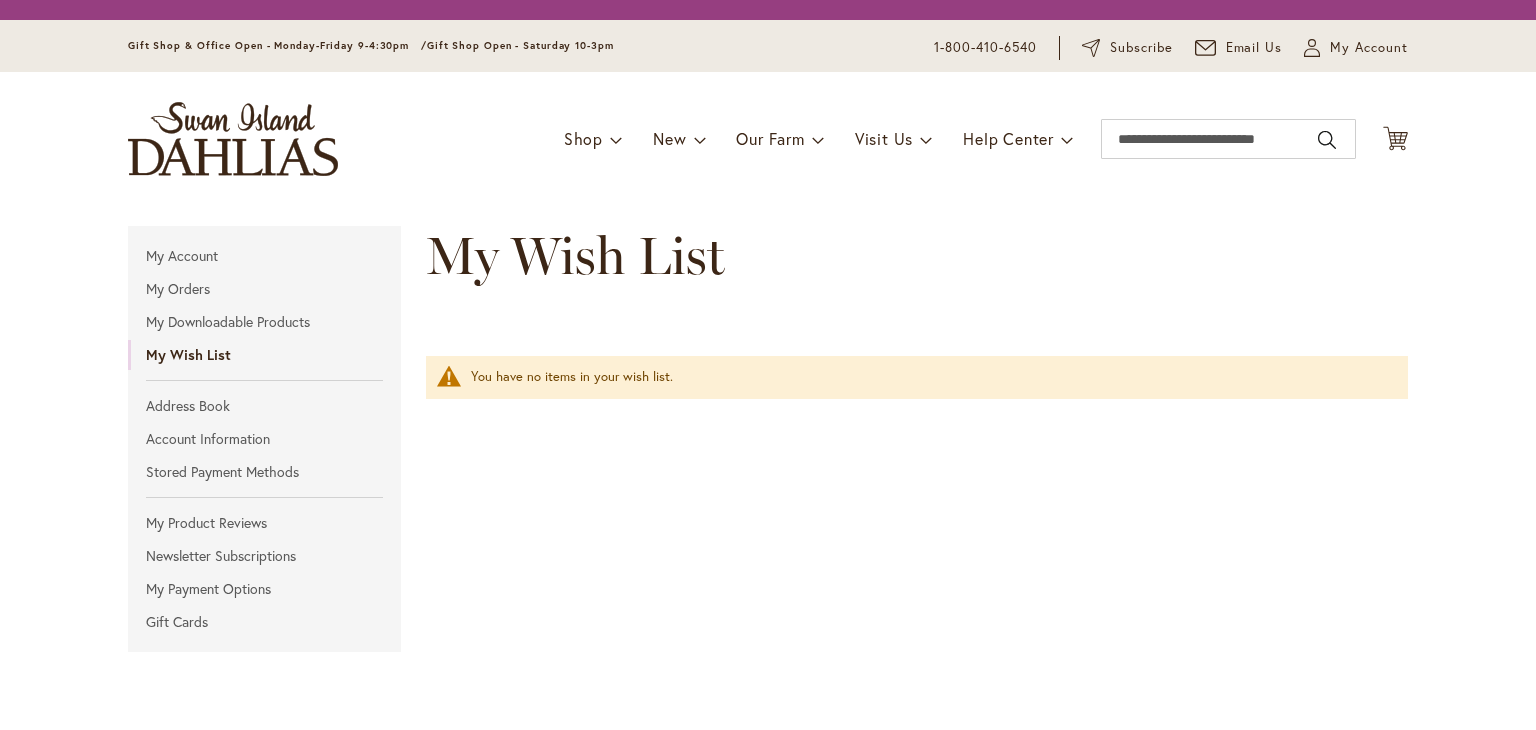 scroll, scrollTop: 0, scrollLeft: 0, axis: both 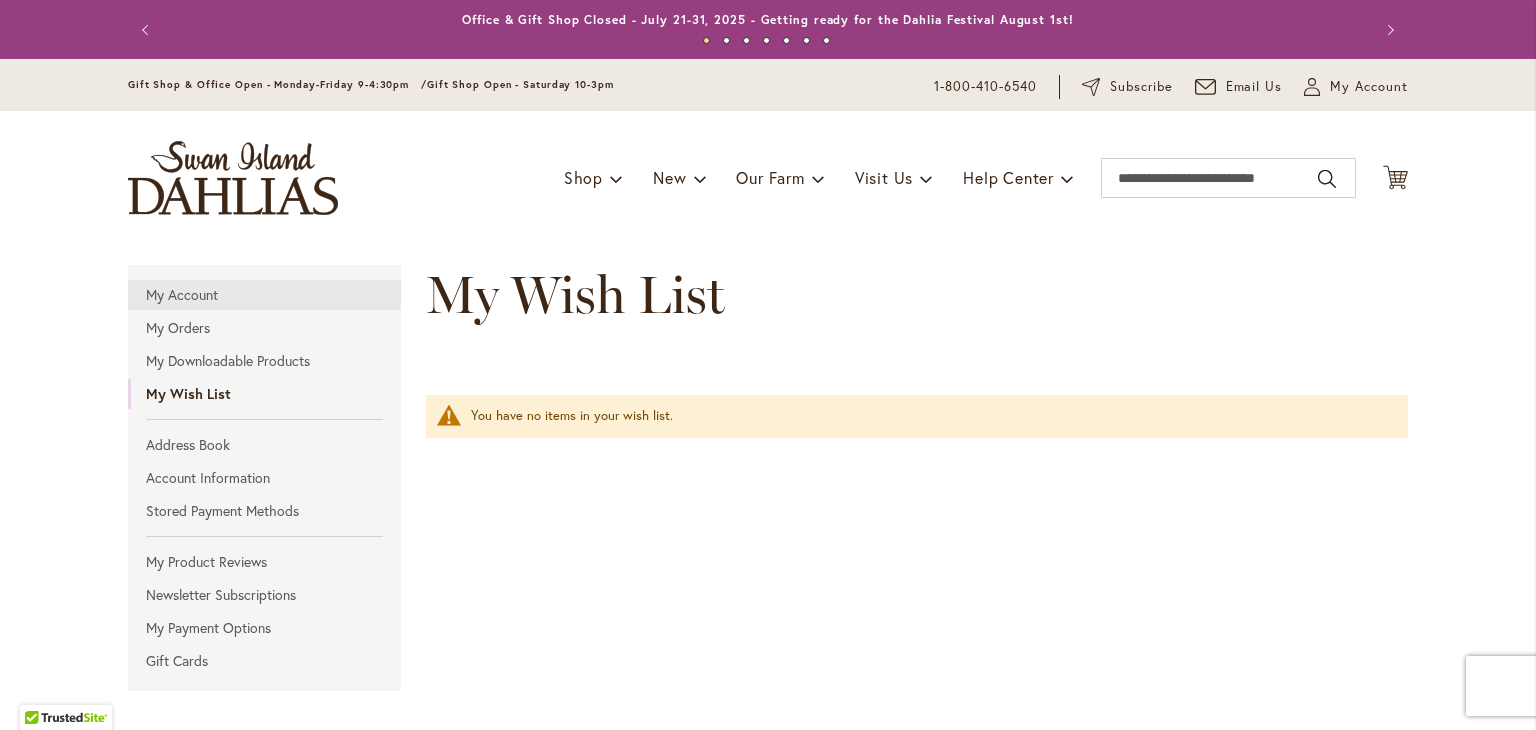 type on "**********" 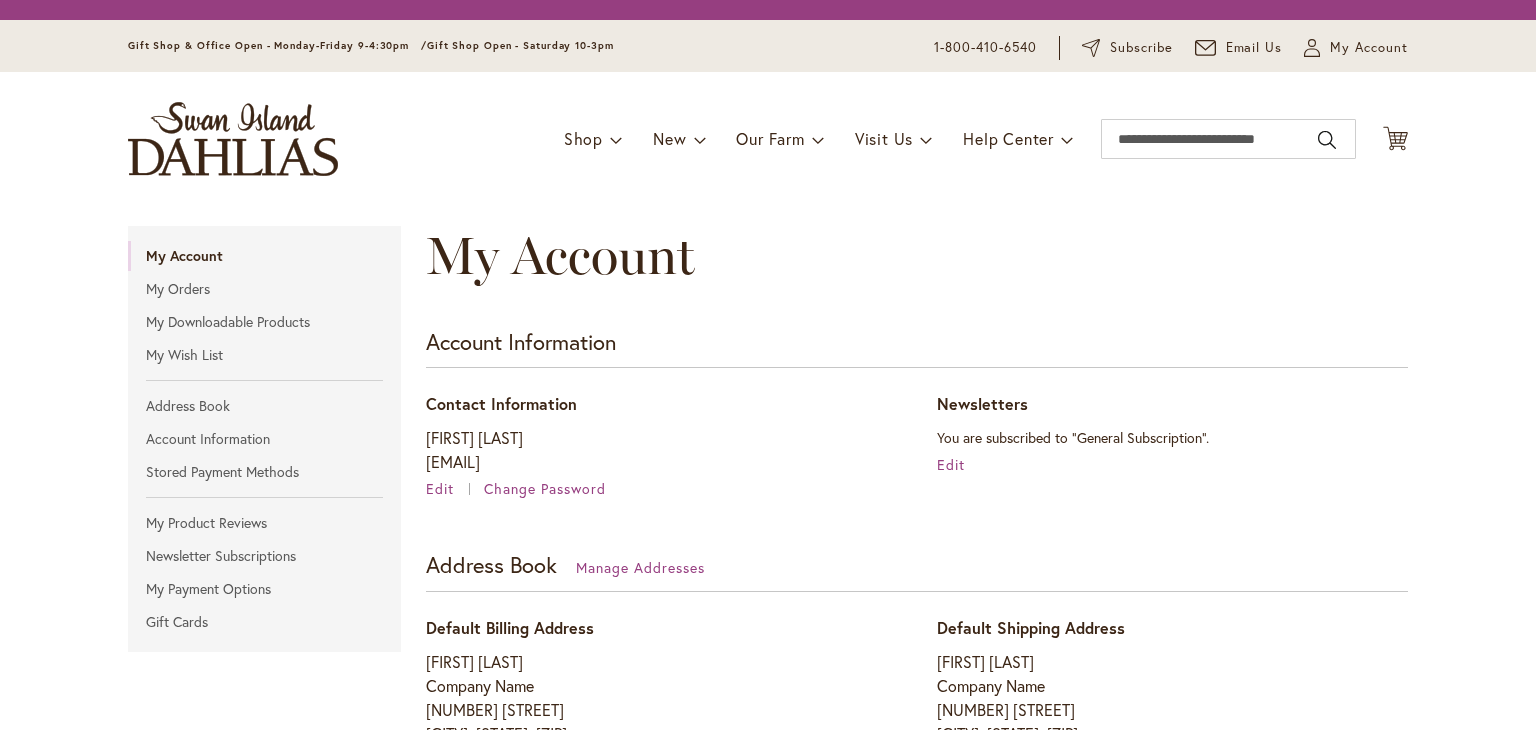 scroll, scrollTop: 0, scrollLeft: 0, axis: both 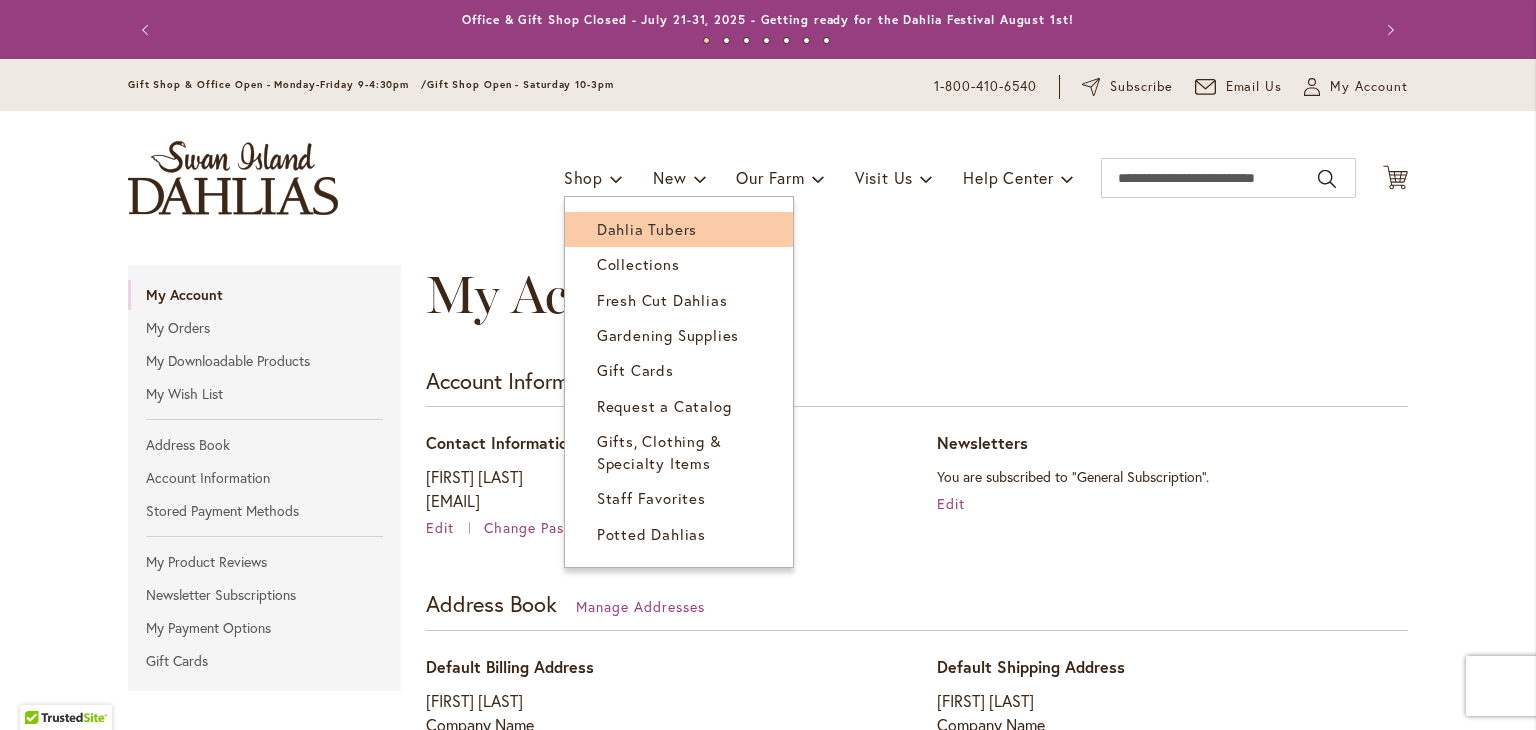 type on "**********" 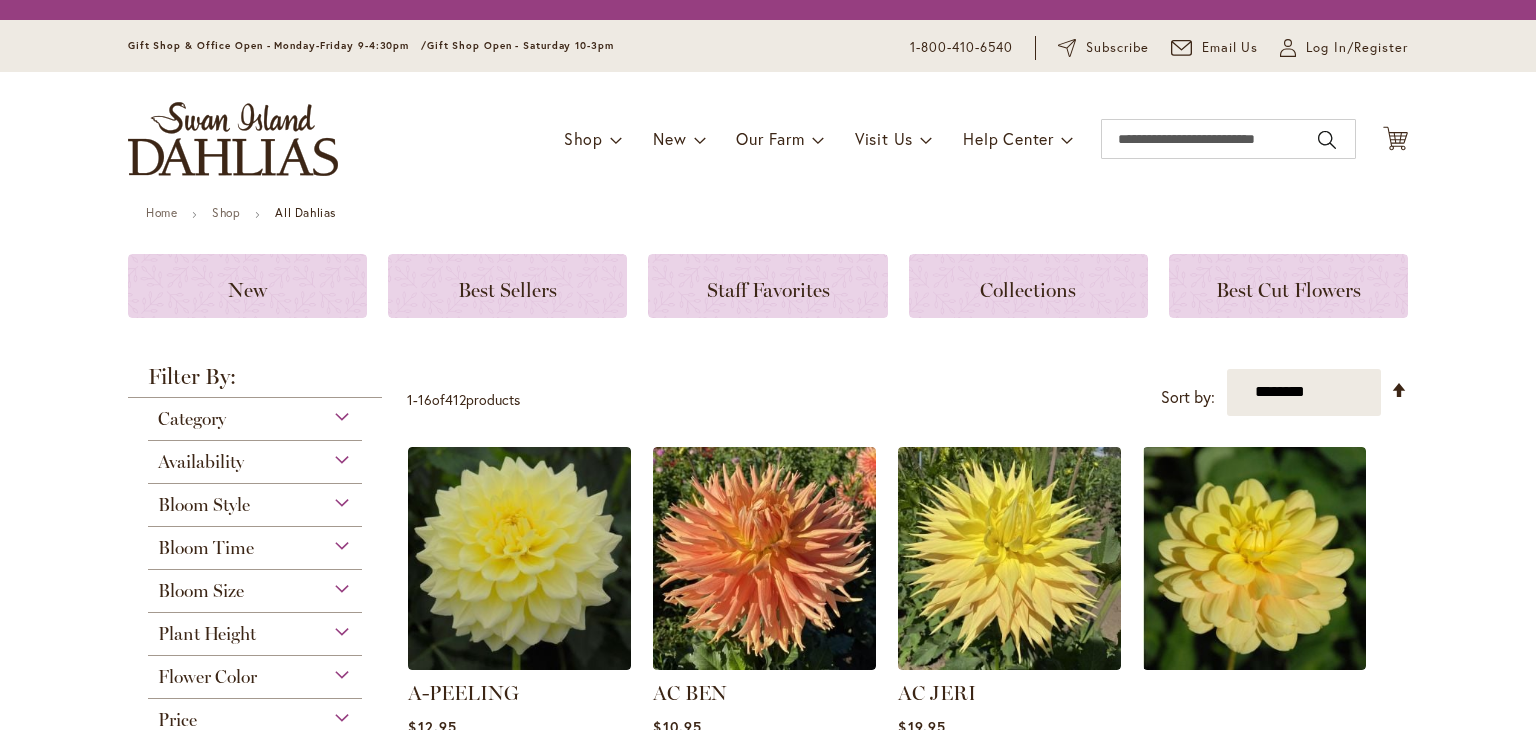 scroll, scrollTop: 0, scrollLeft: 0, axis: both 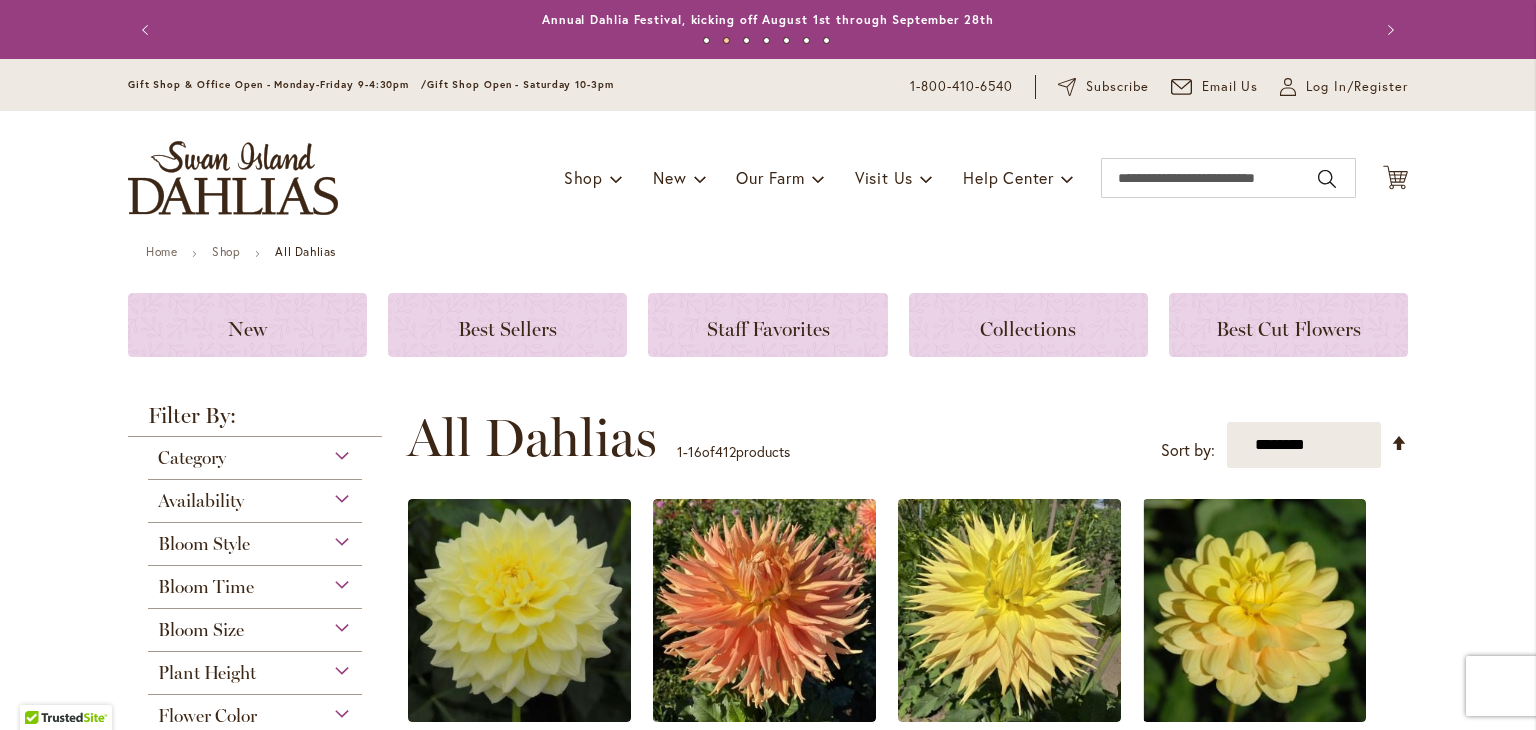 type on "**********" 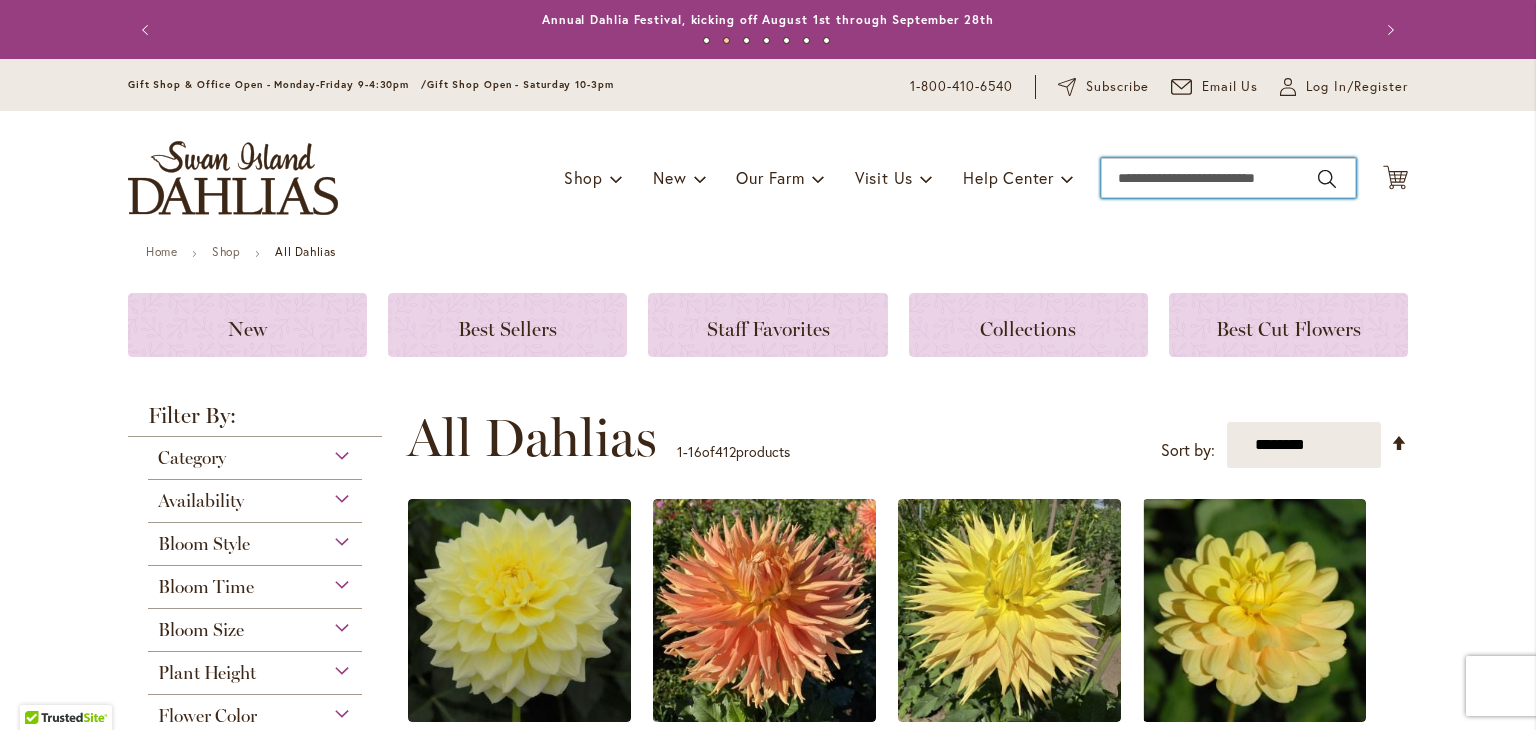 click on "Search" at bounding box center [1228, 178] 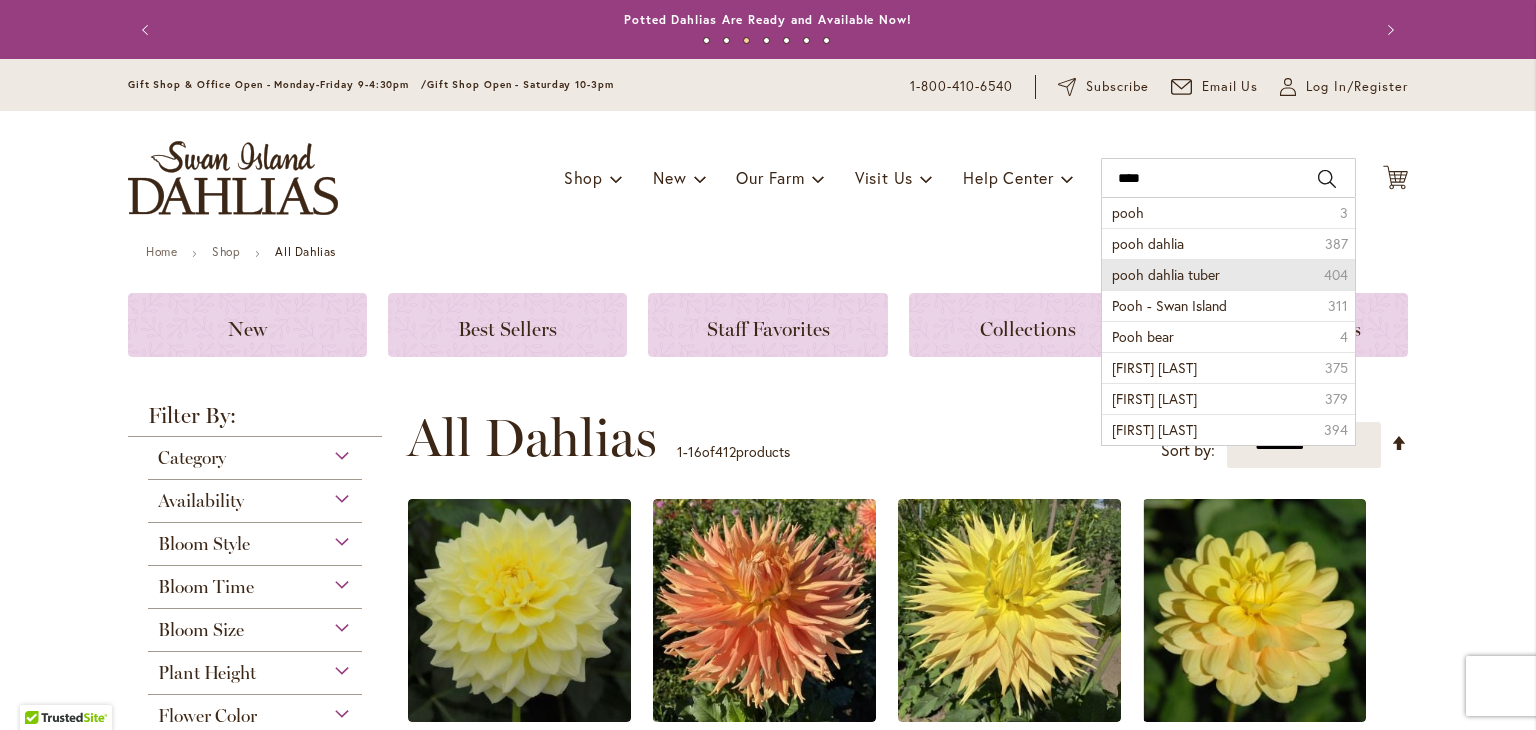 click on "pooh dahlia tuber 404" at bounding box center [1228, 274] 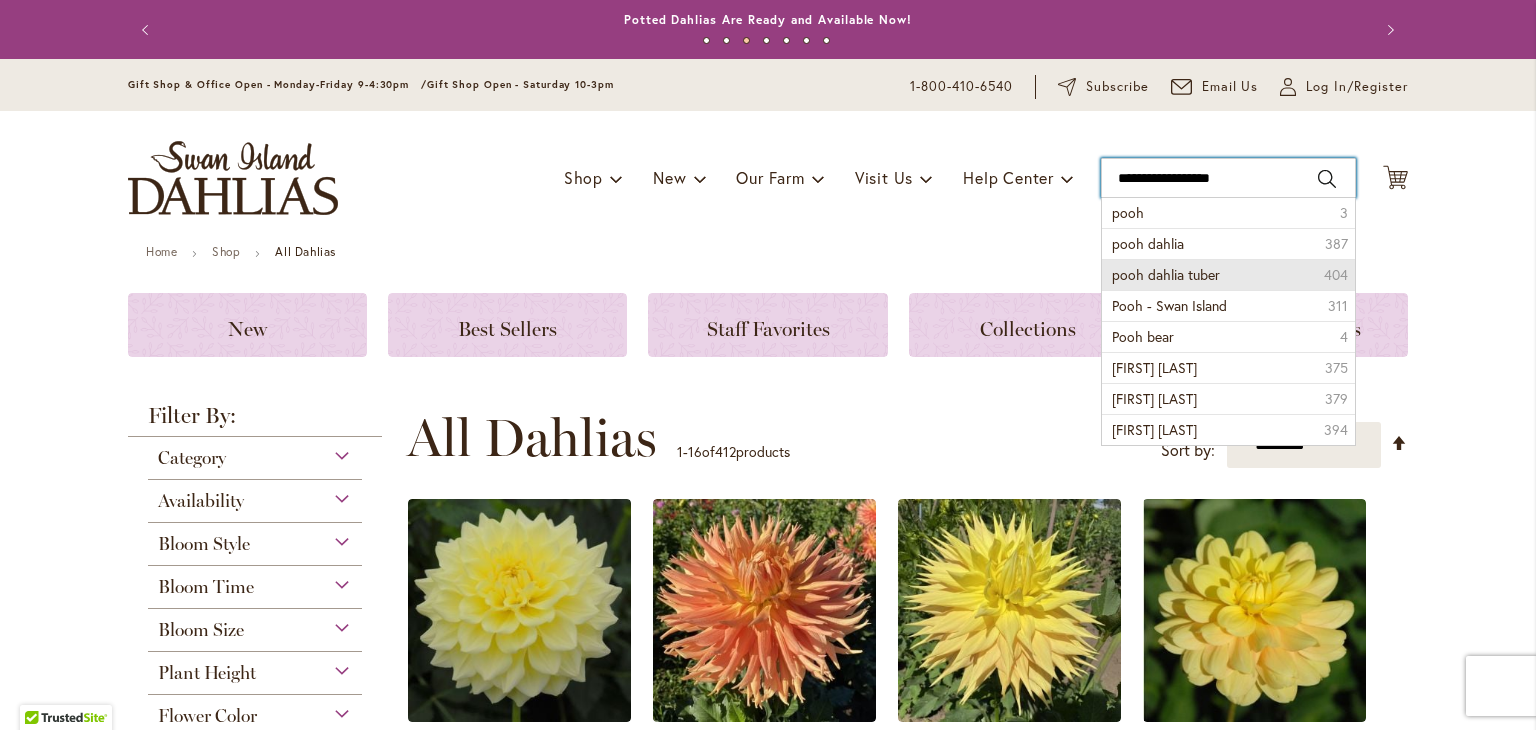 type on "**********" 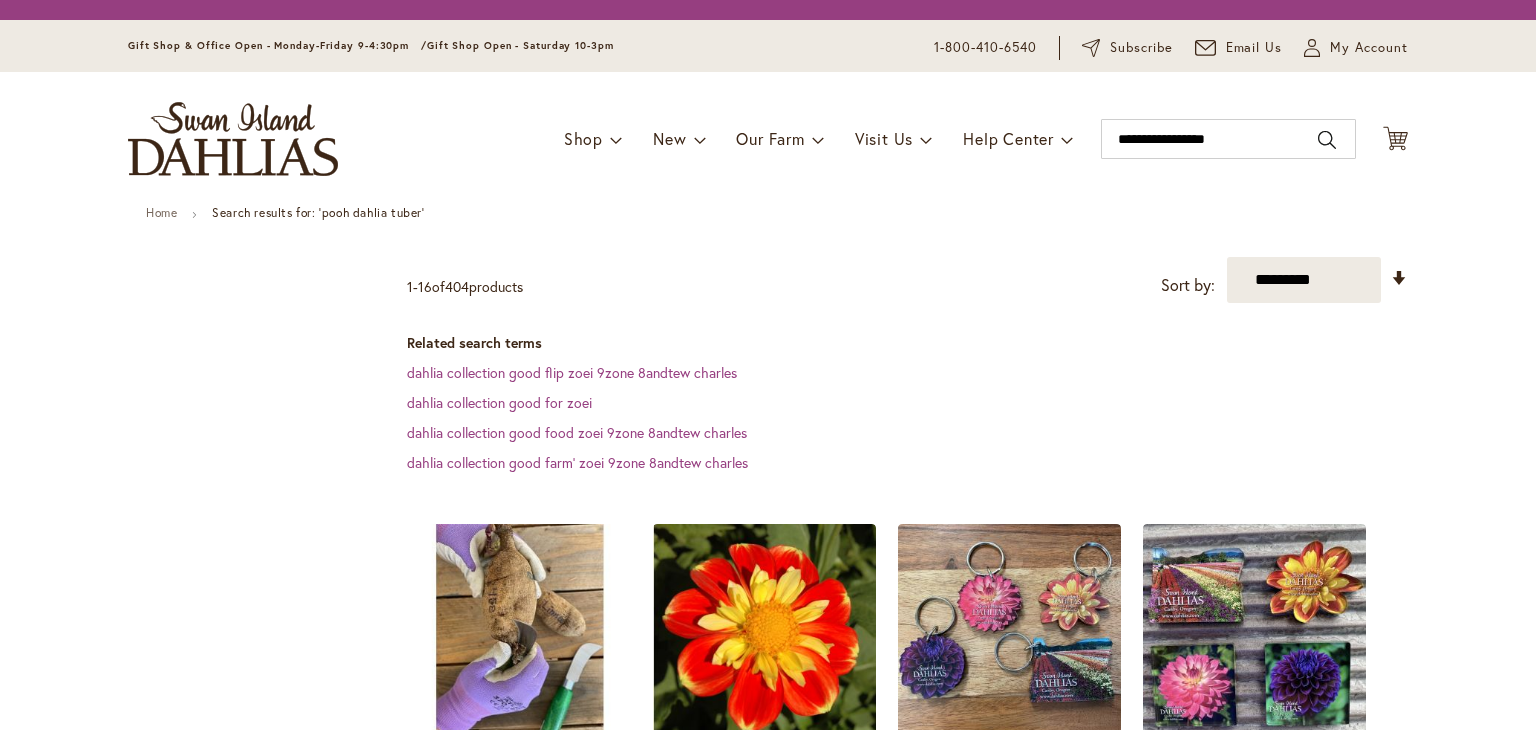 scroll, scrollTop: 0, scrollLeft: 0, axis: both 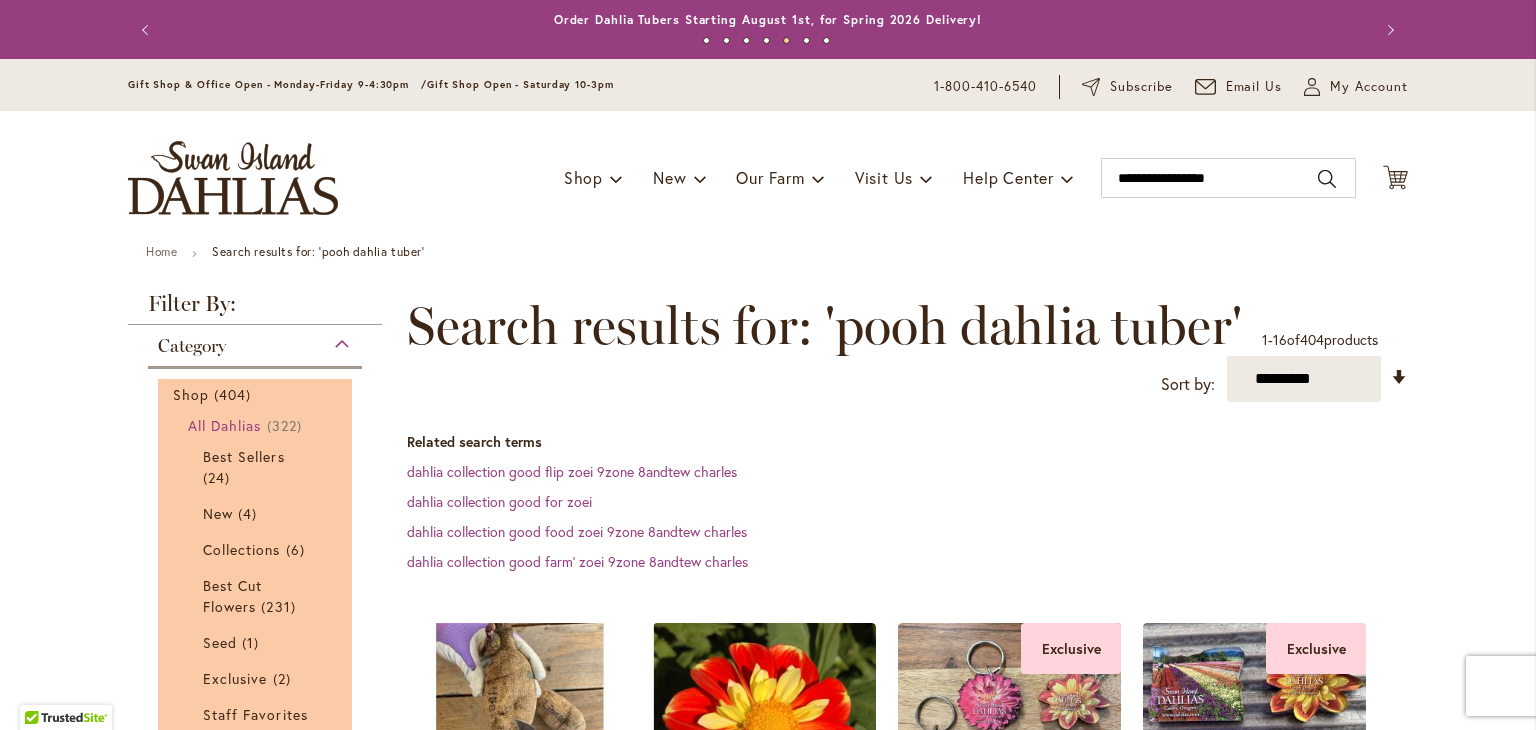 type on "**********" 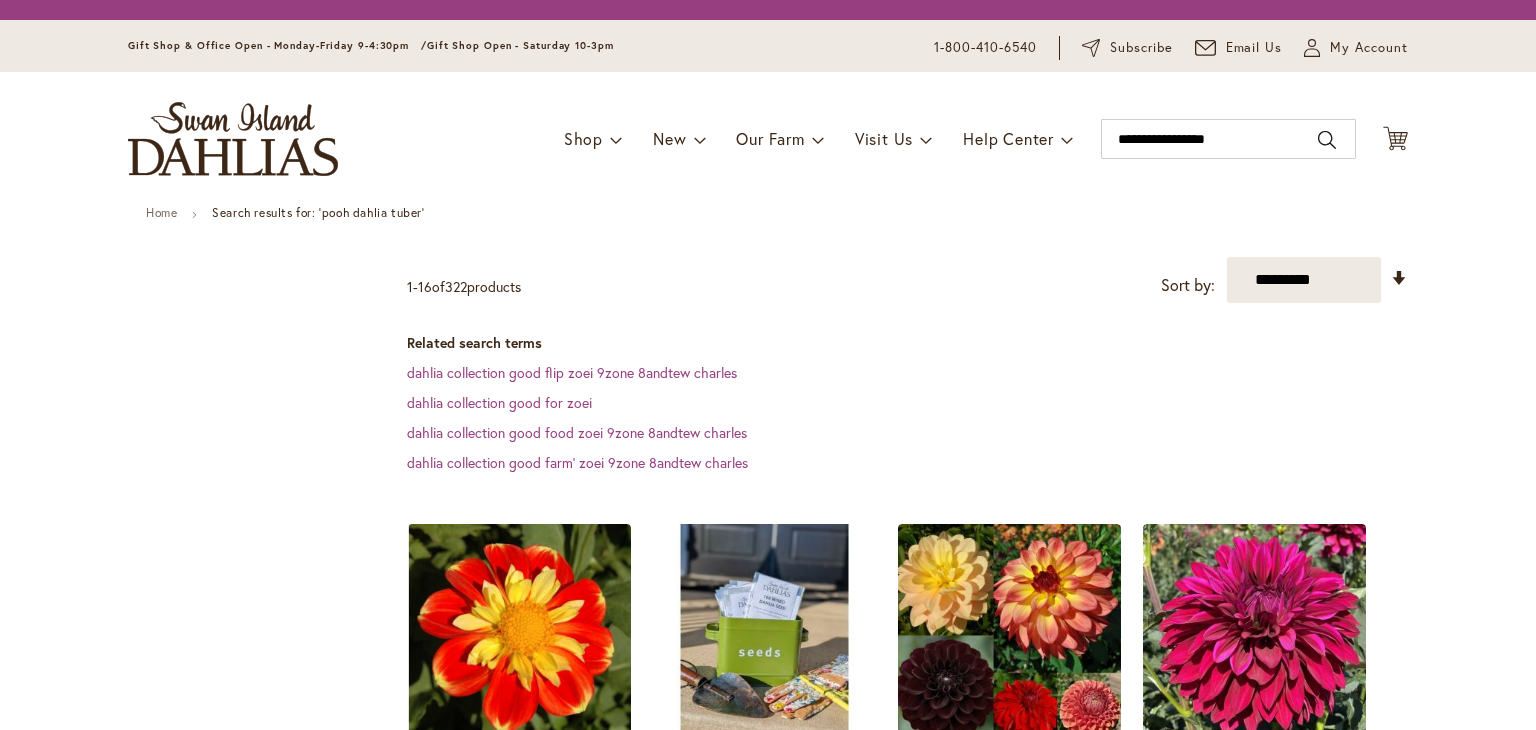 scroll, scrollTop: 0, scrollLeft: 0, axis: both 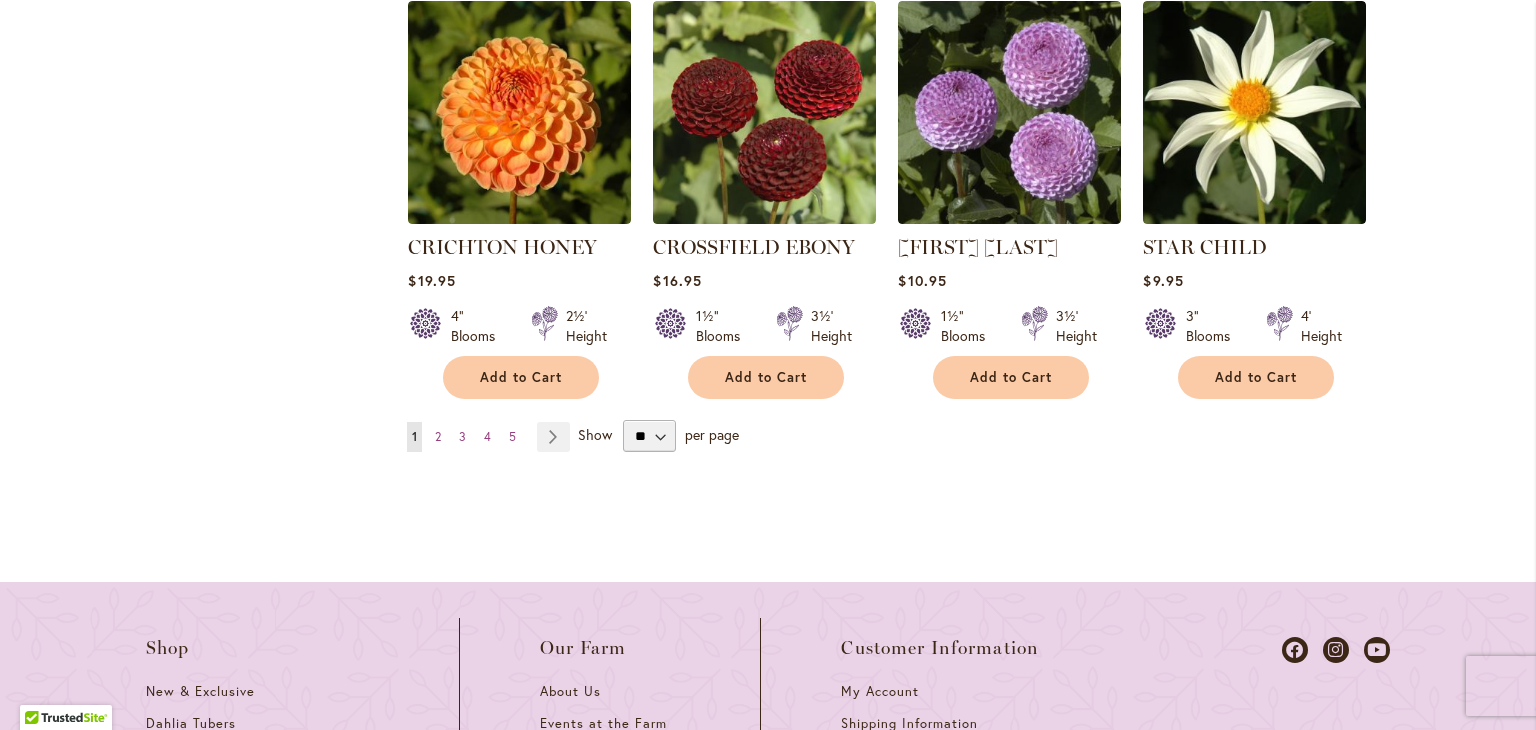 type on "**********" 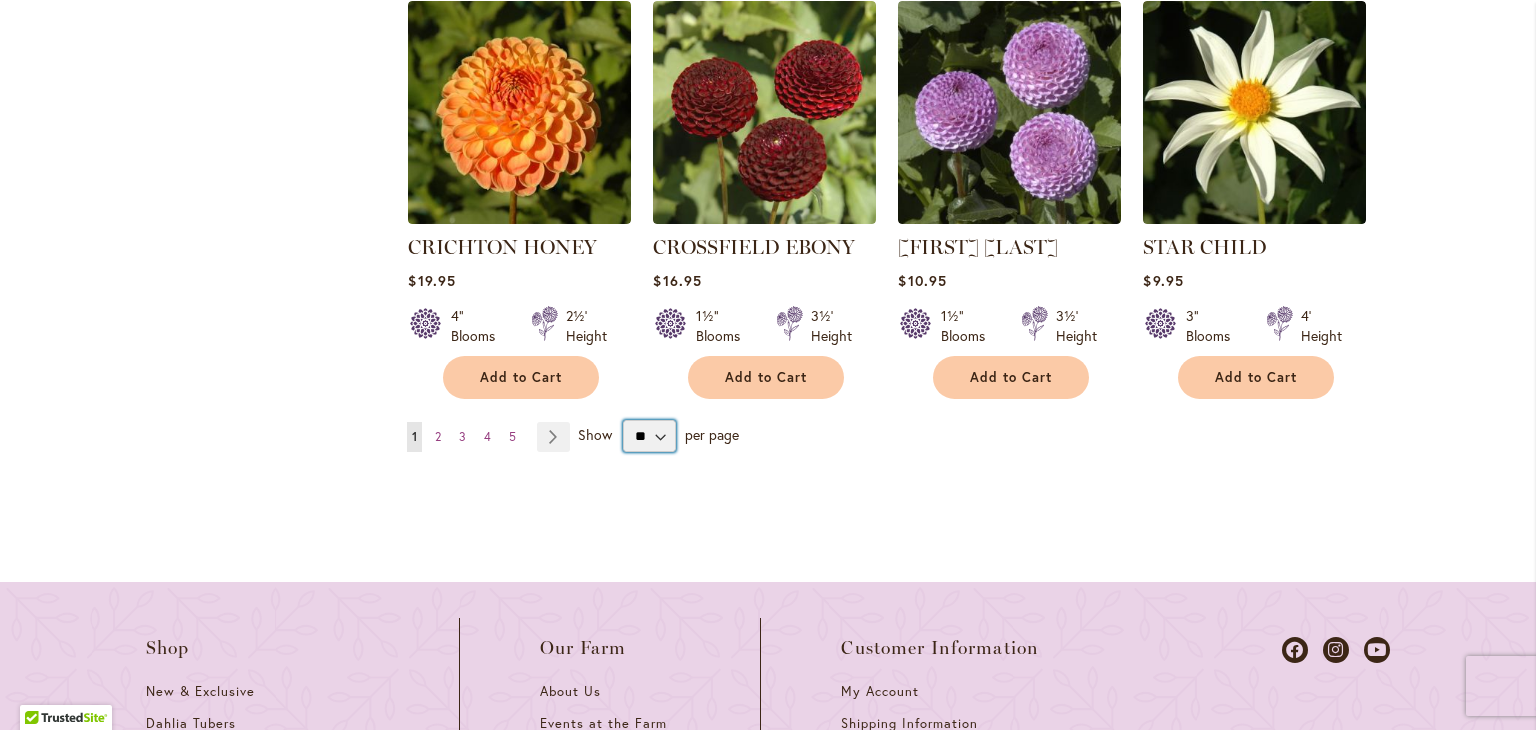 click on "**
**
**
**" at bounding box center (649, 436) 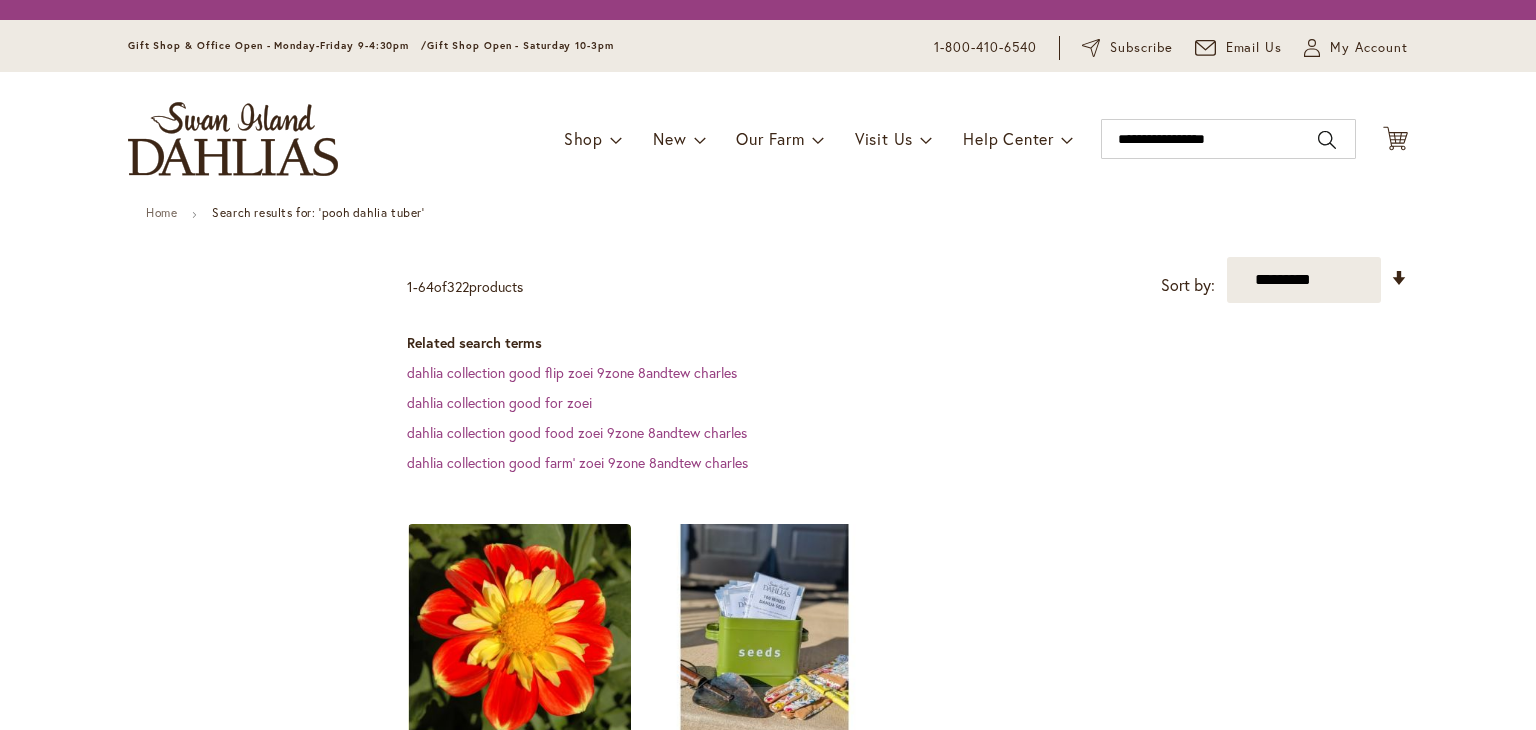 scroll, scrollTop: 0, scrollLeft: 0, axis: both 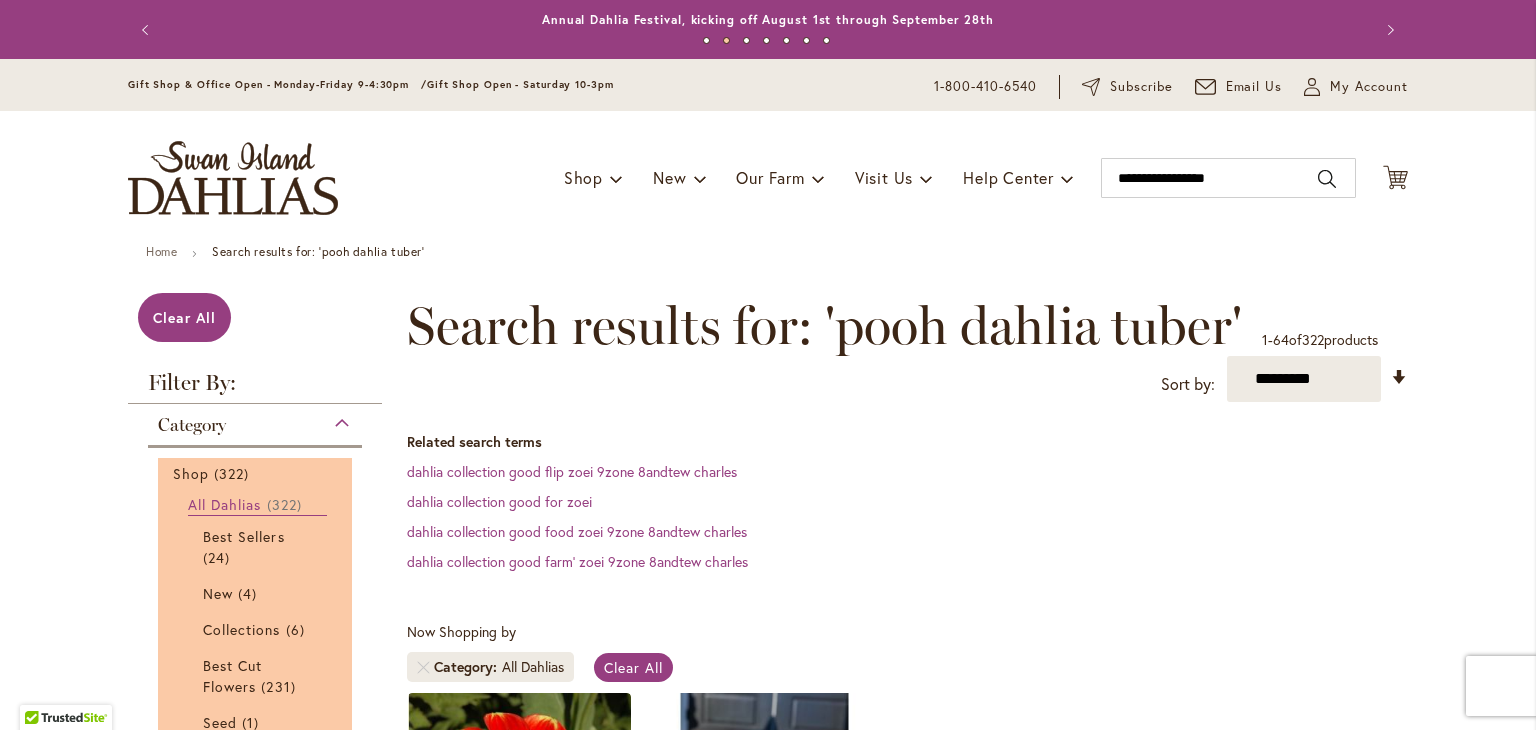 type on "**********" 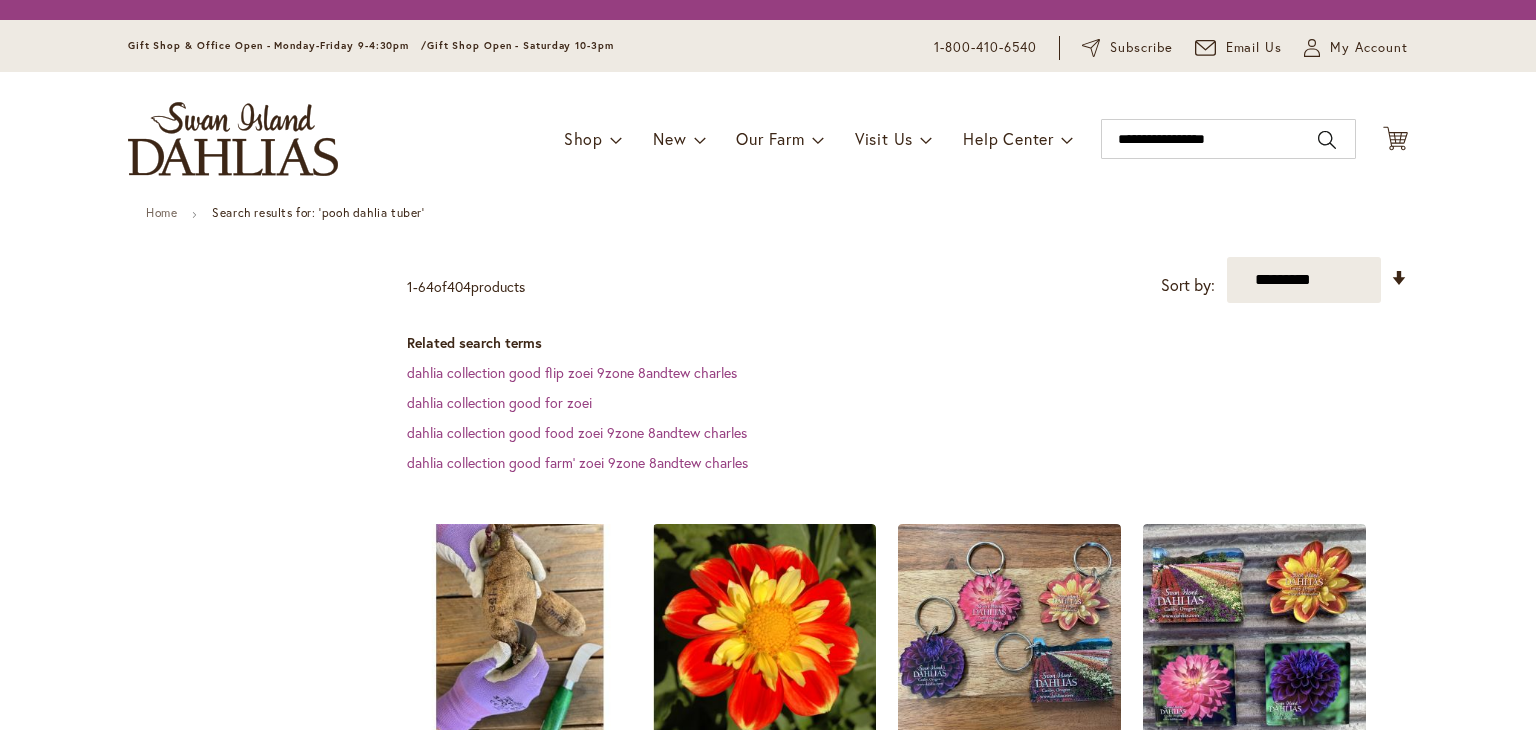 scroll, scrollTop: 0, scrollLeft: 0, axis: both 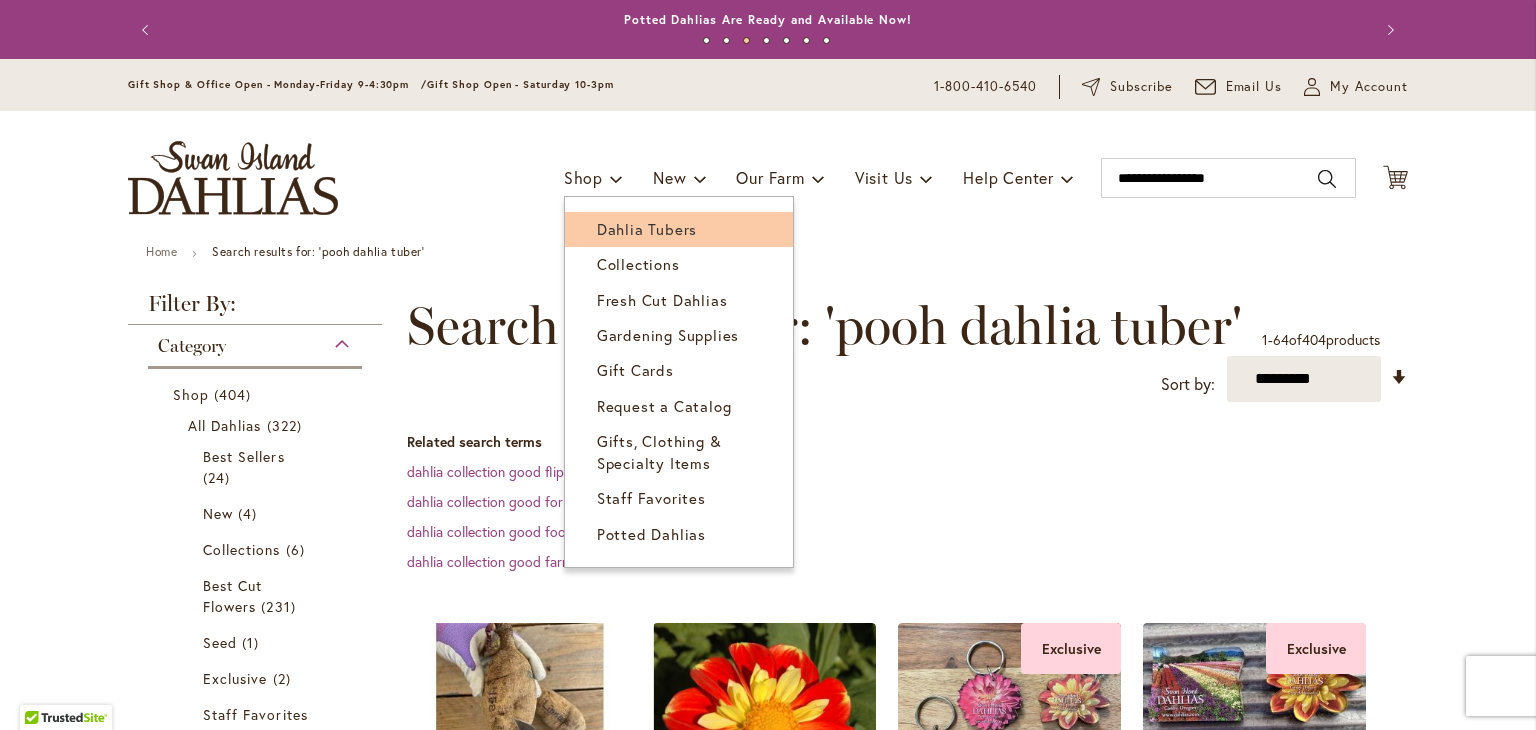 type on "**********" 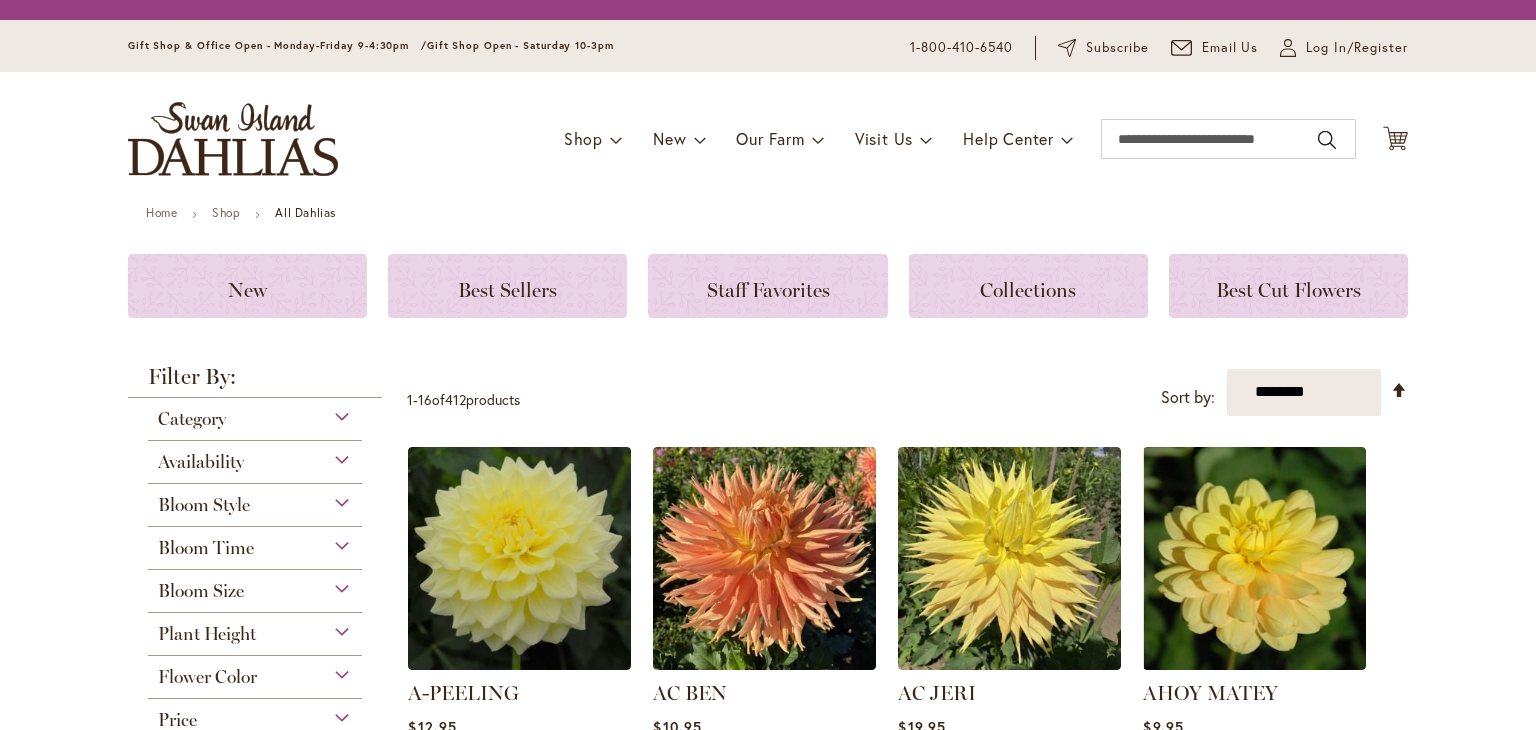 scroll, scrollTop: 0, scrollLeft: 0, axis: both 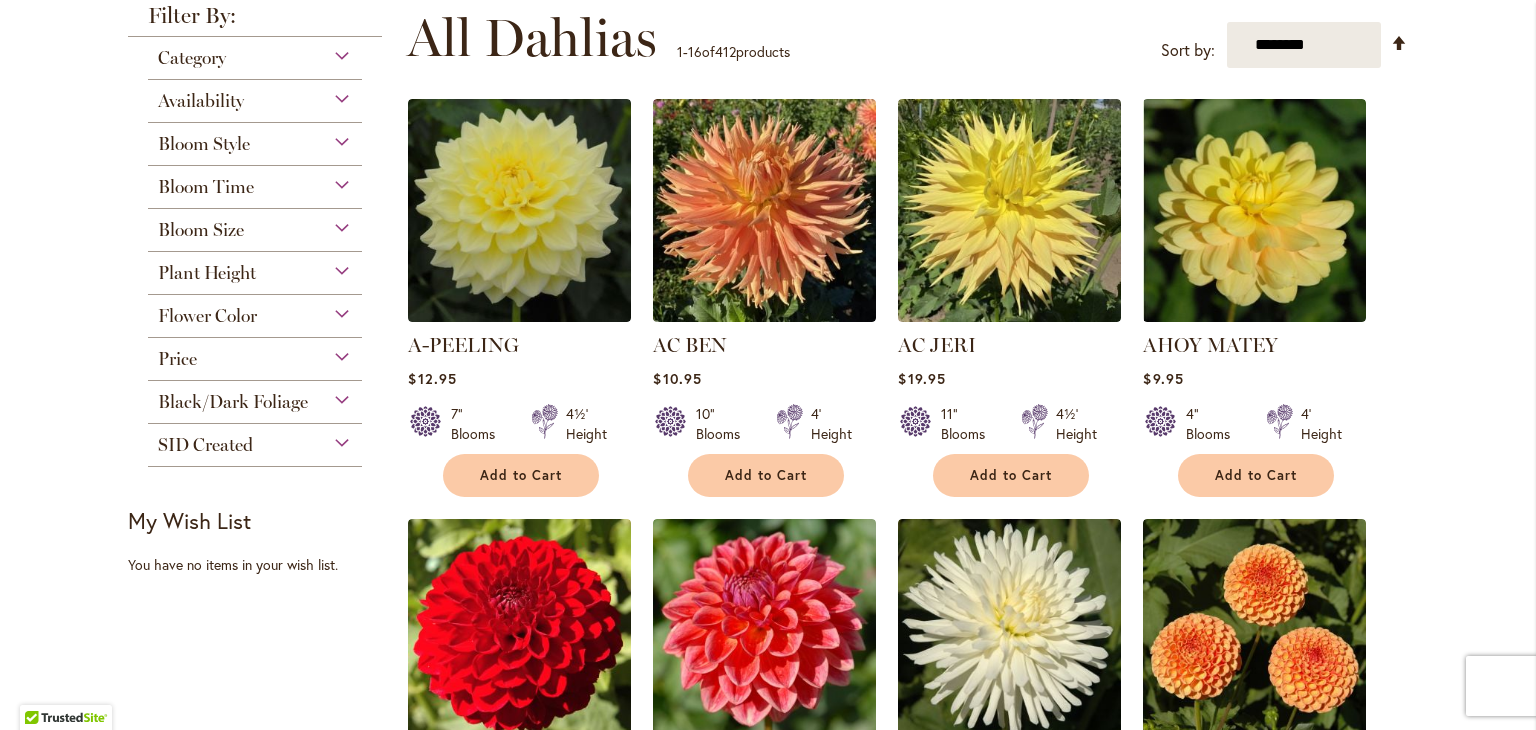 type on "**********" 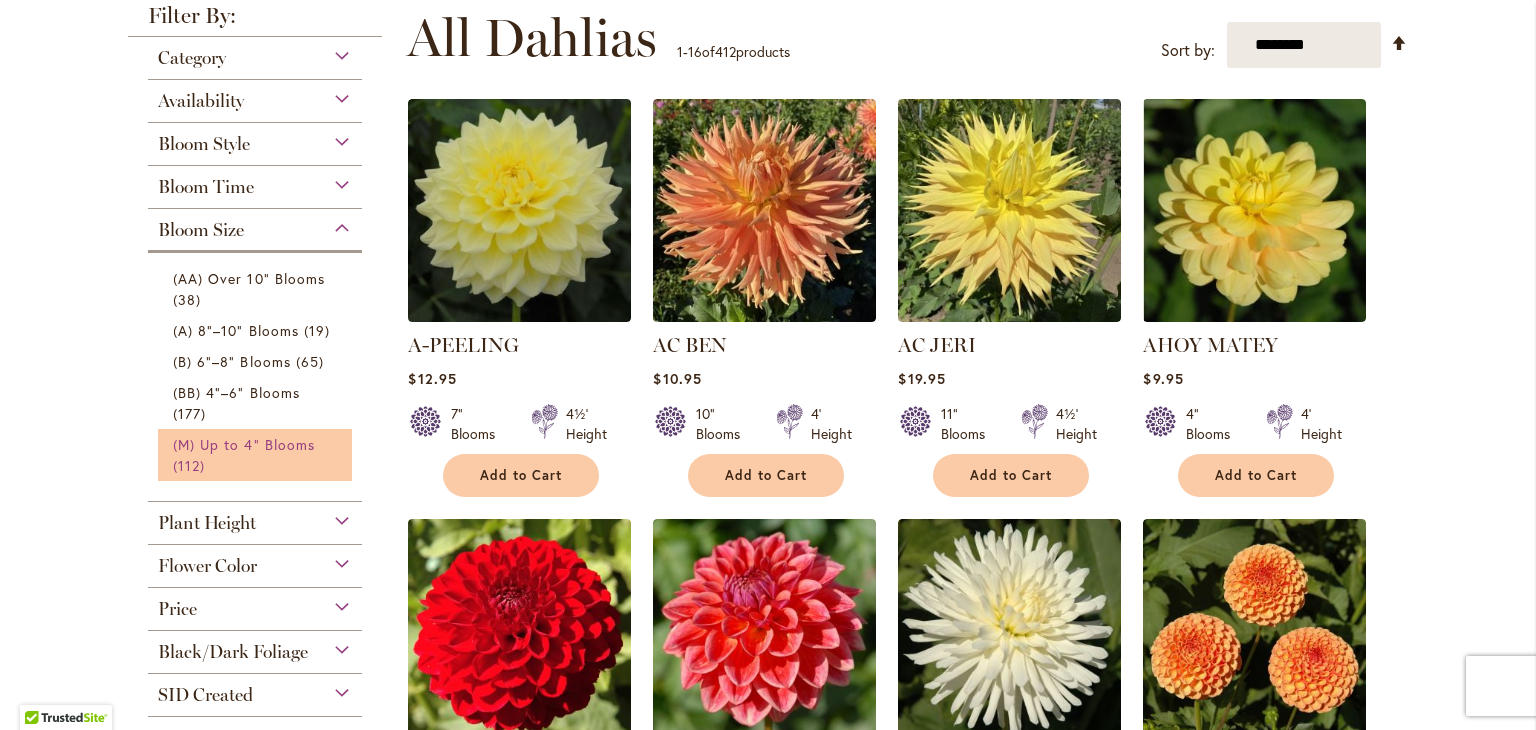 click on "(M) Up to 4" Blooms" at bounding box center (244, 444) 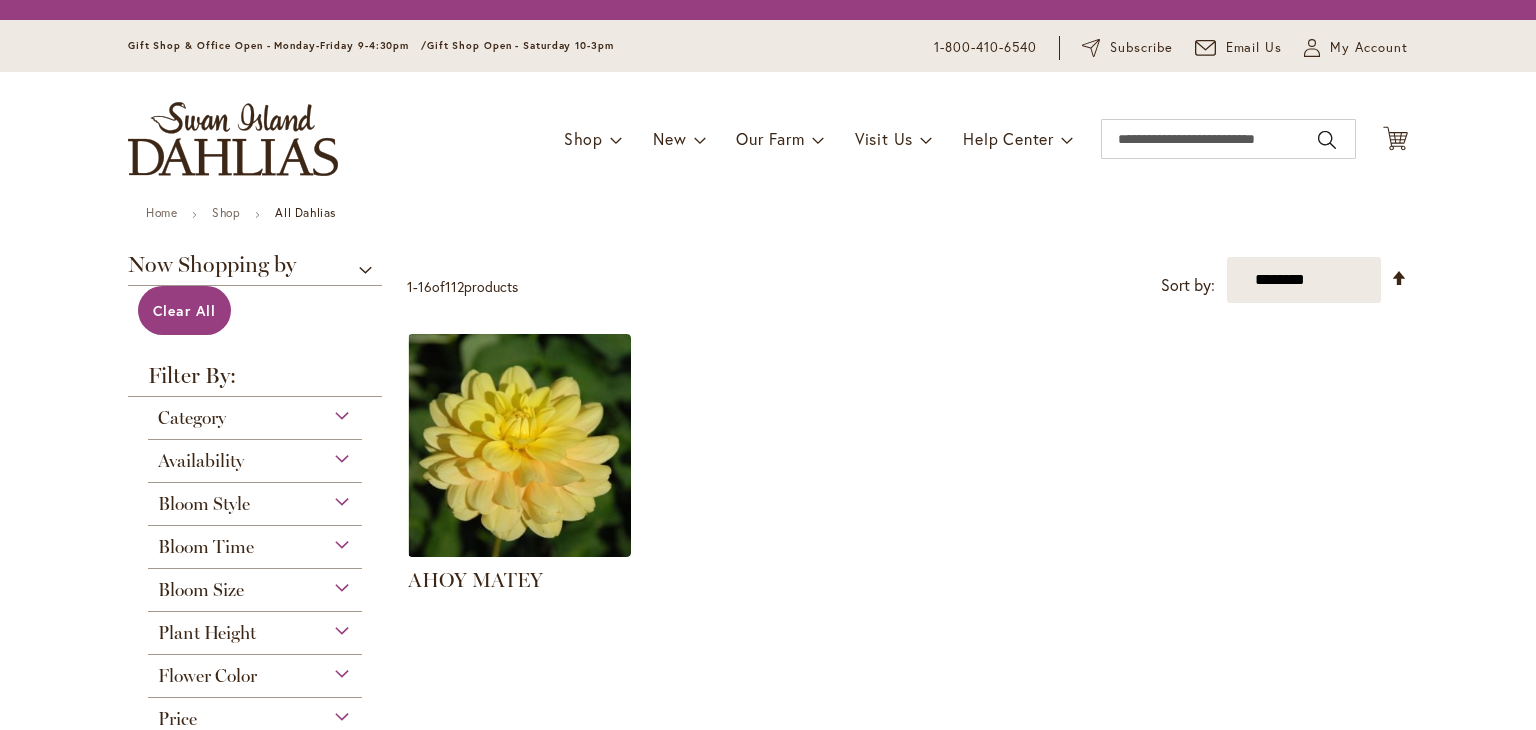 scroll, scrollTop: 0, scrollLeft: 0, axis: both 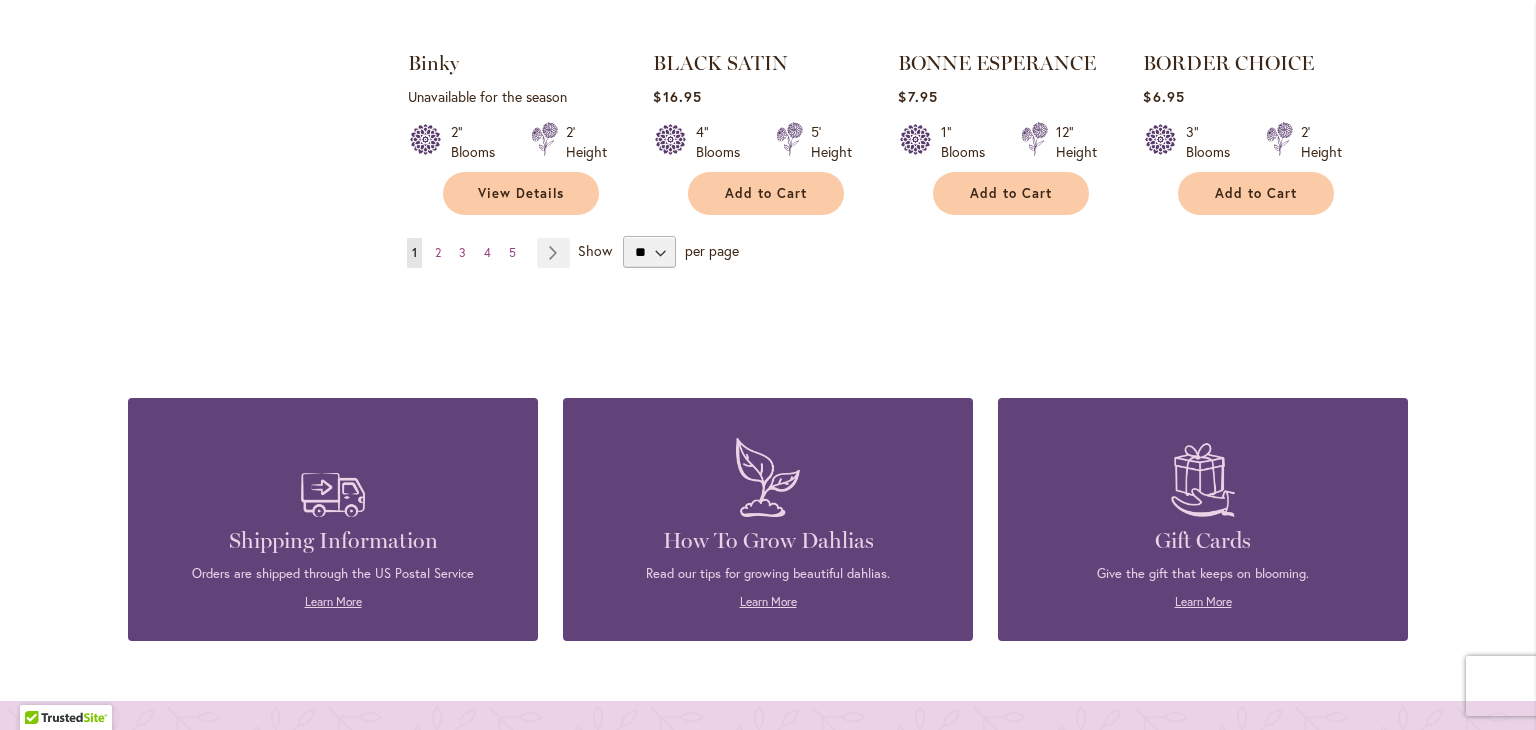 type on "**********" 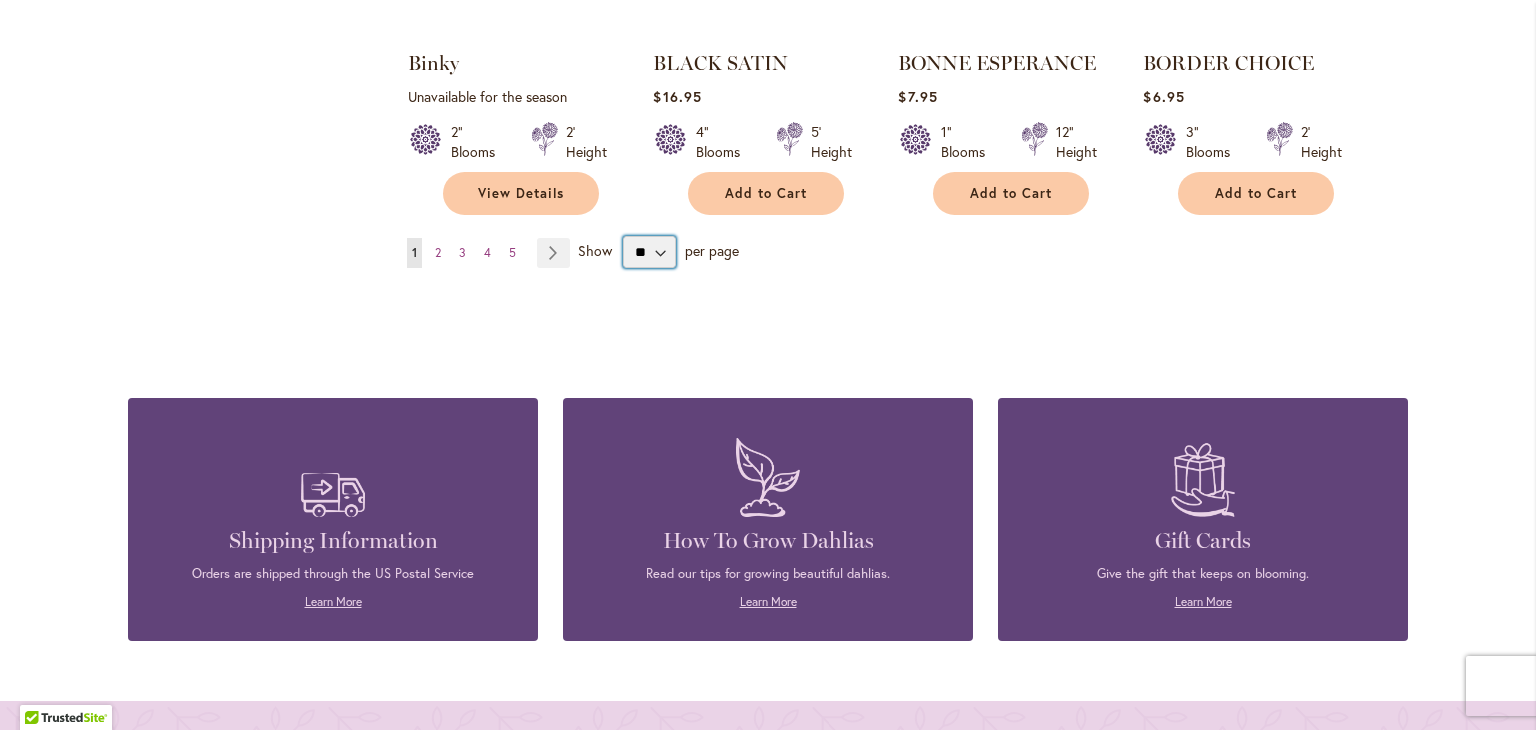 click on "**
**
**
**" at bounding box center [649, 252] 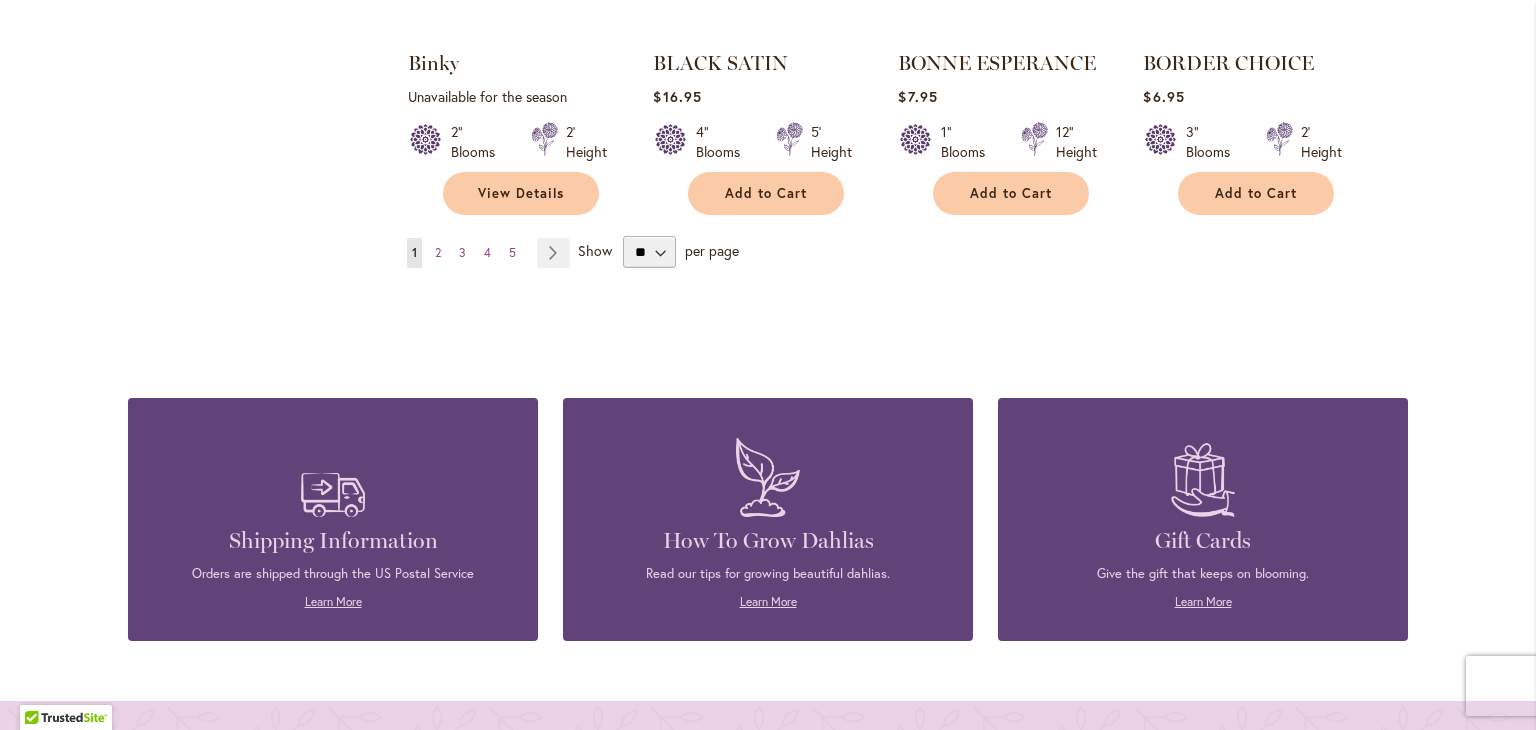 click on "Shipping Information Orders are shipped through the US Postal Service
Learn More
How To Grow Dahlias Read our tips for growing beautiful dahlias.
Learn More
Gift Cards Give the gift that keeps on blooming.
Learn More" at bounding box center (768, 489) 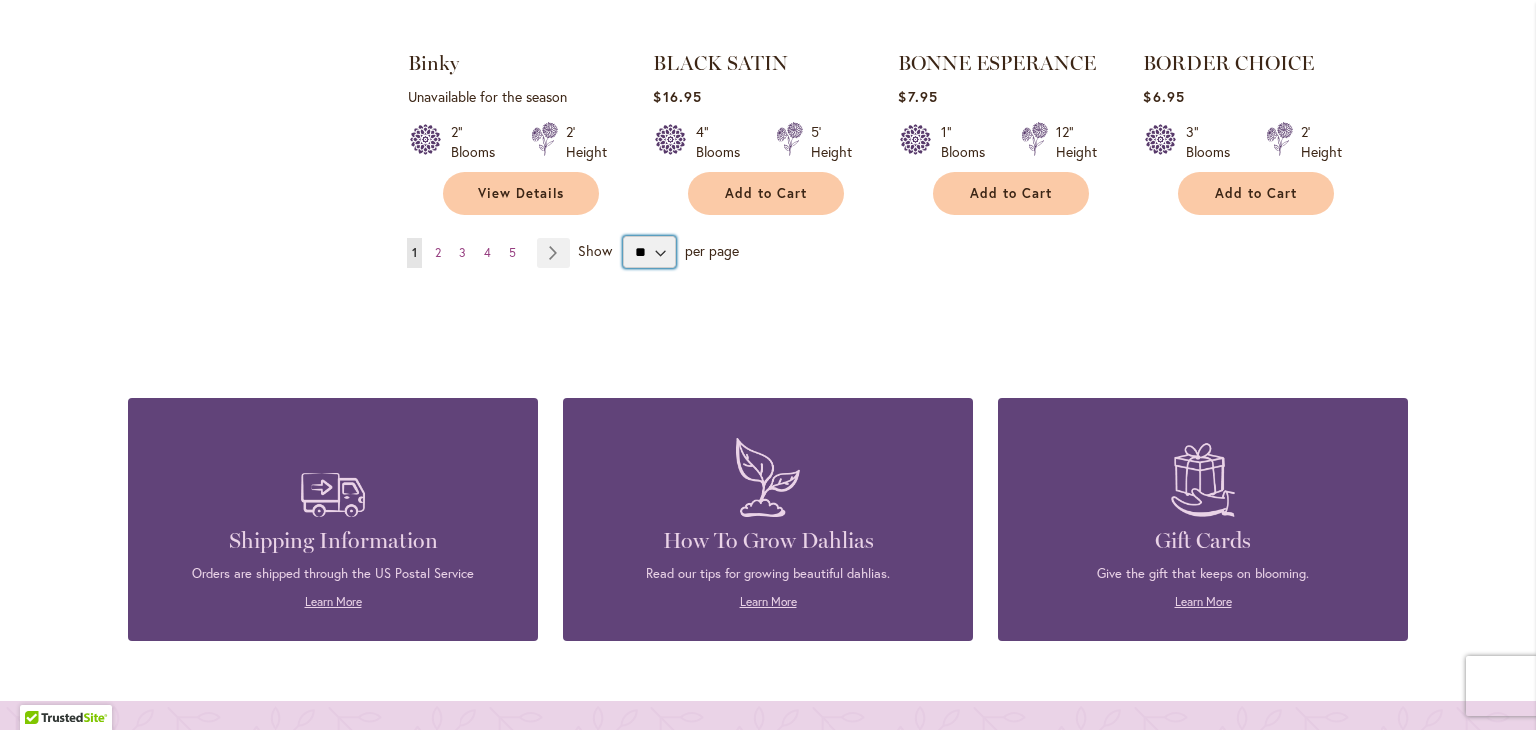 click on "**
**
**
**" at bounding box center (649, 252) 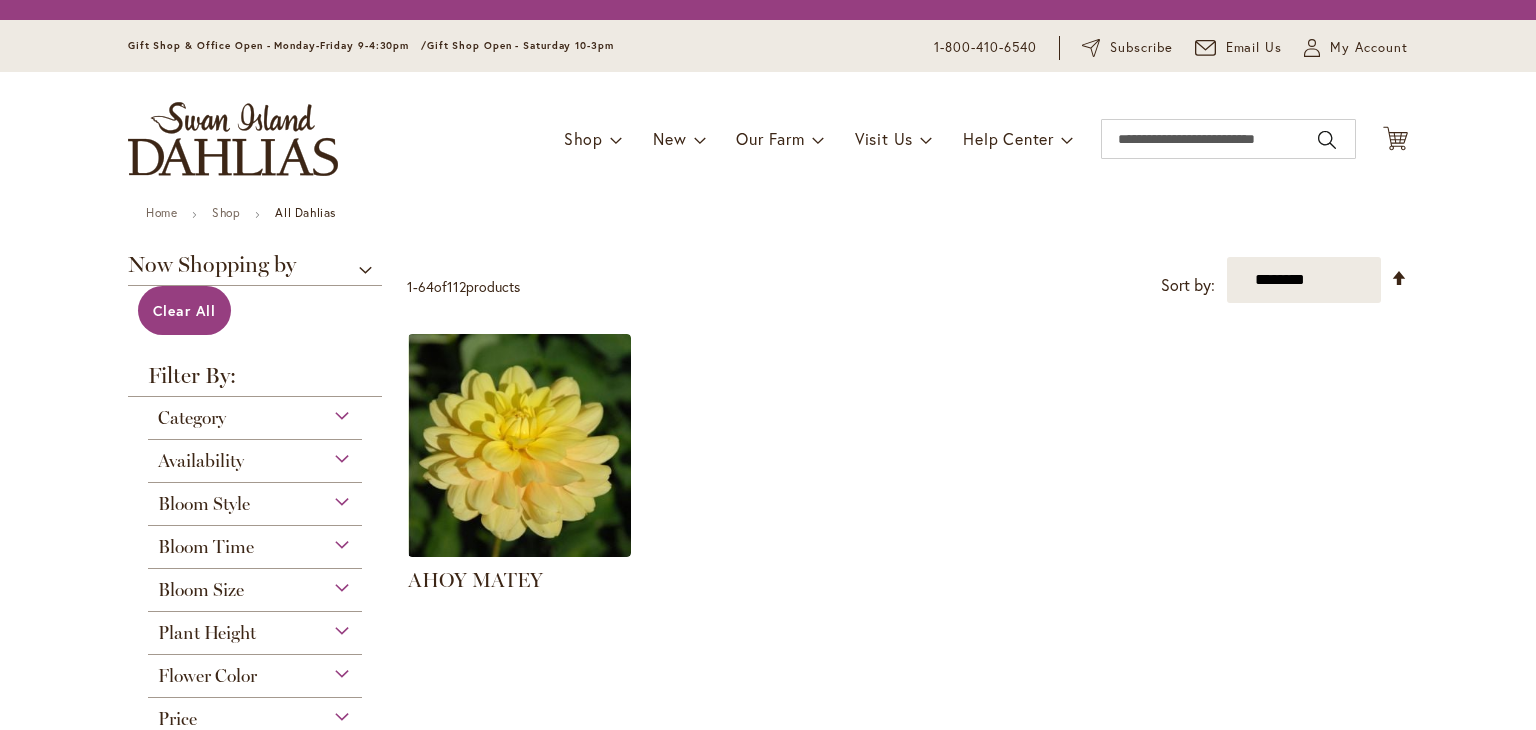 scroll, scrollTop: 0, scrollLeft: 0, axis: both 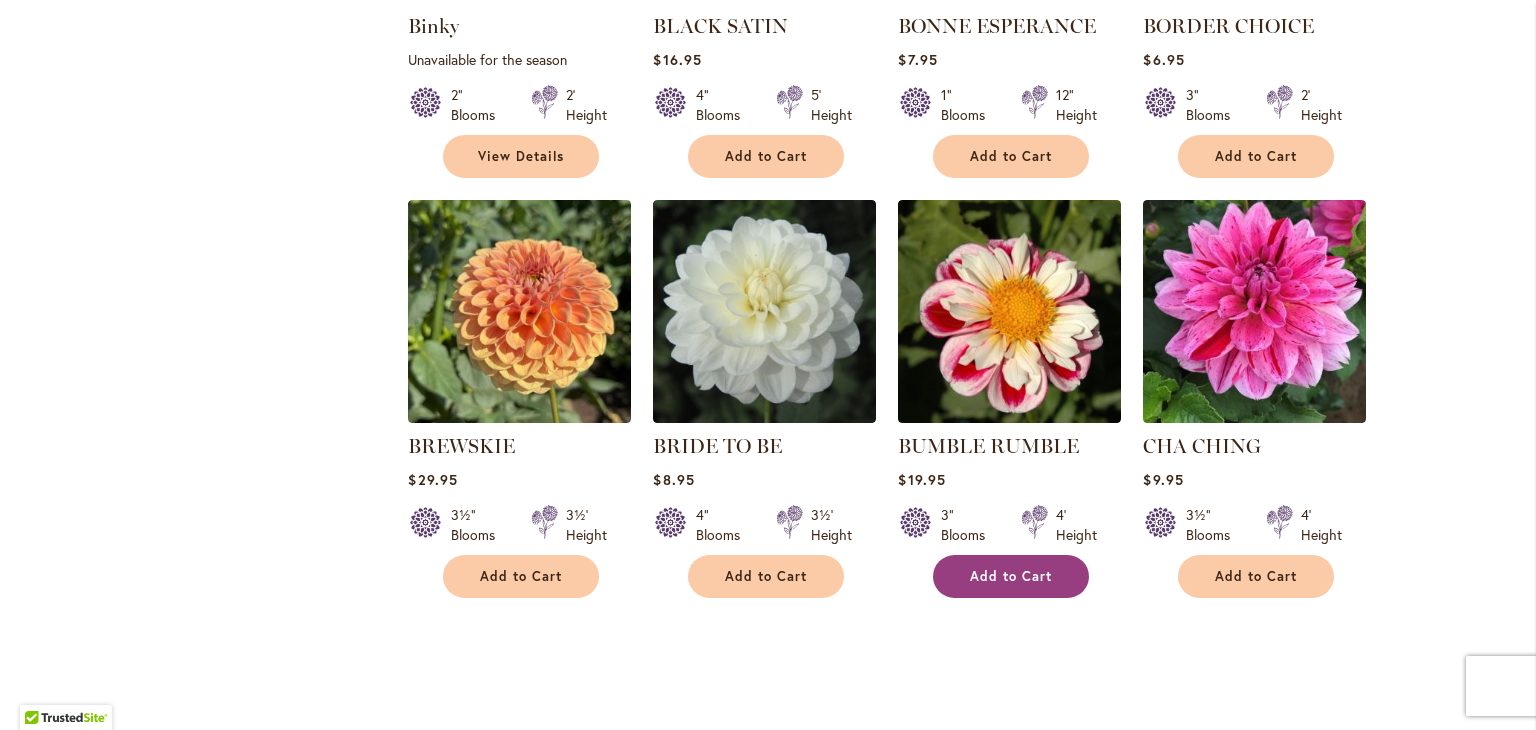type on "**********" 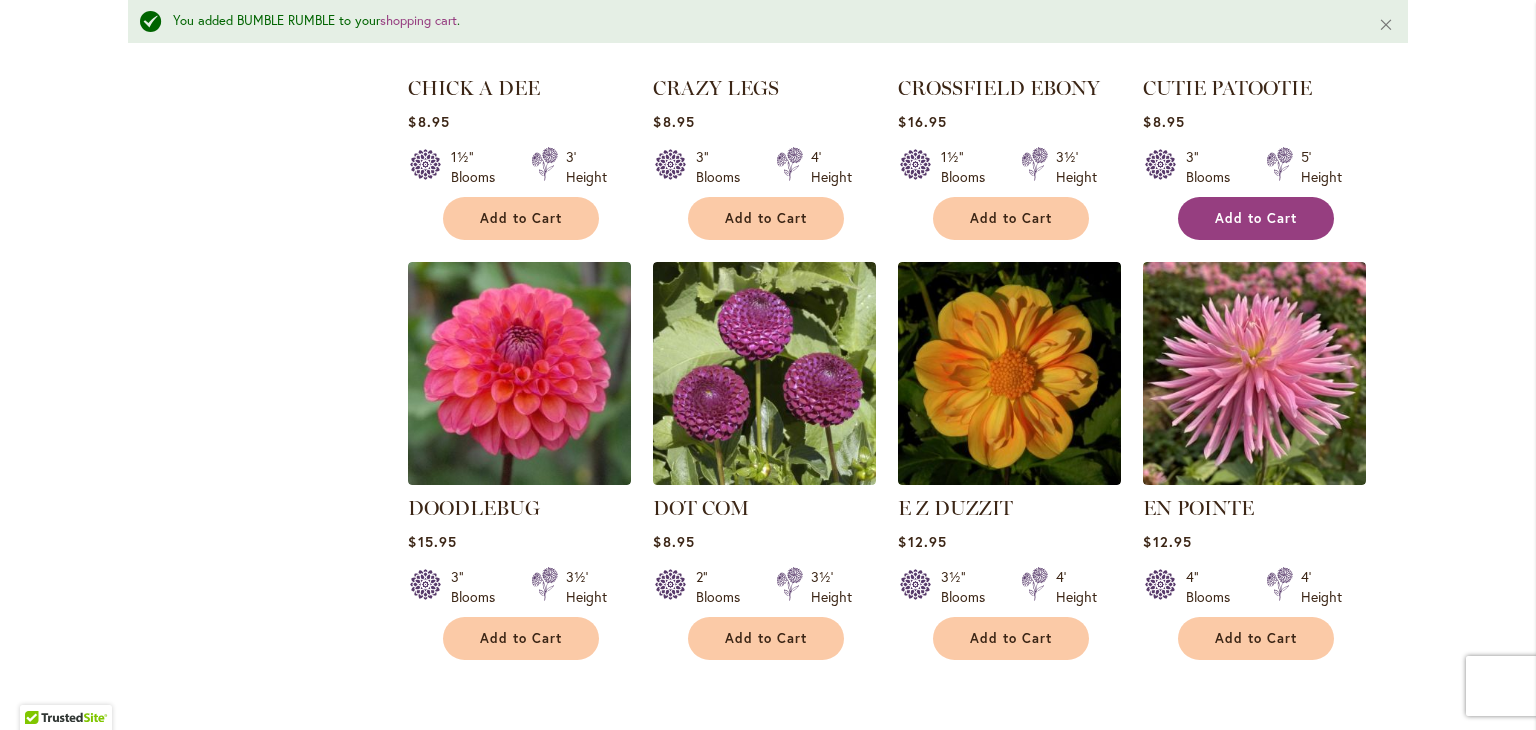 scroll, scrollTop: 3190, scrollLeft: 0, axis: vertical 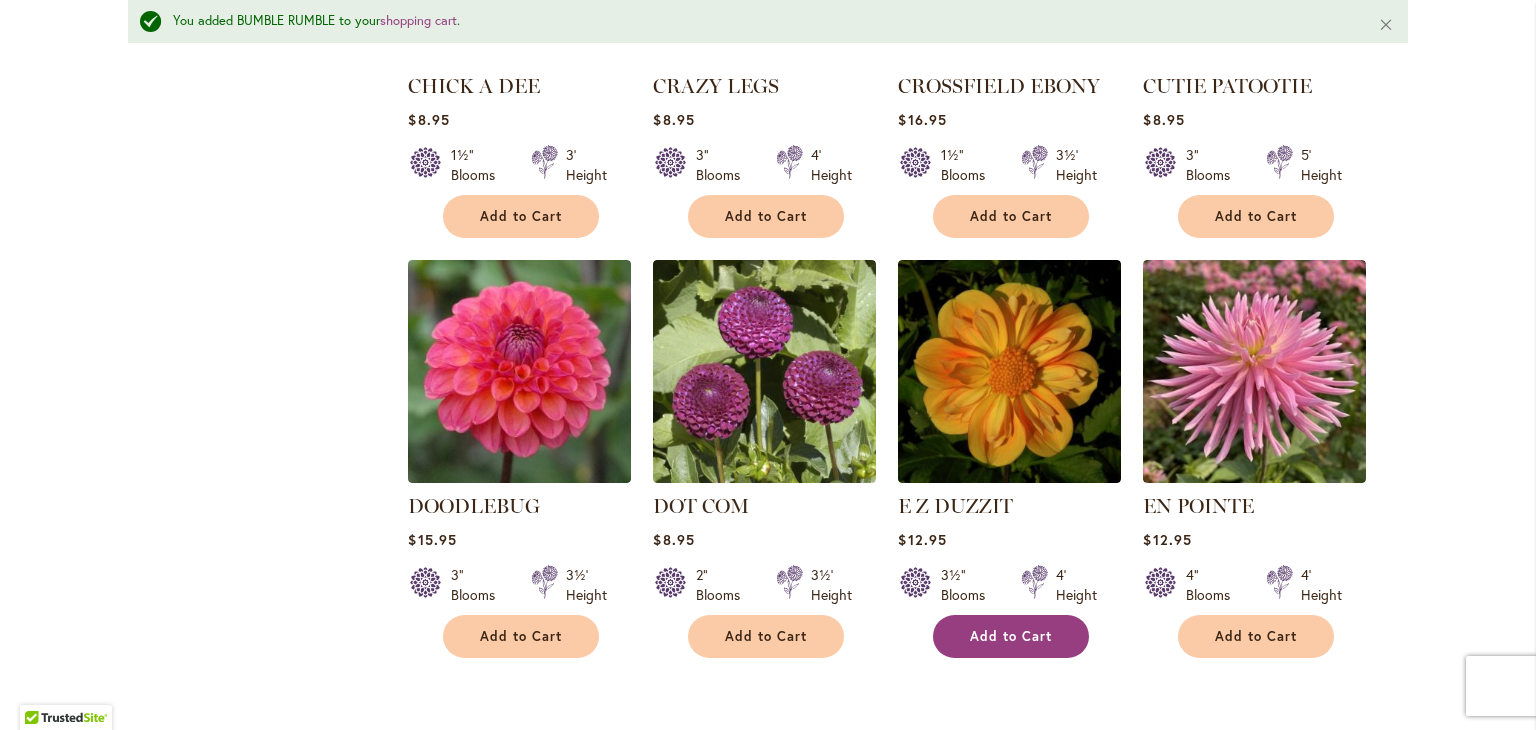 click on "Add to Cart" at bounding box center [1011, 636] 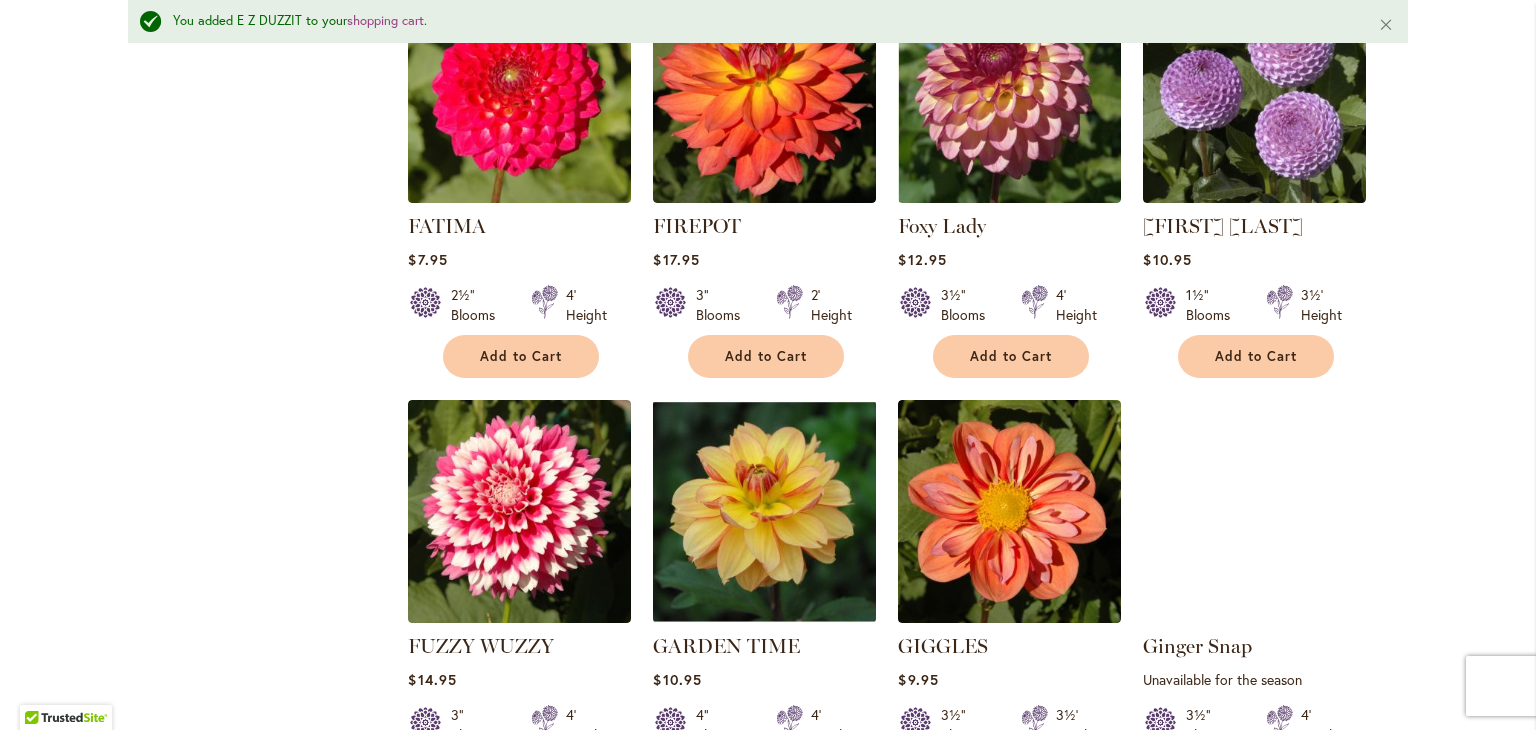 scroll, scrollTop: 3990, scrollLeft: 0, axis: vertical 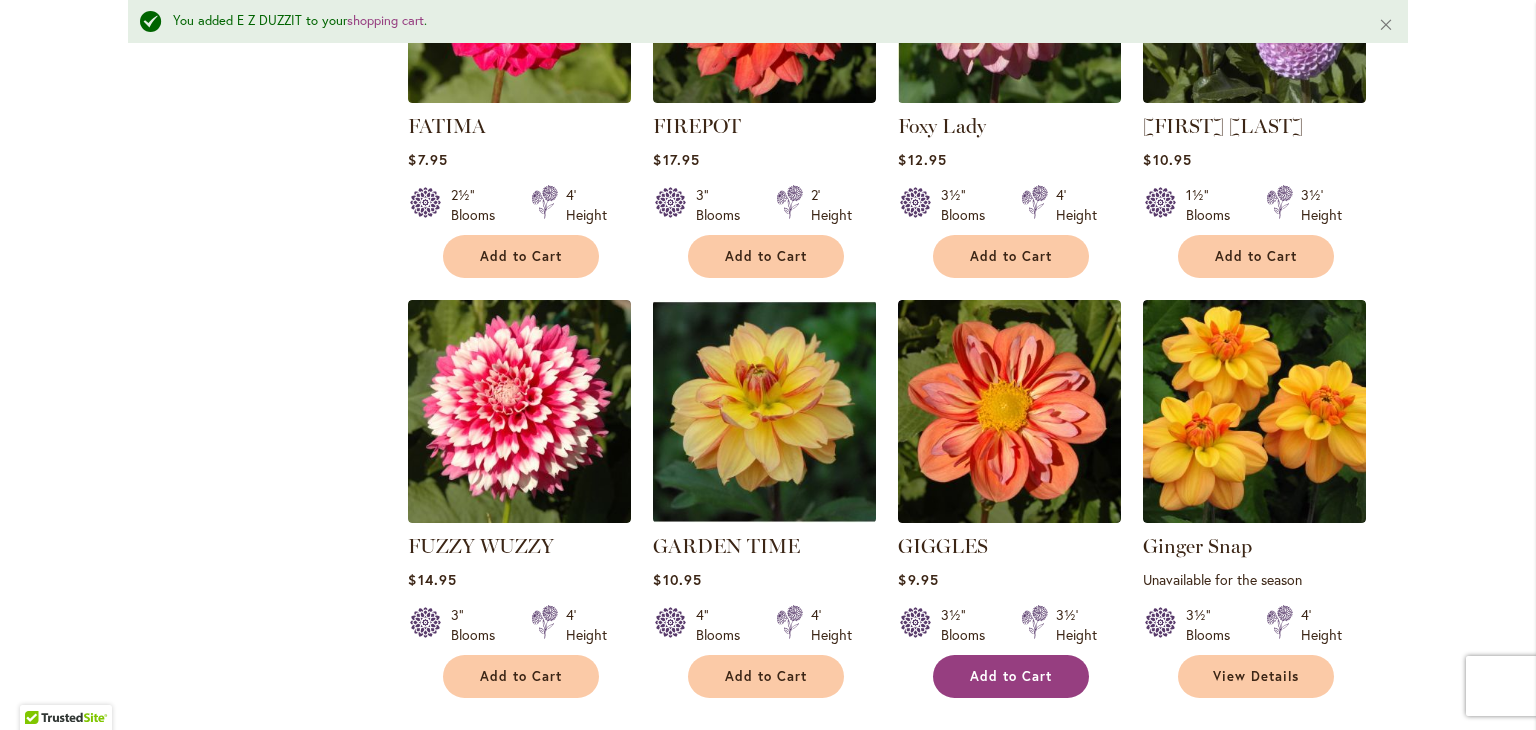 click on "Add to Cart" at bounding box center [1011, 676] 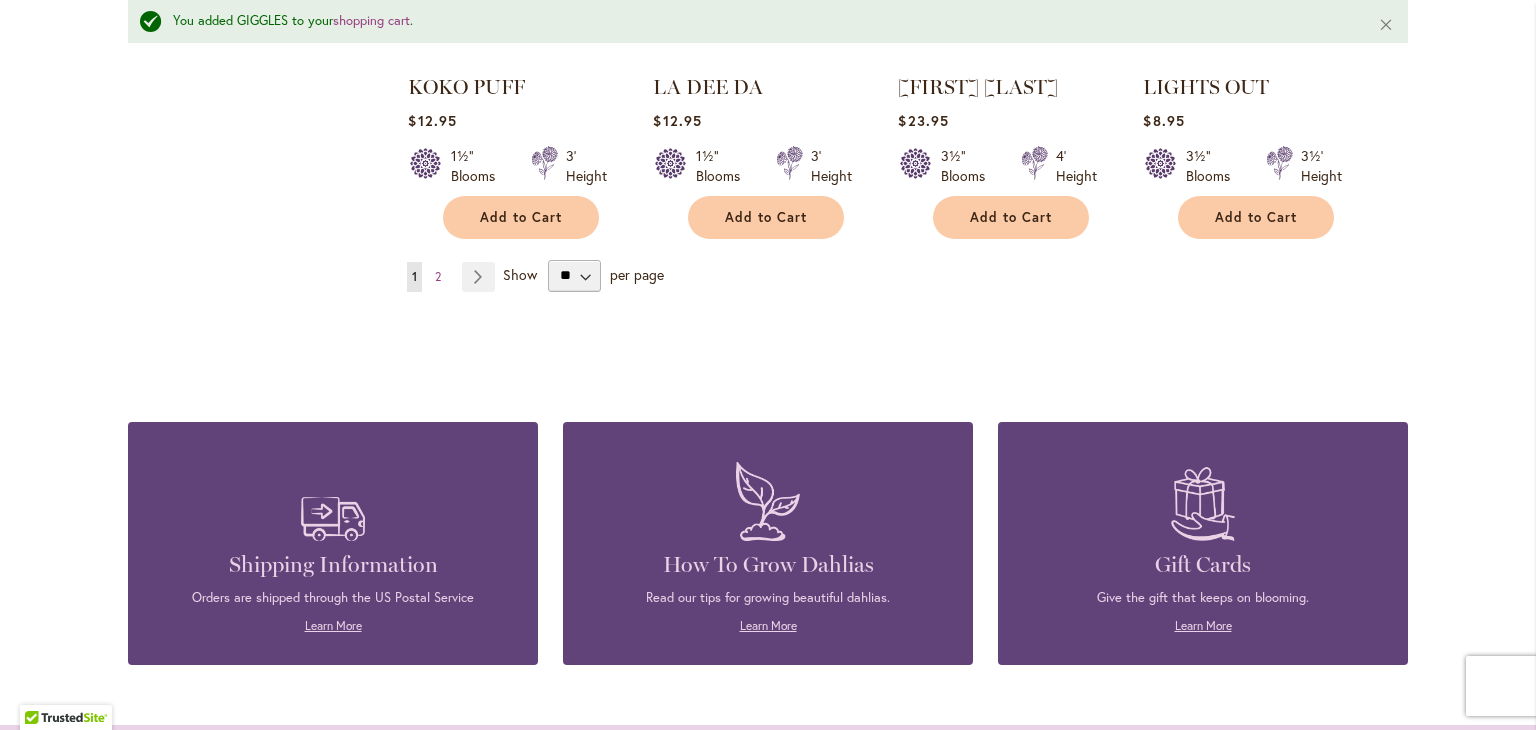 scroll, scrollTop: 6990, scrollLeft: 0, axis: vertical 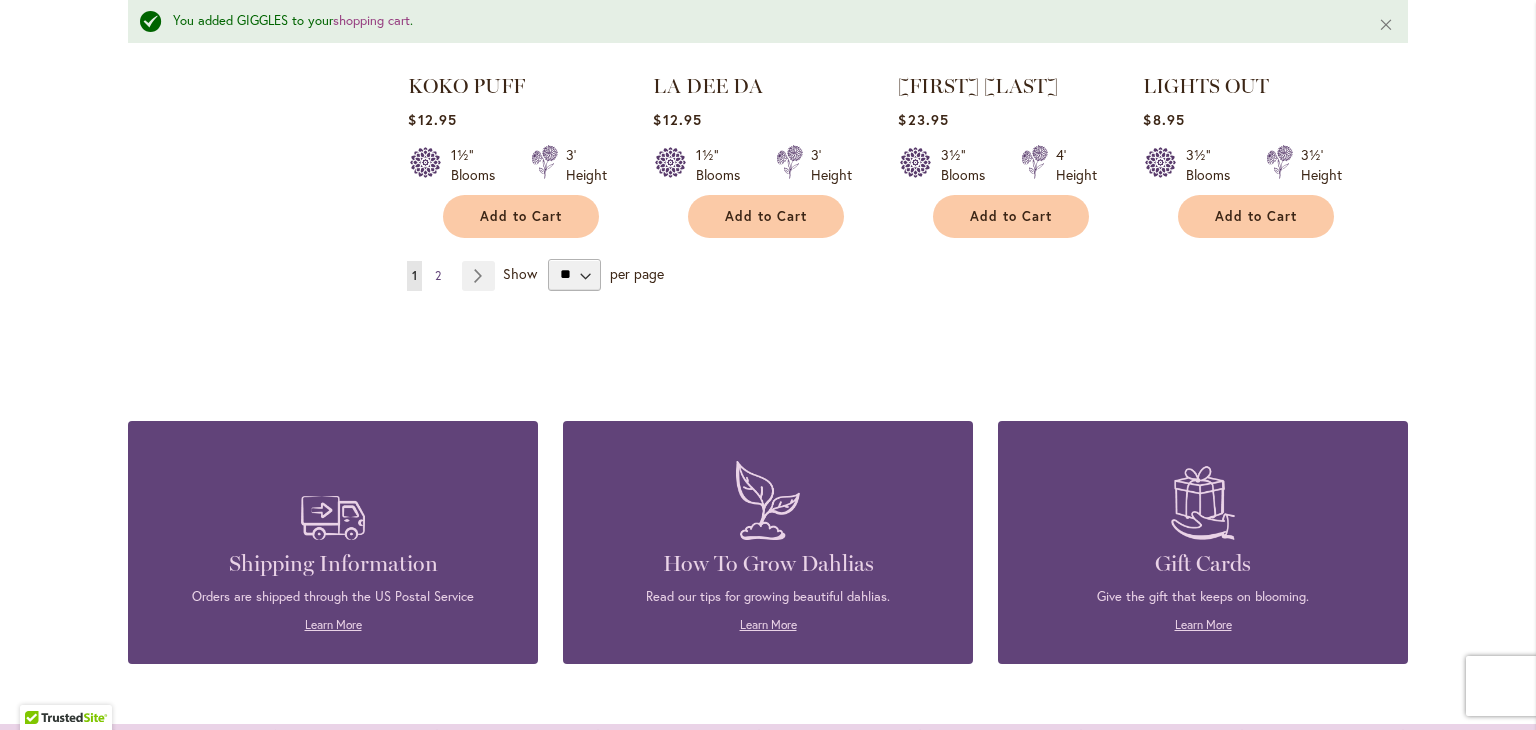 click on "2" at bounding box center [438, 275] 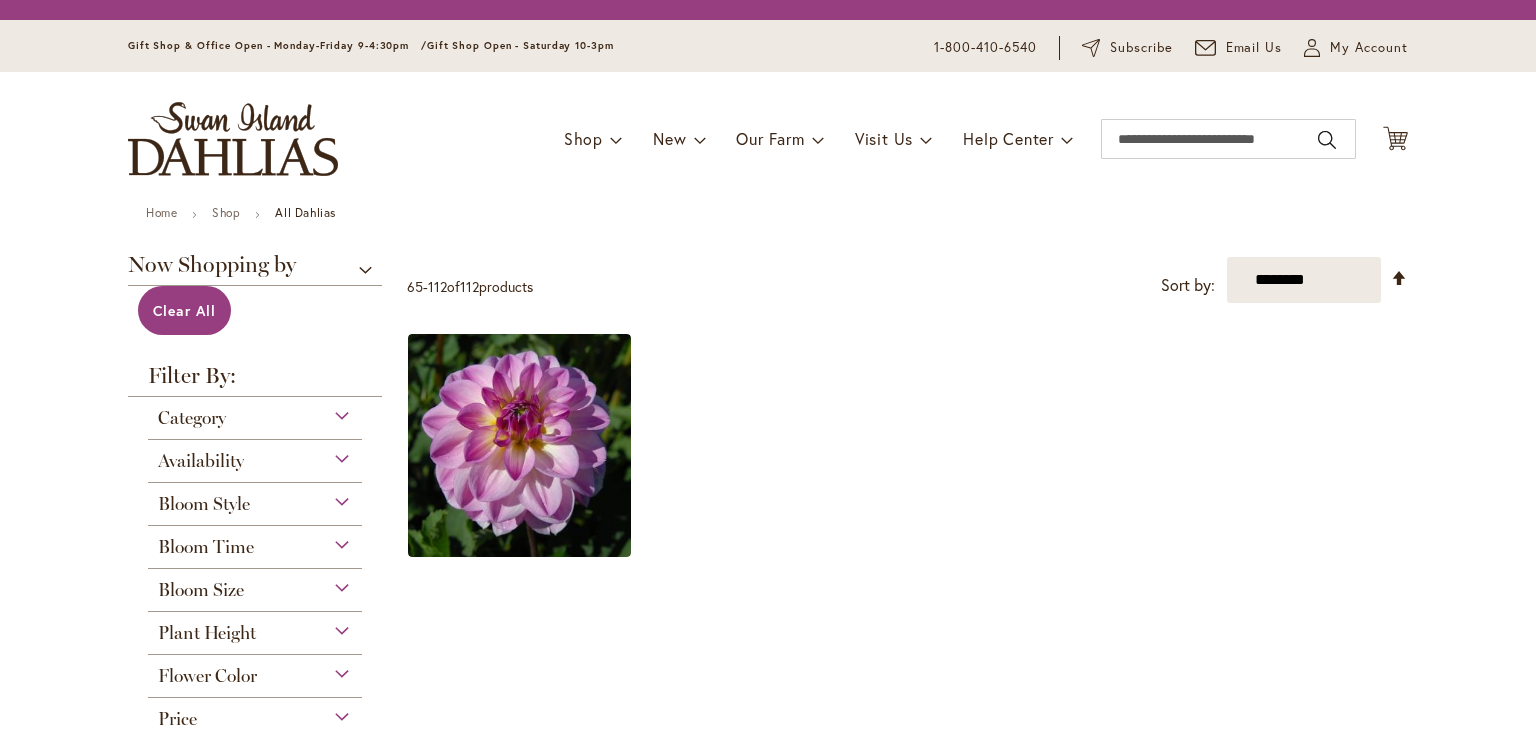 scroll, scrollTop: 0, scrollLeft: 0, axis: both 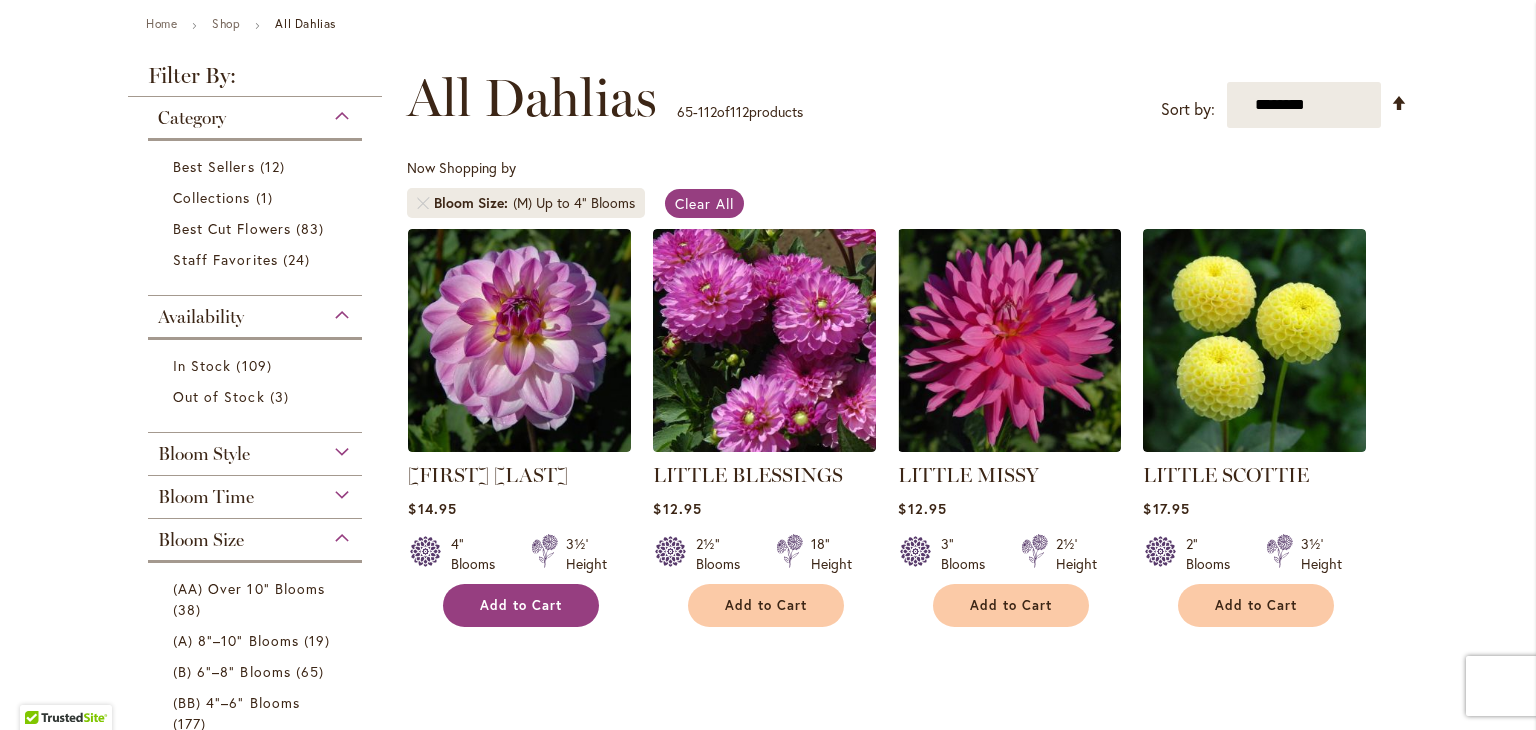 type on "**********" 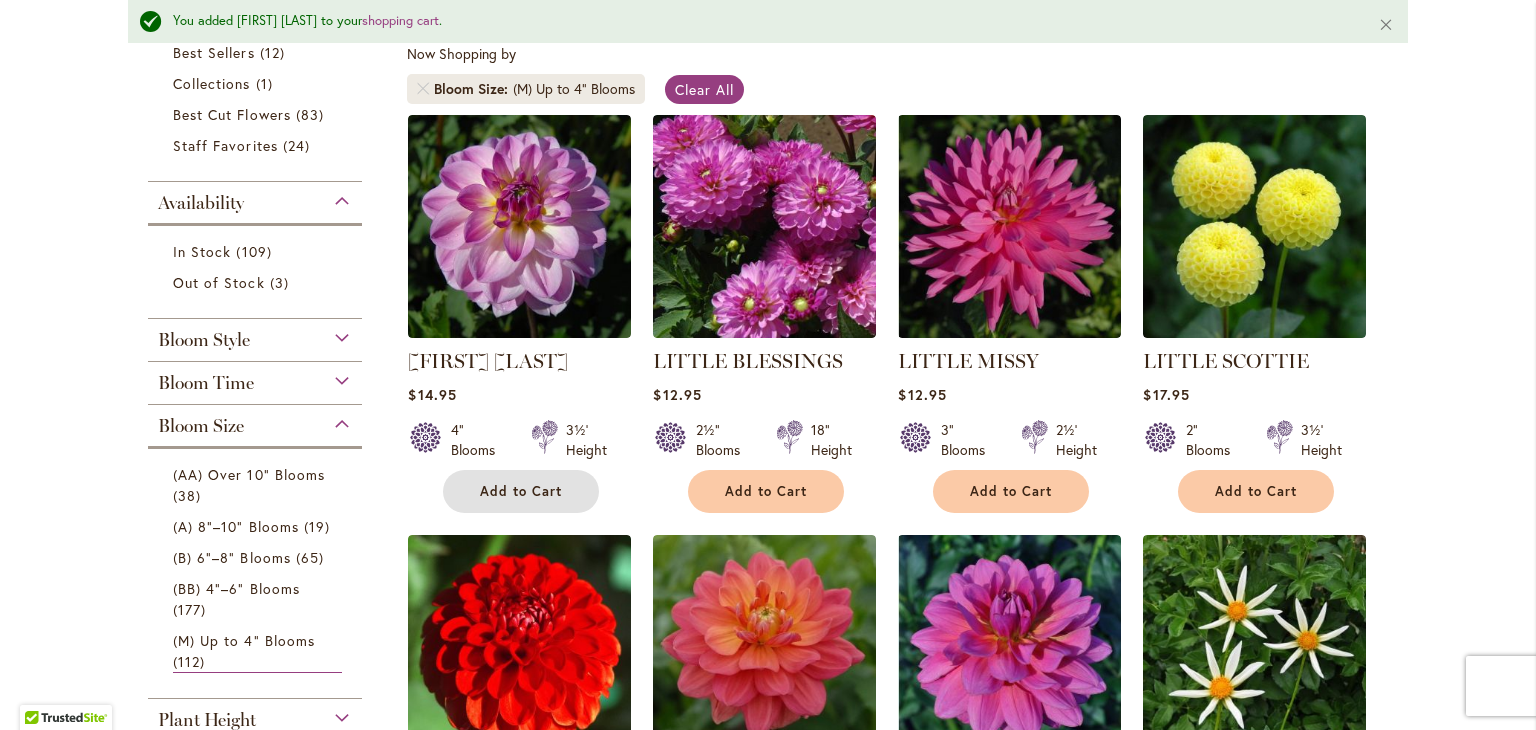 scroll, scrollTop: 428, scrollLeft: 0, axis: vertical 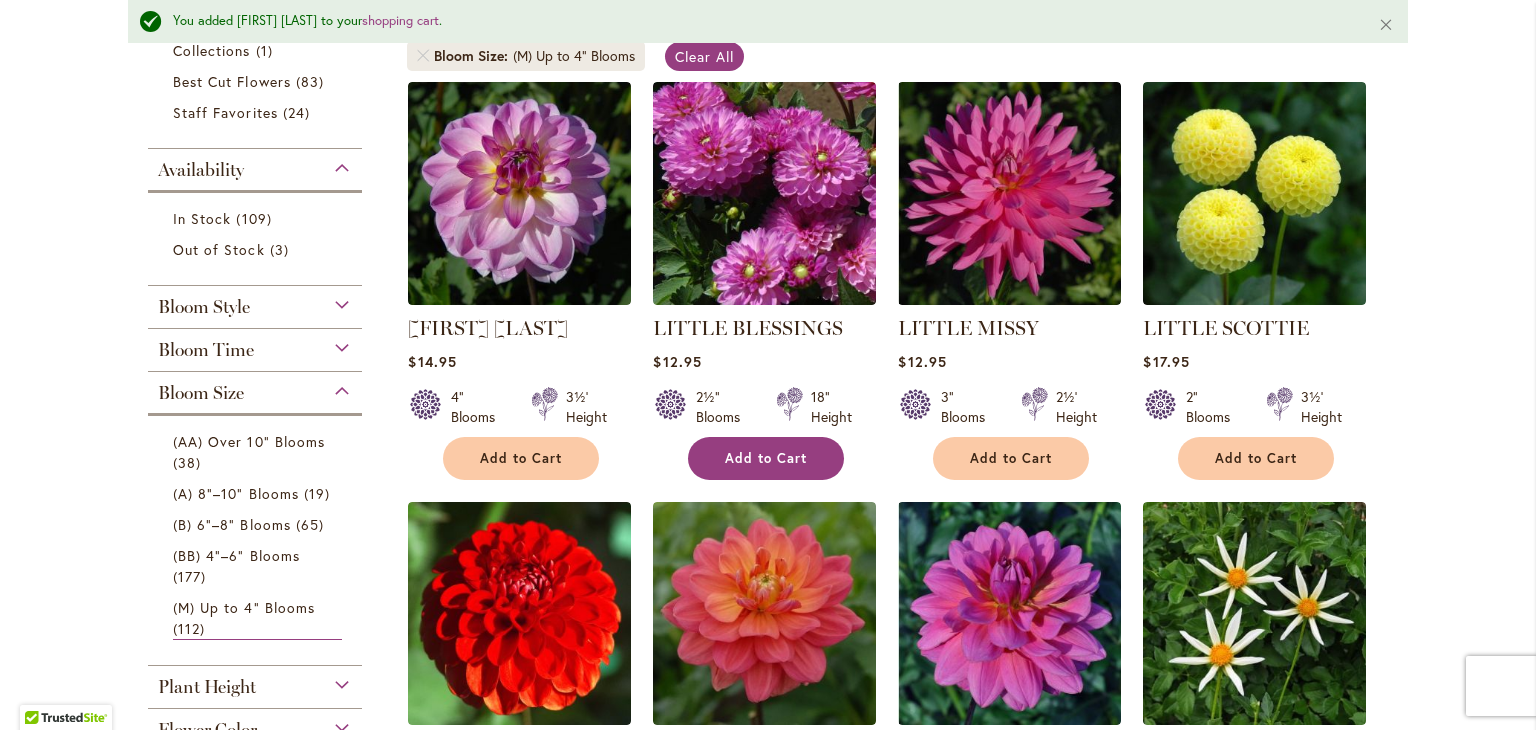 click on "Add to Cart" at bounding box center [766, 458] 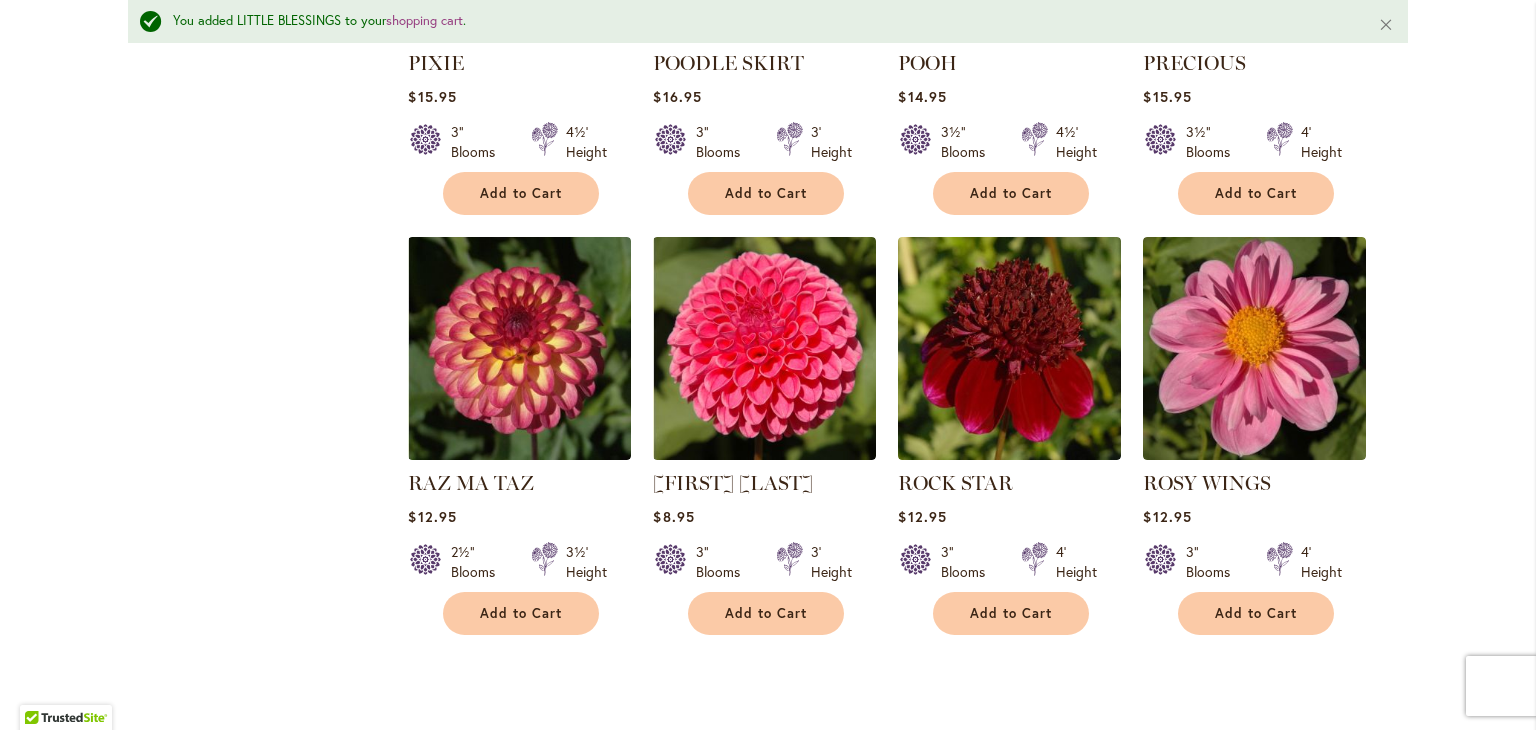 scroll, scrollTop: 3228, scrollLeft: 0, axis: vertical 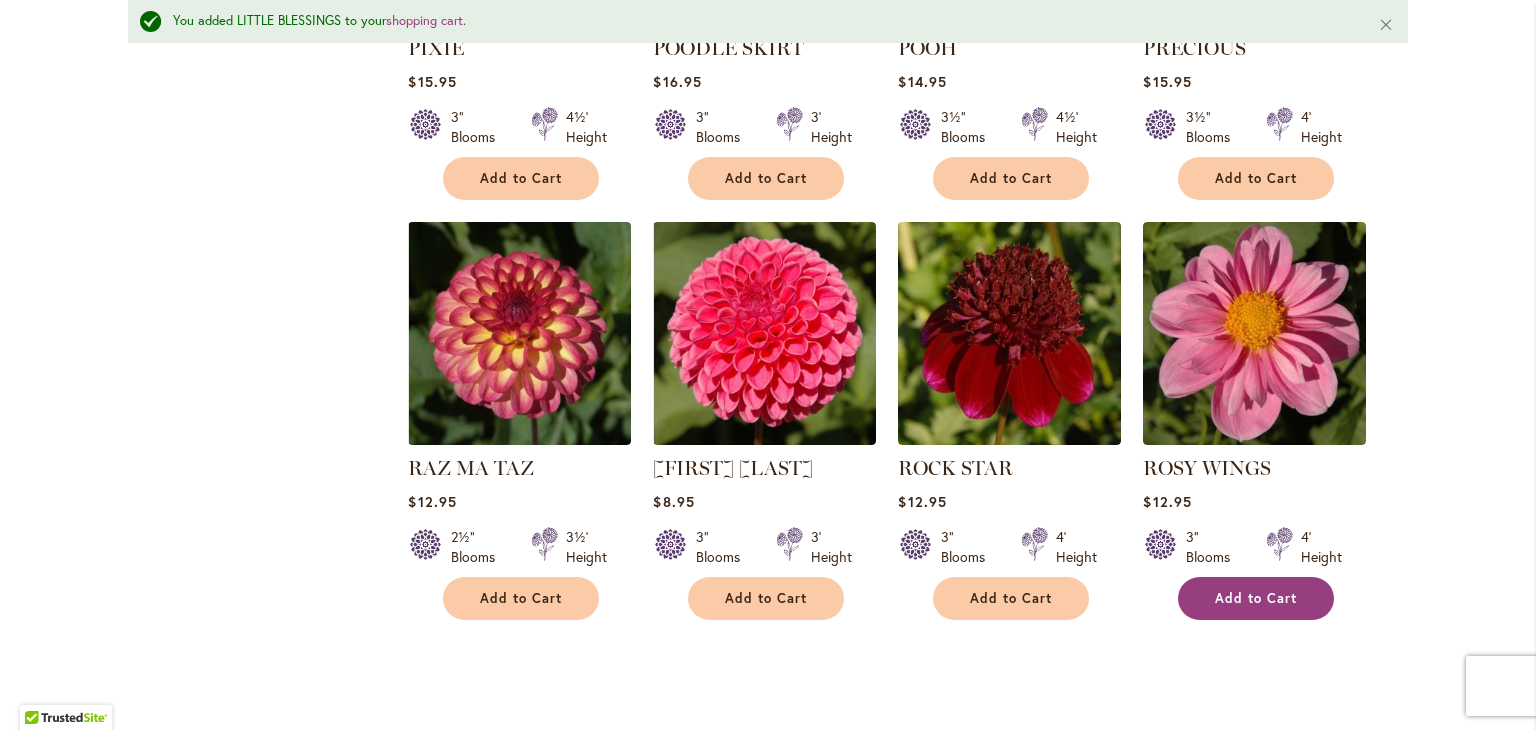 click on "Add to Cart" at bounding box center (1256, 598) 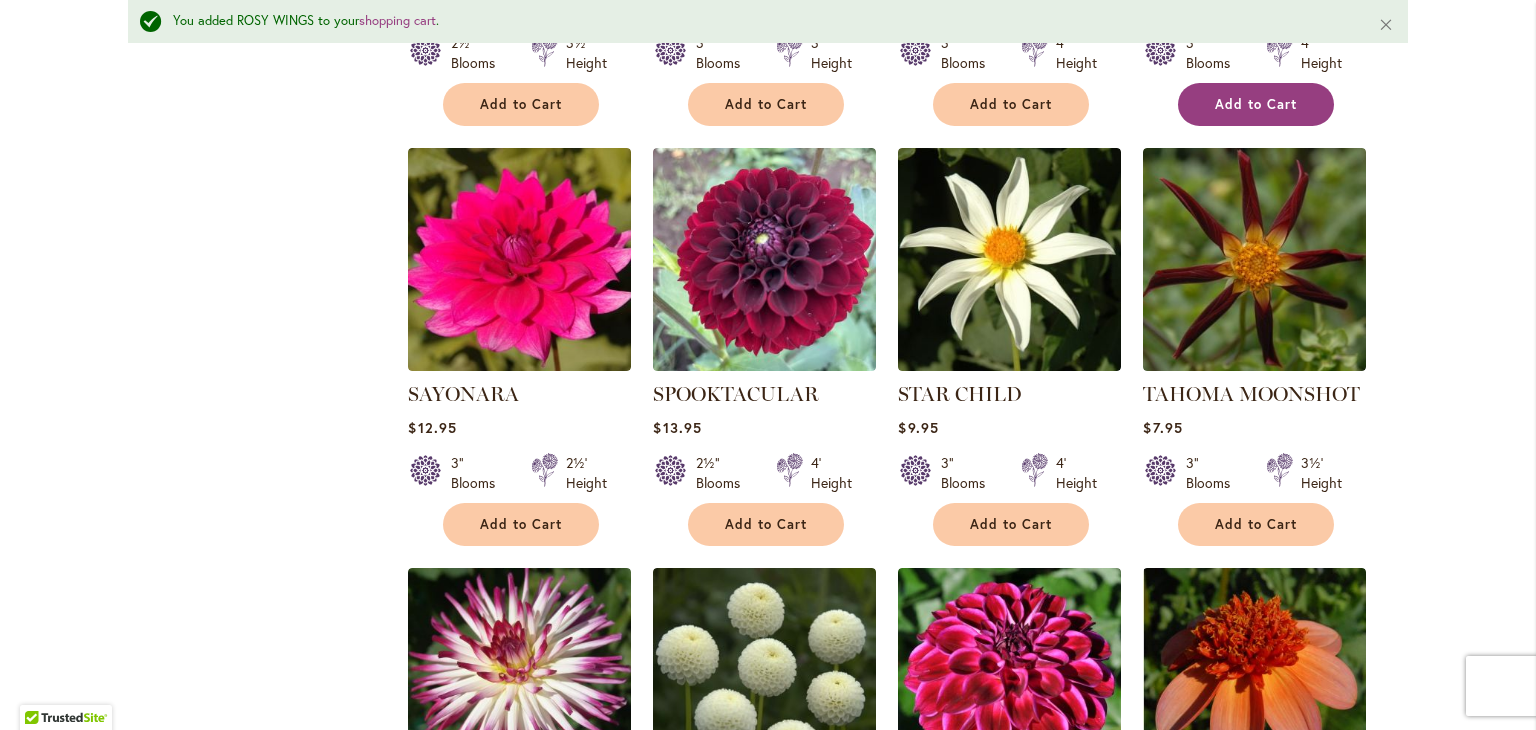 scroll, scrollTop: 3728, scrollLeft: 0, axis: vertical 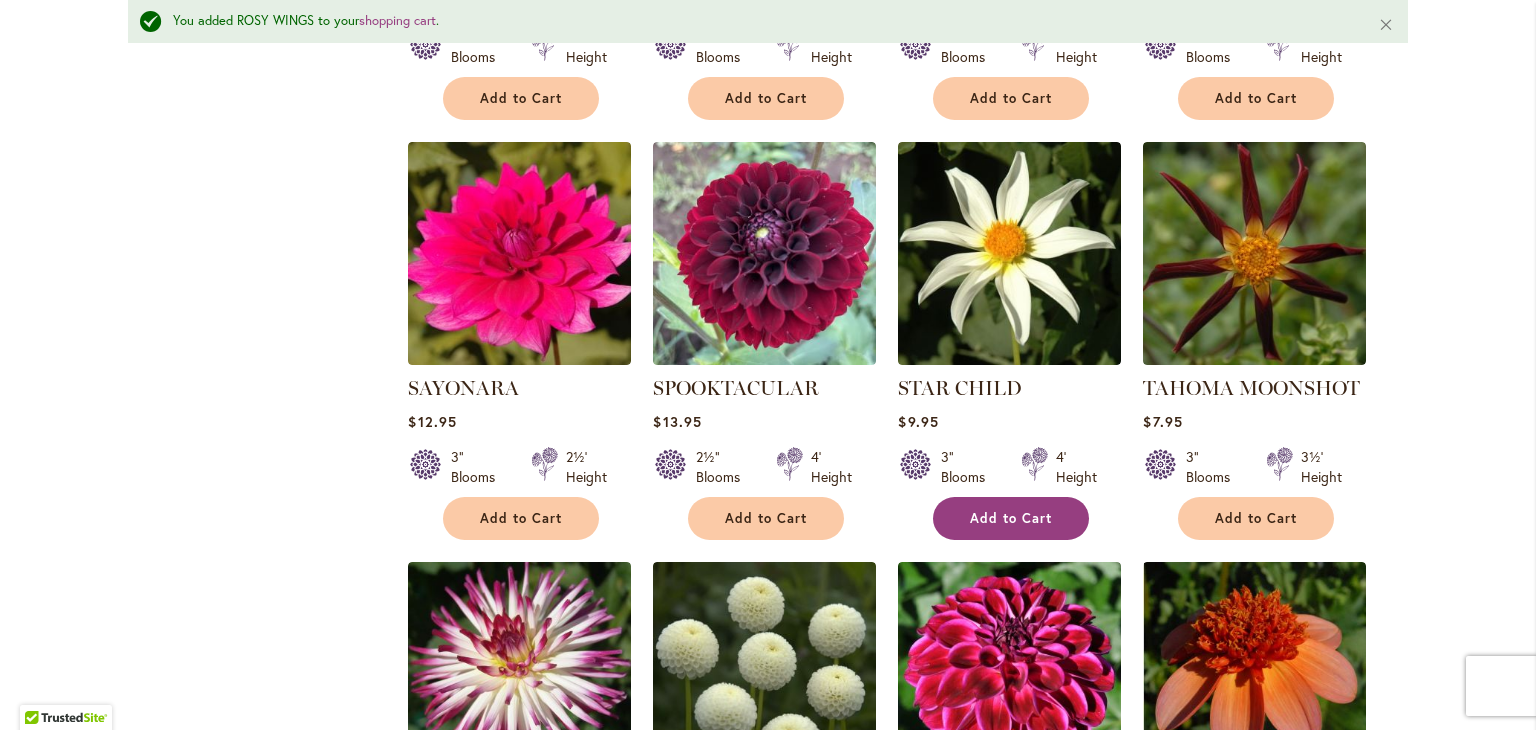 click on "Add to Cart" at bounding box center [1011, 518] 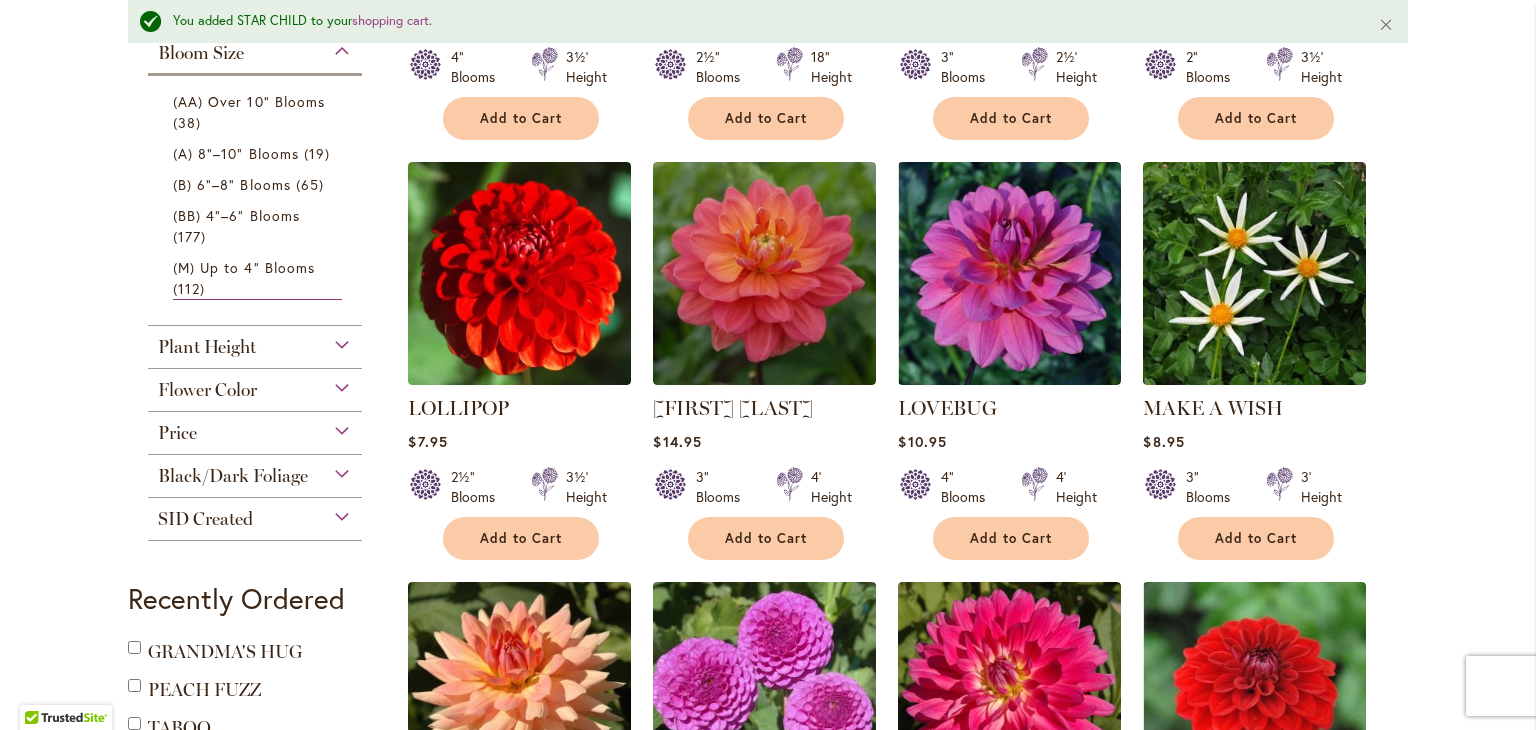 scroll, scrollTop: 0, scrollLeft: 0, axis: both 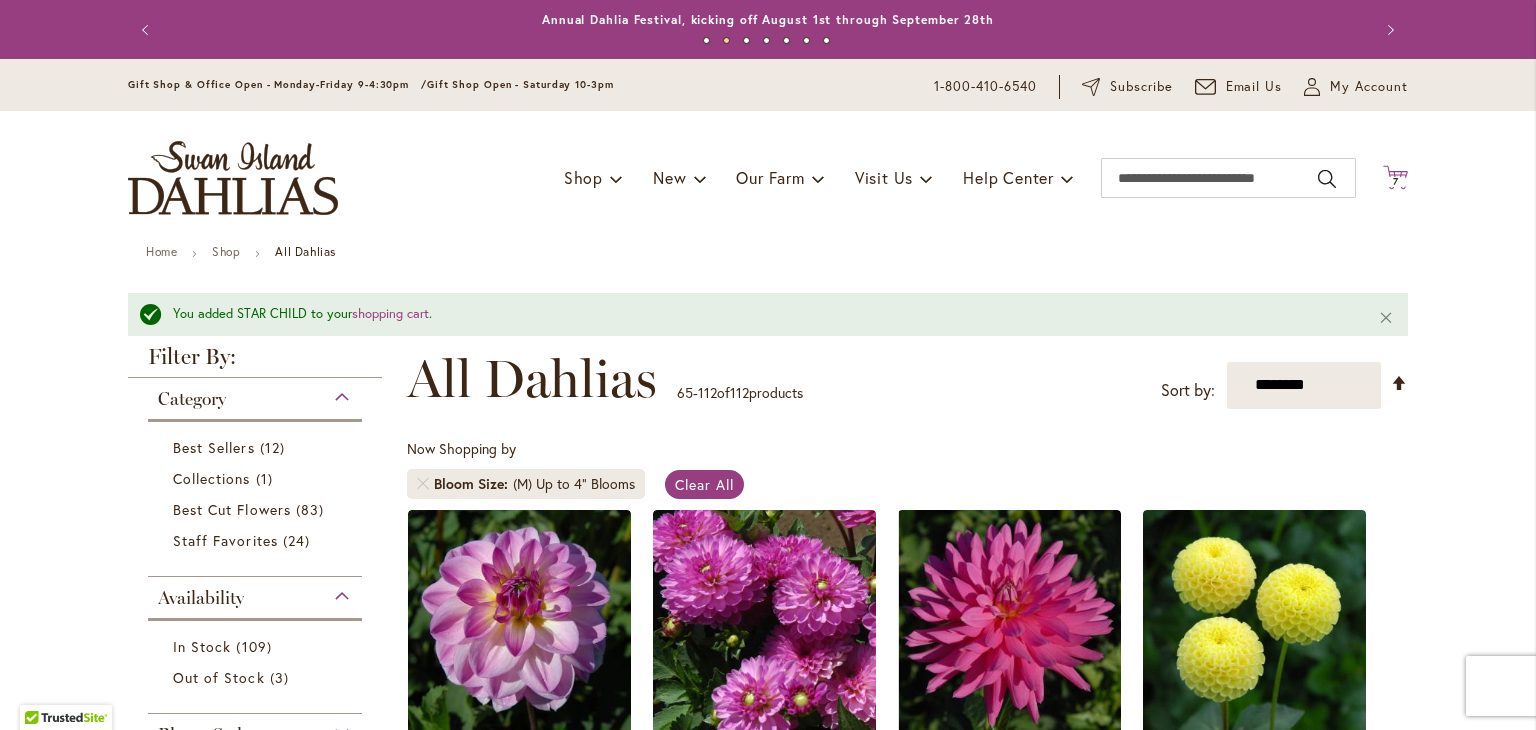 click on "7" at bounding box center (1396, 181) 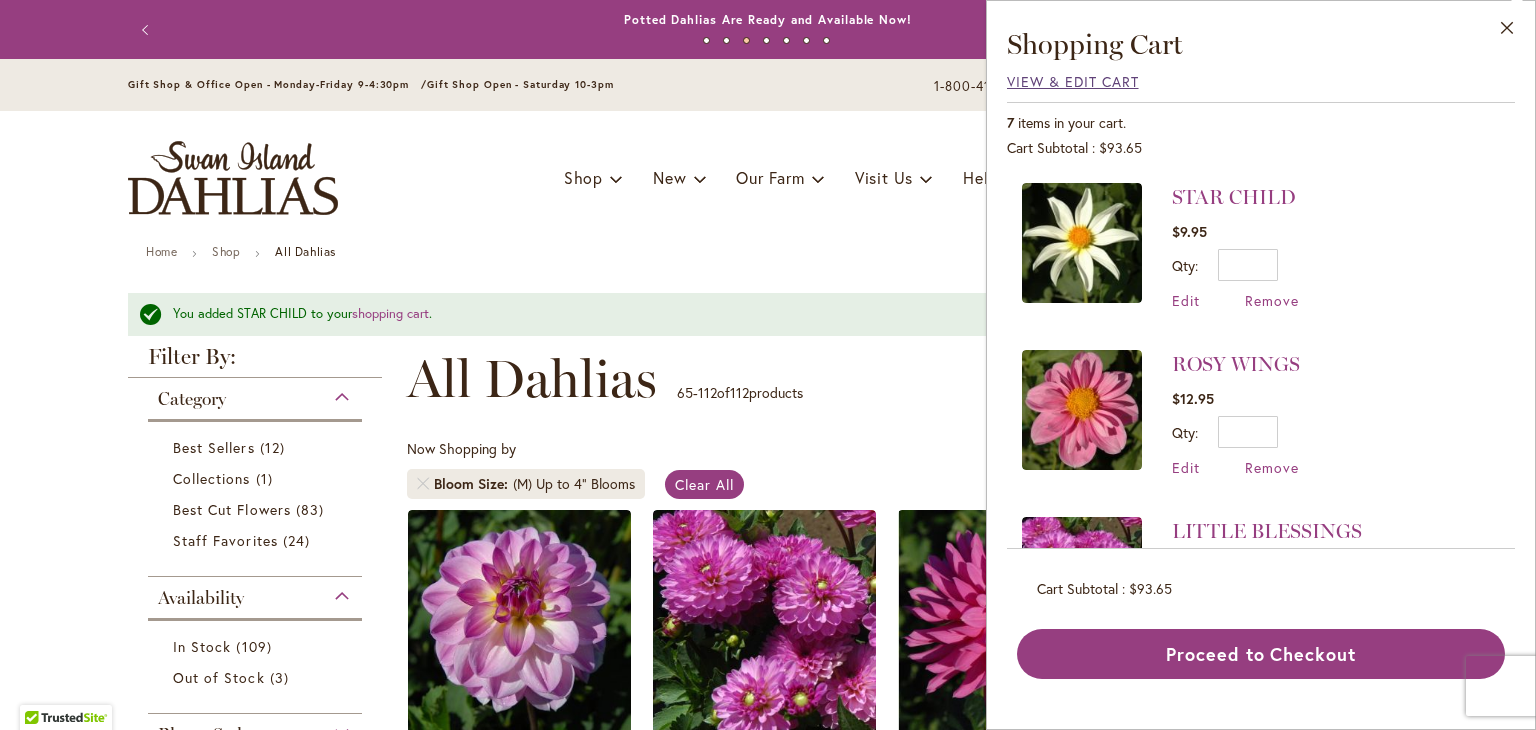 click on "View & Edit Cart" at bounding box center [1073, 81] 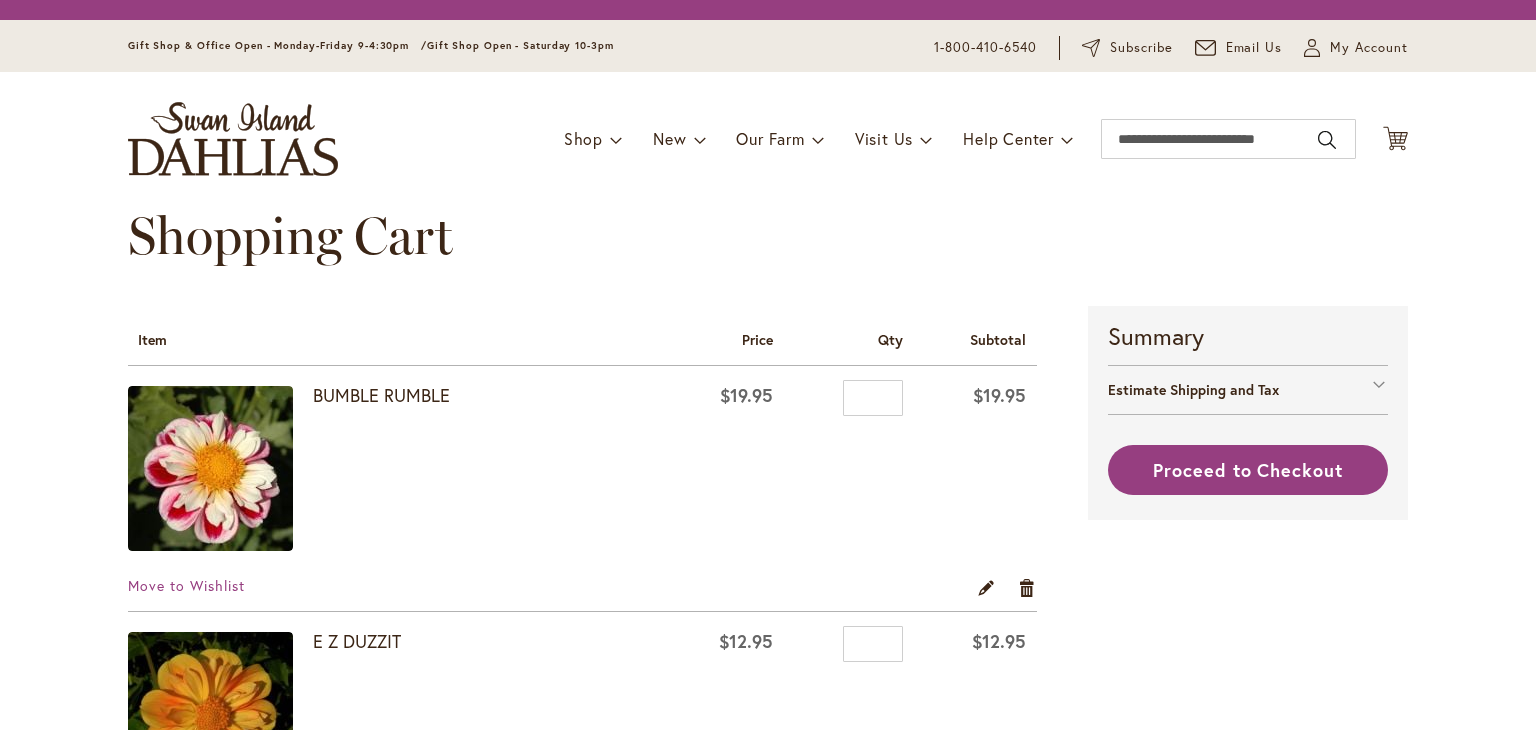 scroll, scrollTop: 0, scrollLeft: 0, axis: both 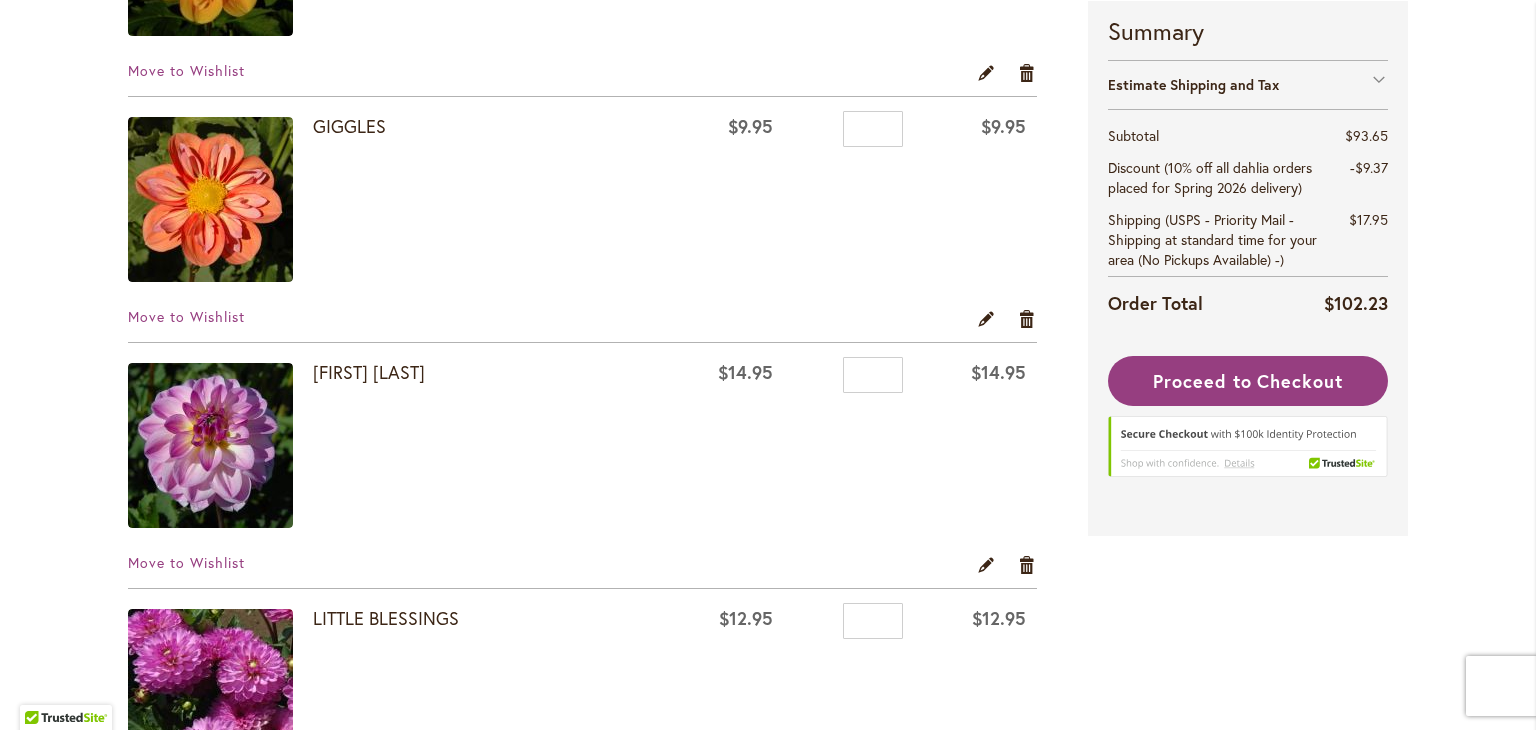 type on "**********" 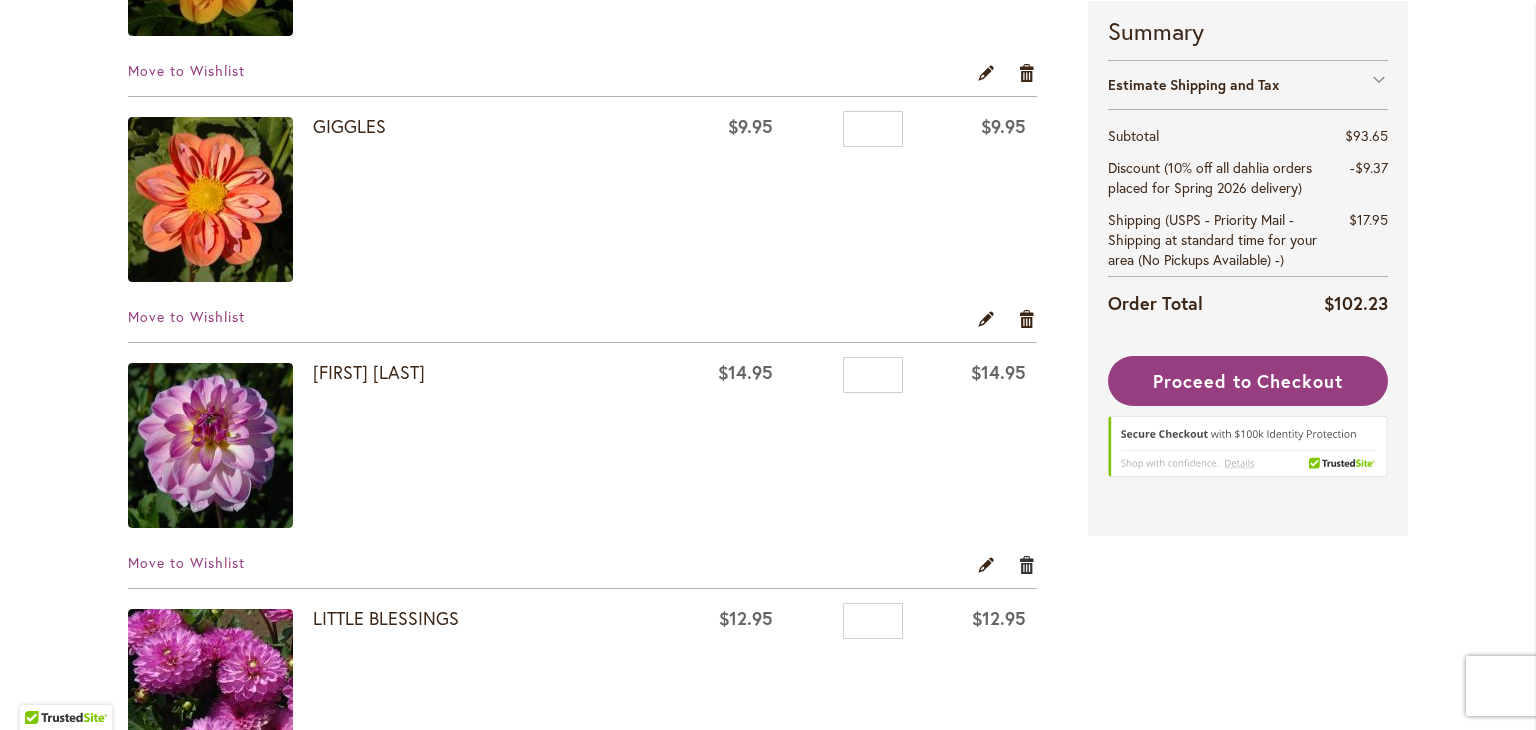 click on "Remove item" at bounding box center (1027, 564) 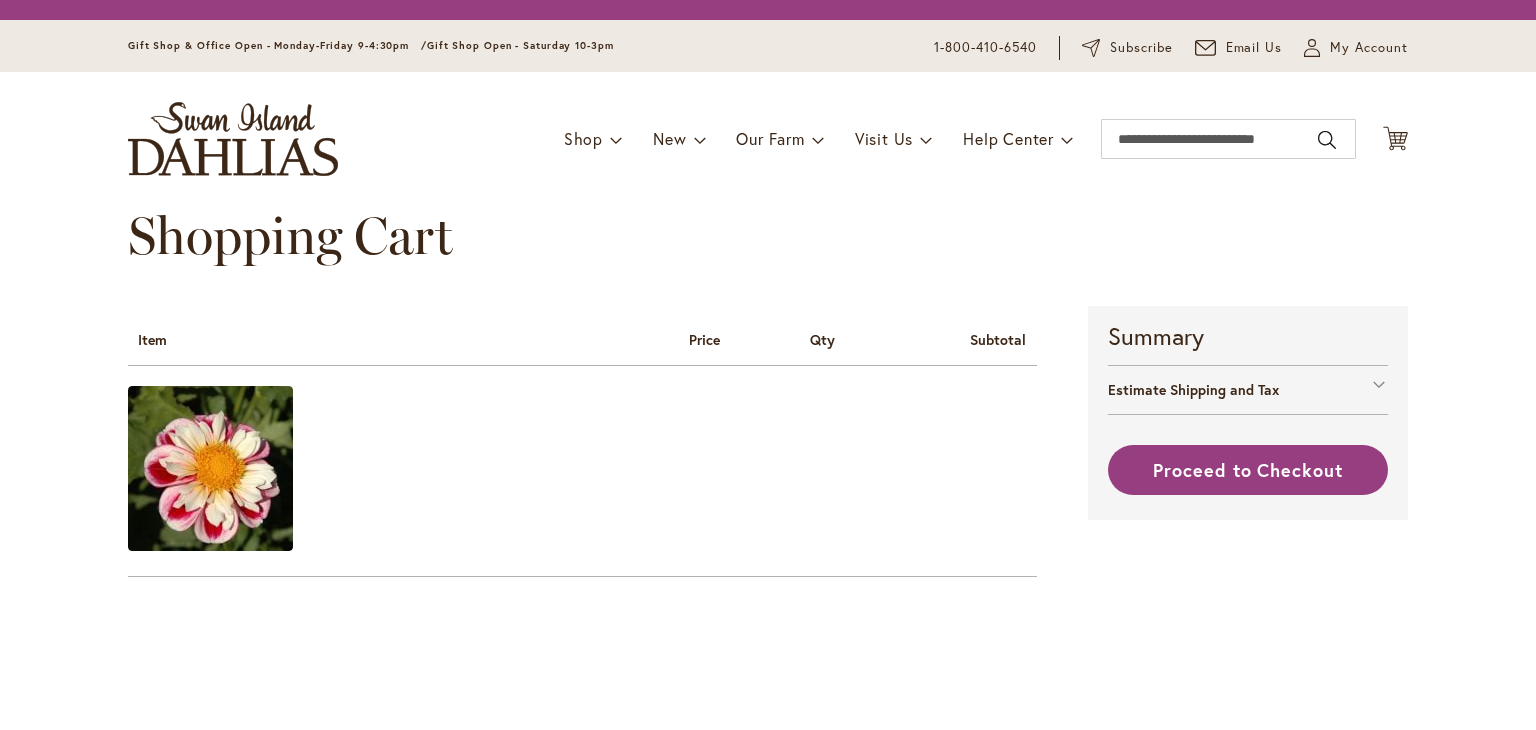 scroll, scrollTop: 0, scrollLeft: 0, axis: both 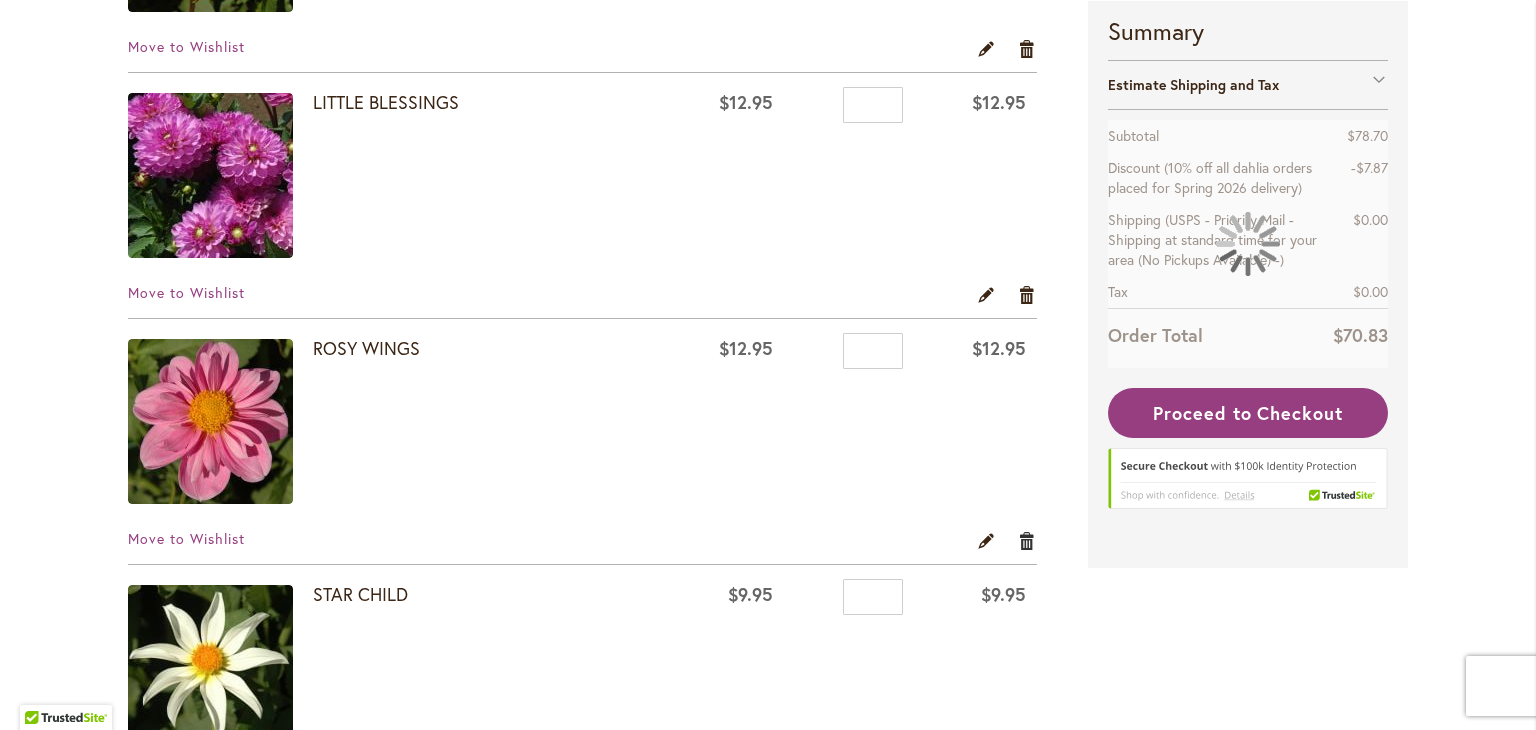 type on "**********" 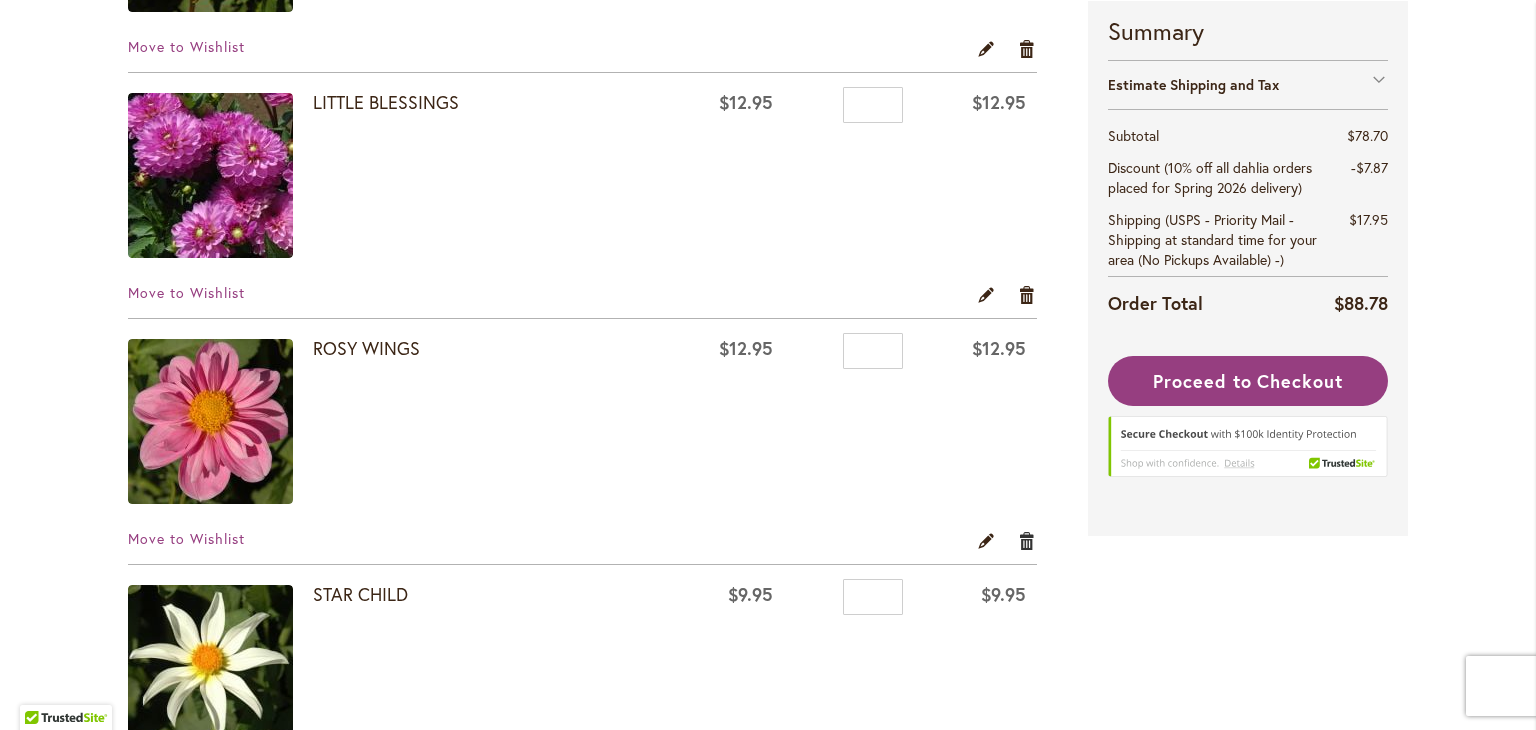 click on "Remove item" at bounding box center (1027, 540) 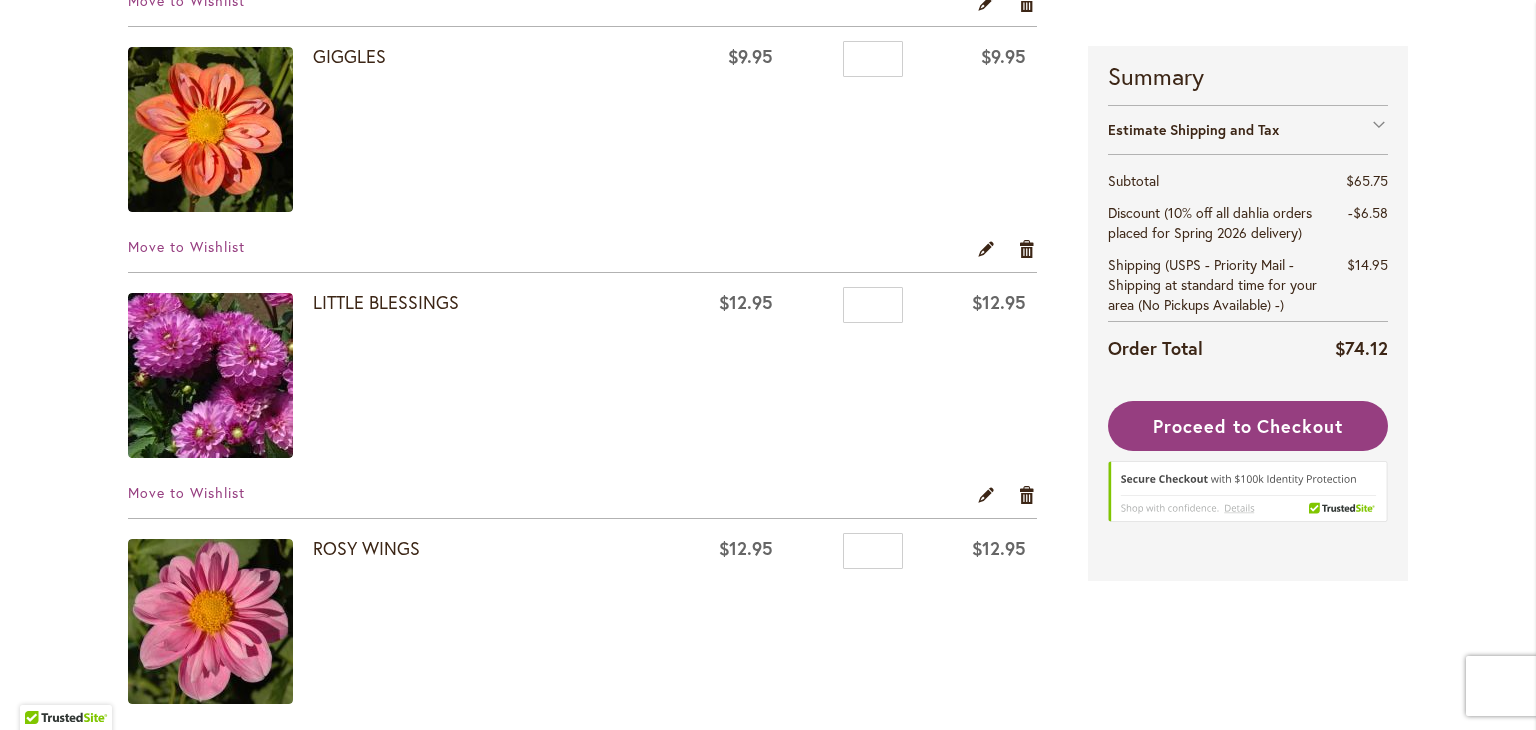 scroll, scrollTop: 475, scrollLeft: 0, axis: vertical 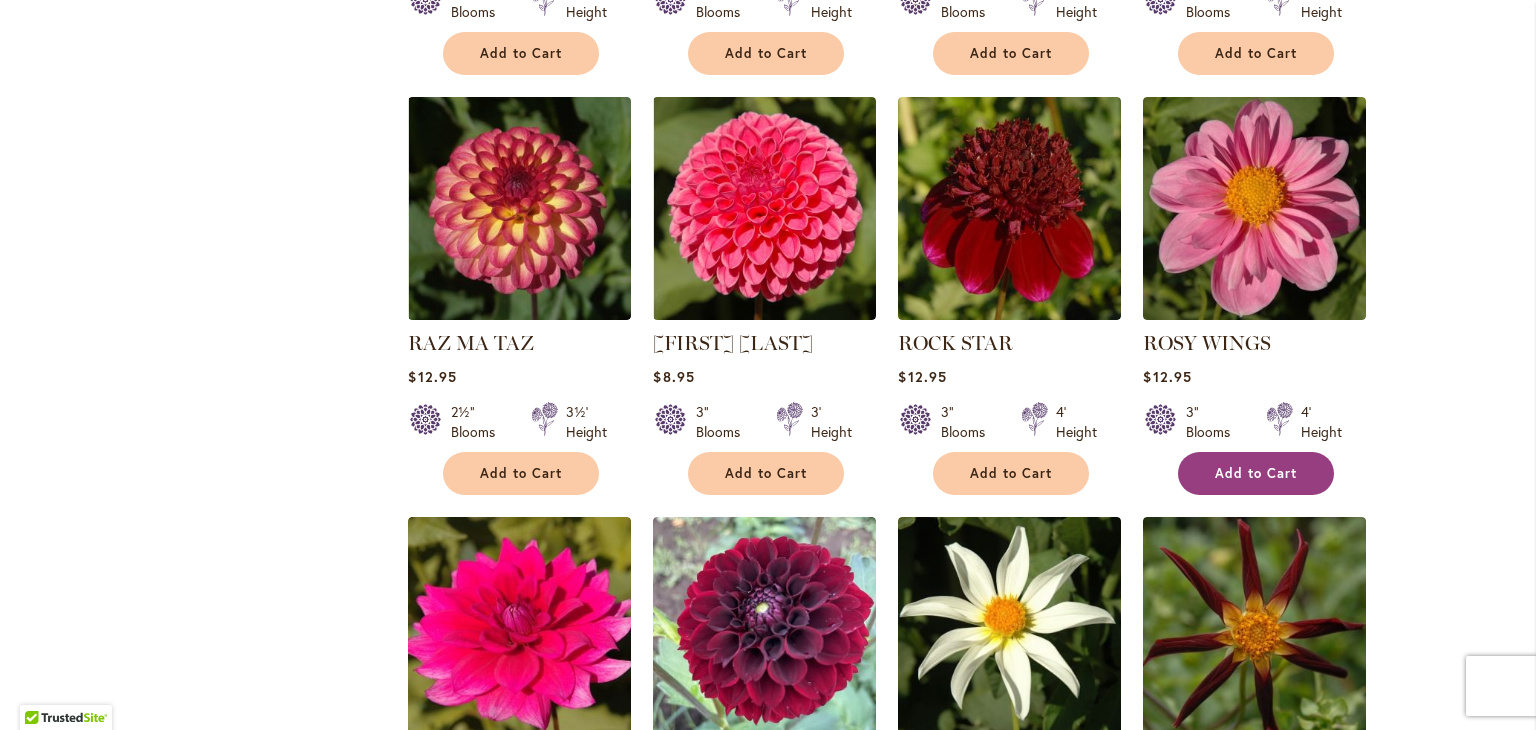 type on "**********" 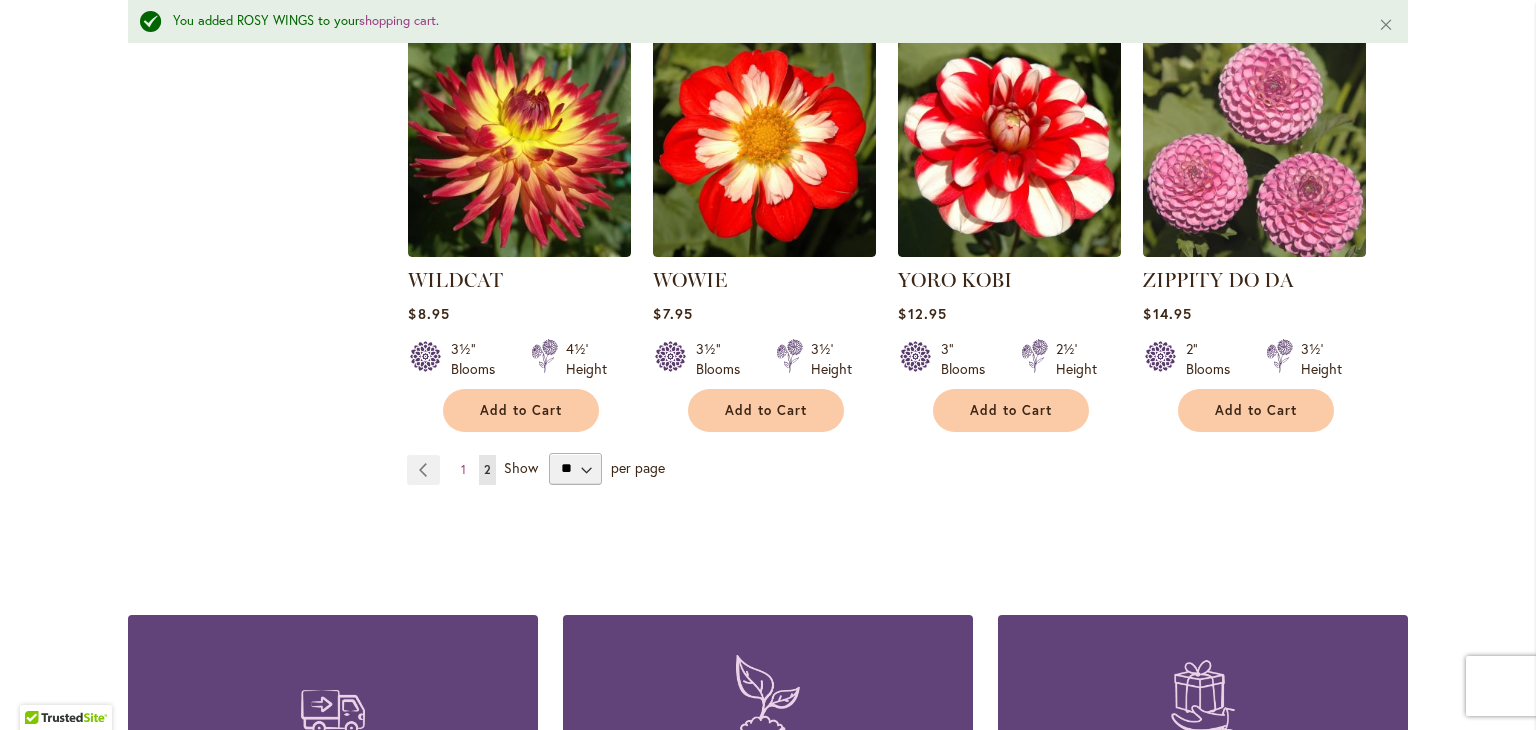 scroll, scrollTop: 5152, scrollLeft: 0, axis: vertical 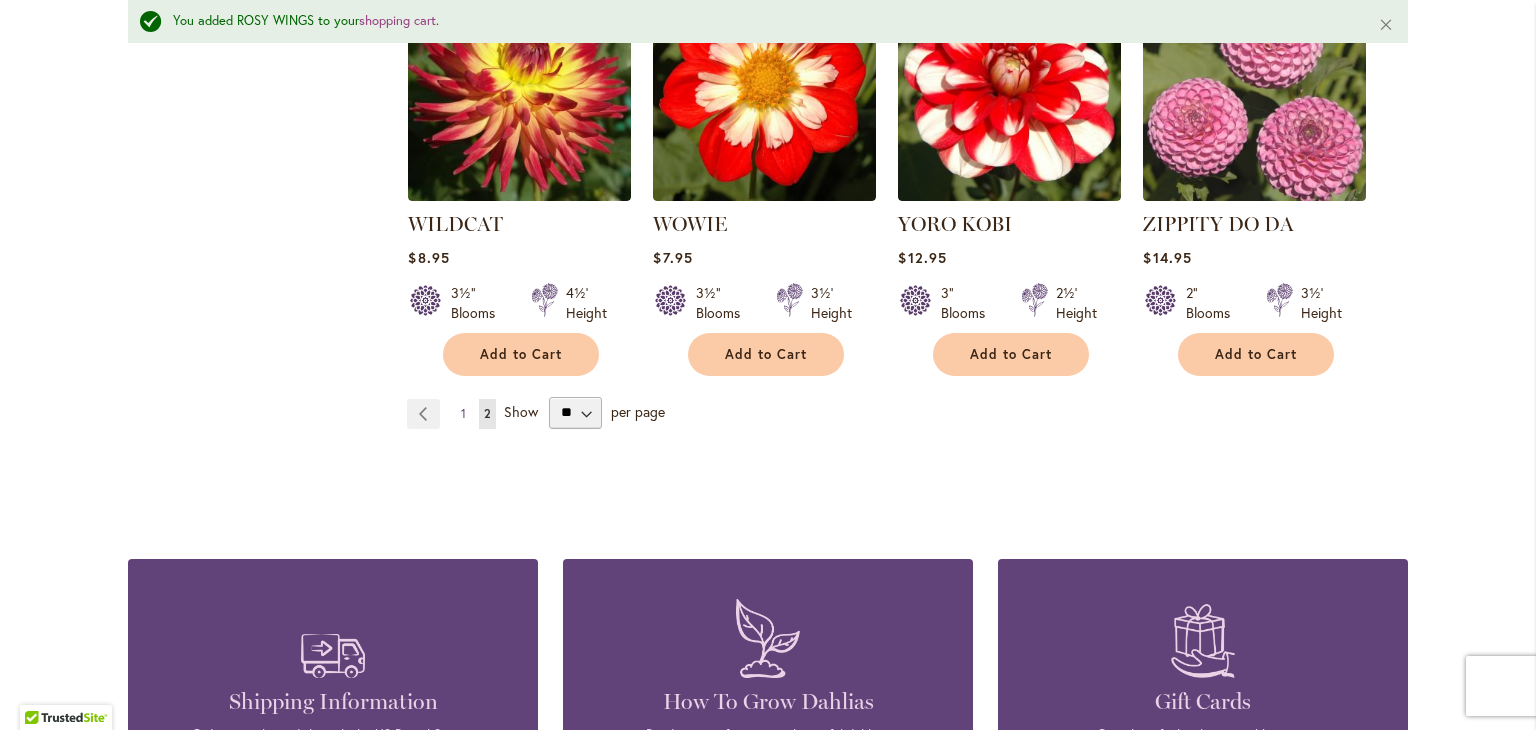 click on "1" at bounding box center (463, 413) 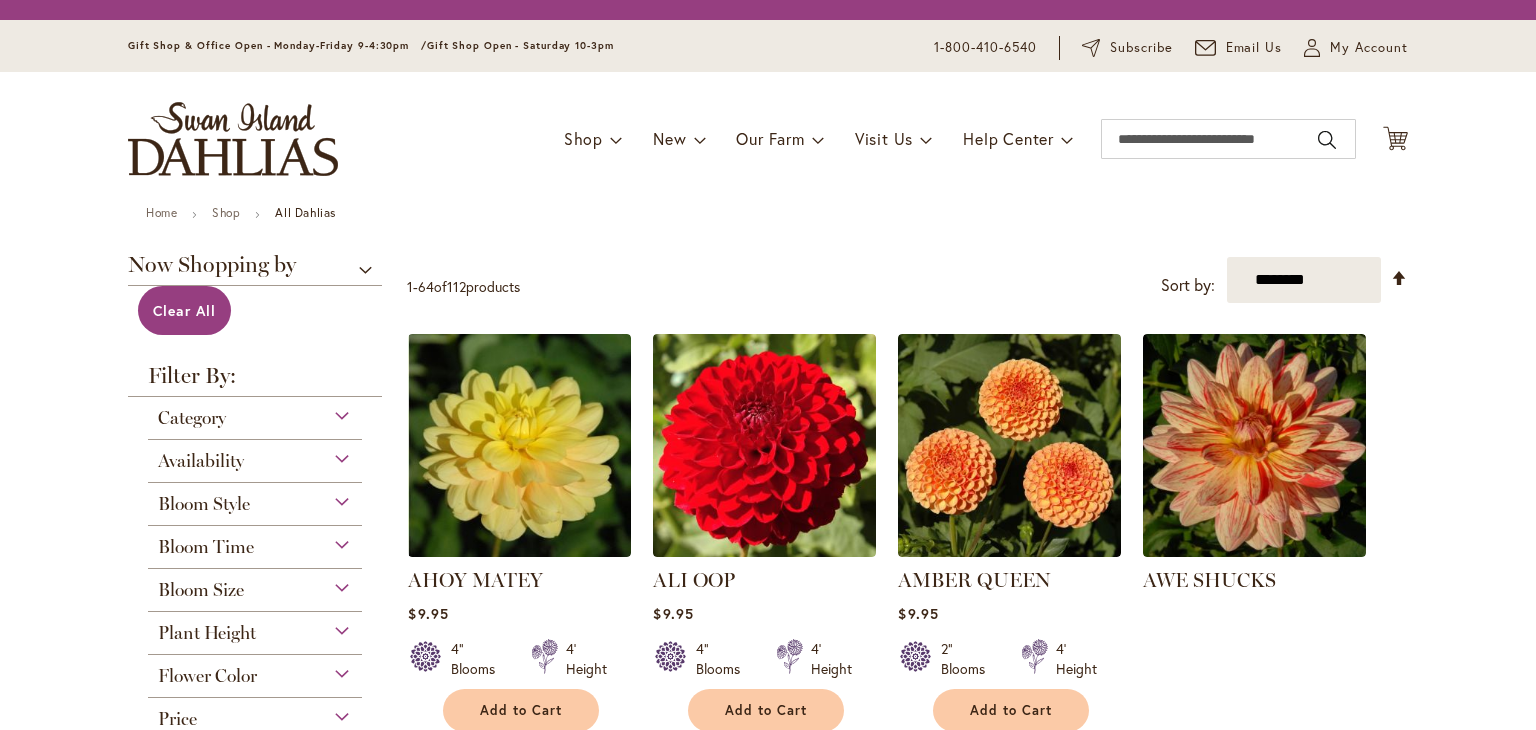 scroll, scrollTop: 0, scrollLeft: 0, axis: both 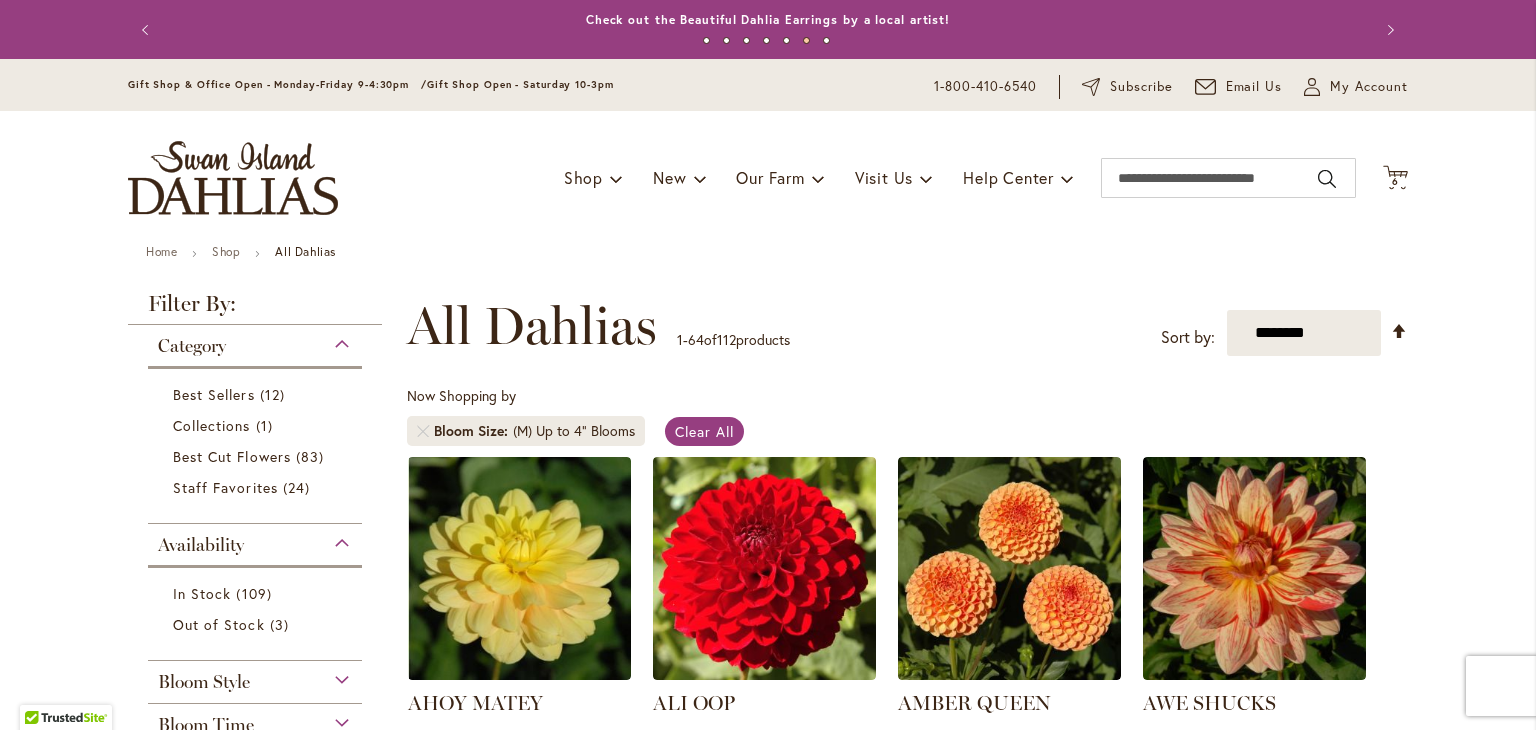 type on "**********" 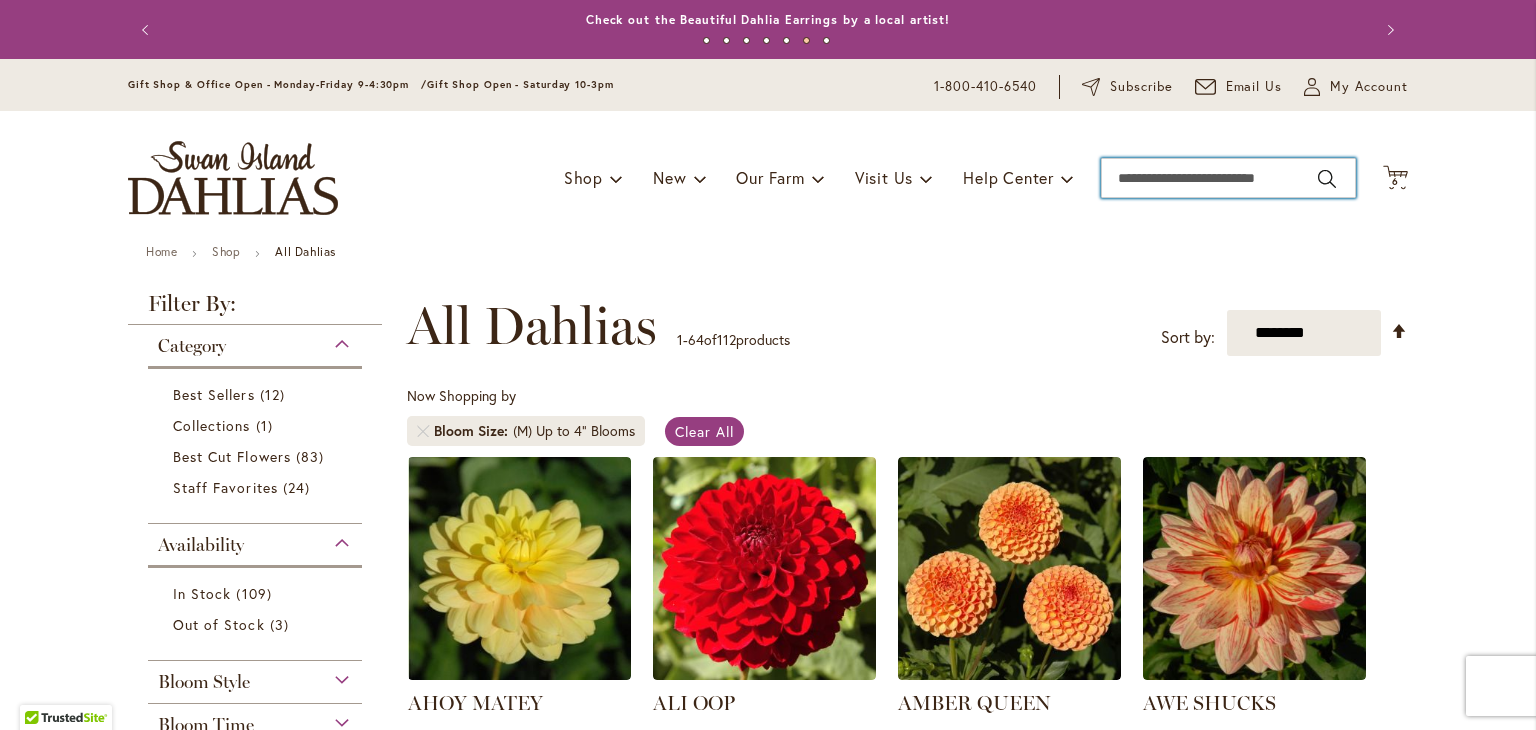 click on "Search" at bounding box center [1228, 178] 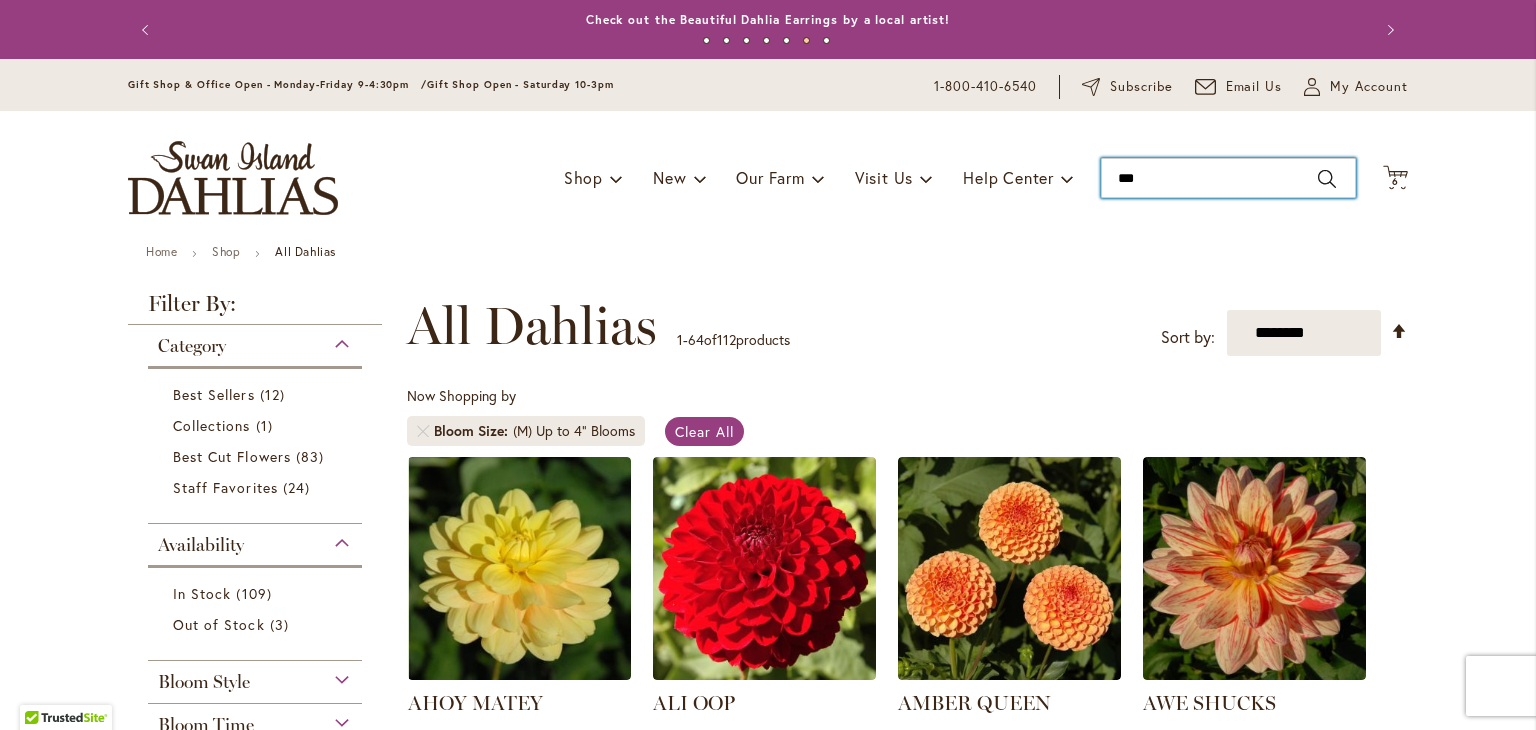 type on "****" 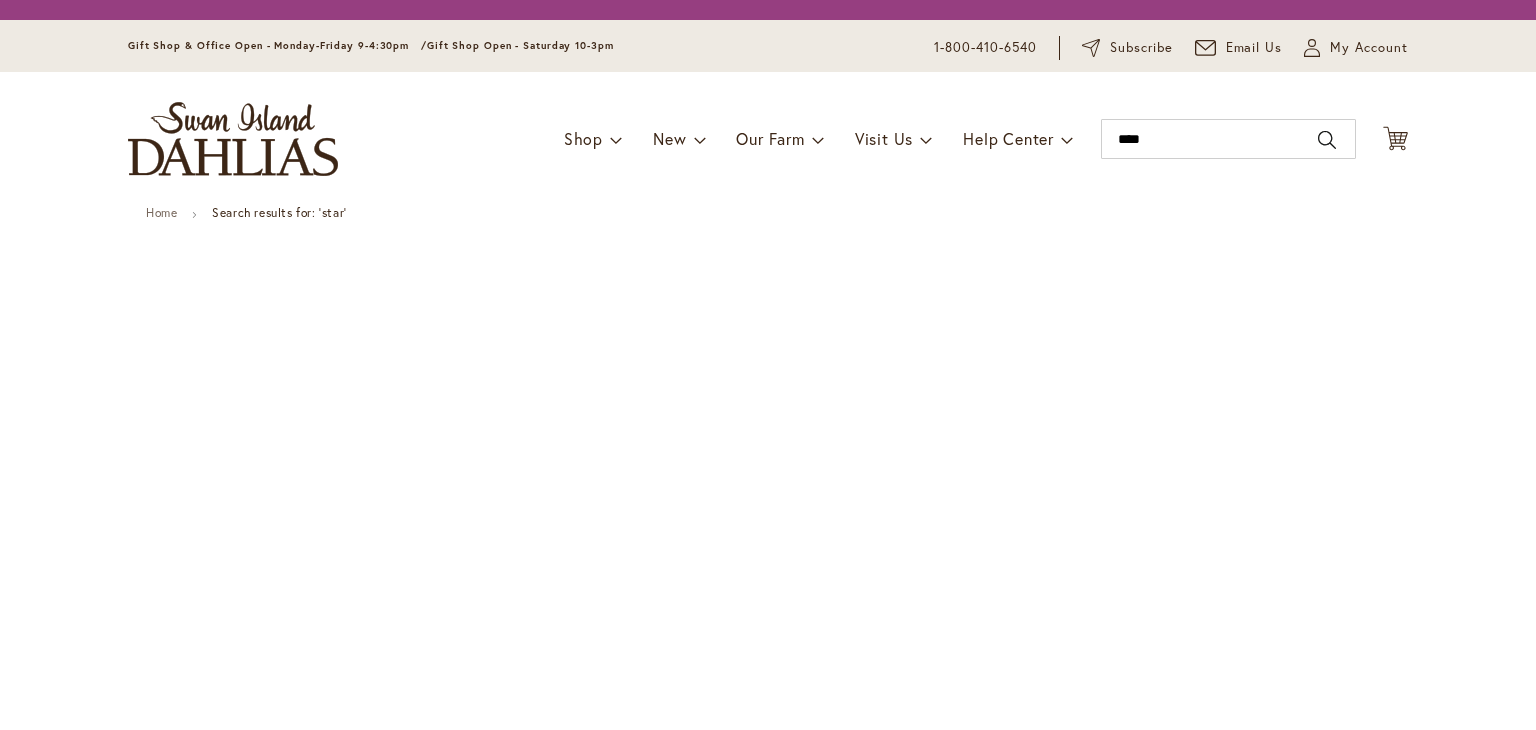 scroll, scrollTop: 0, scrollLeft: 0, axis: both 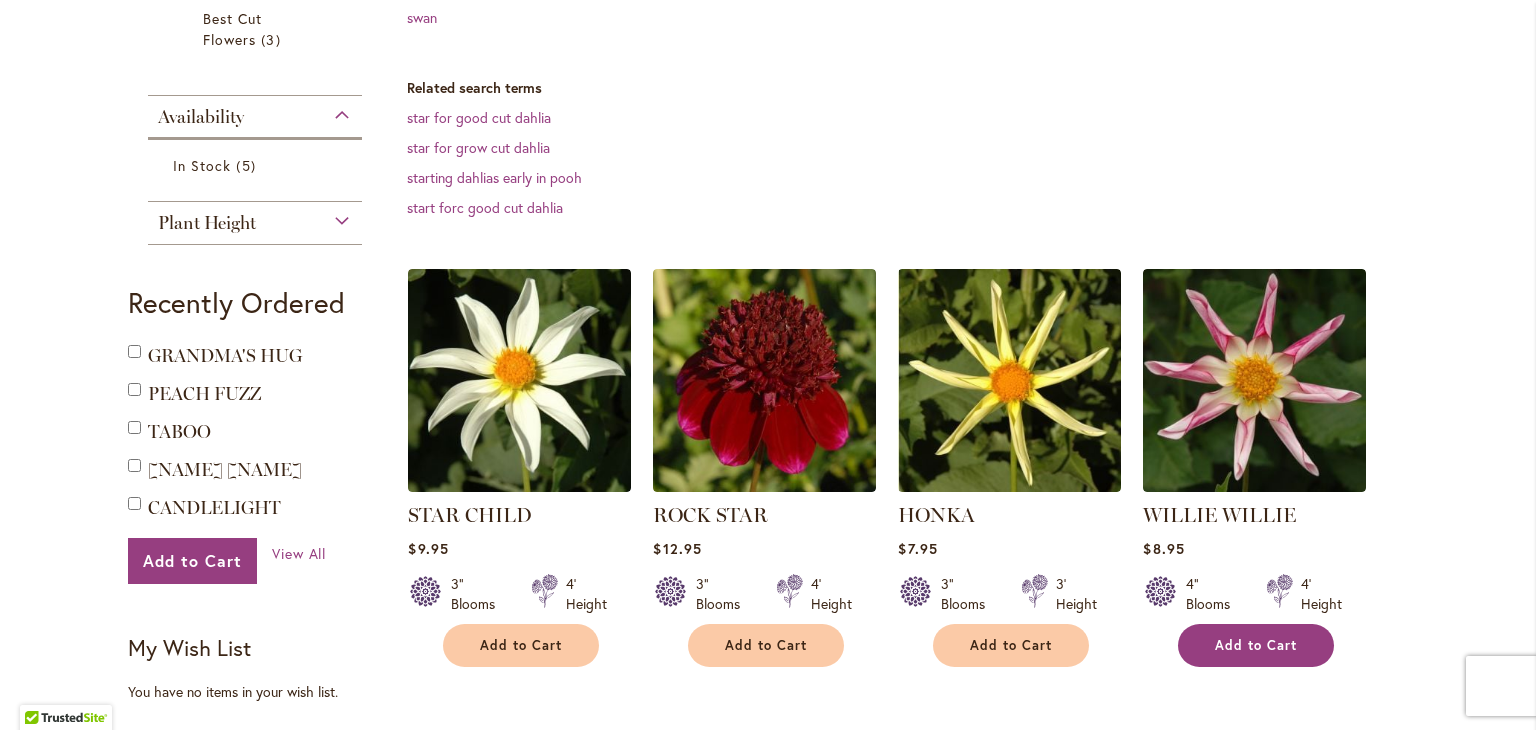 type 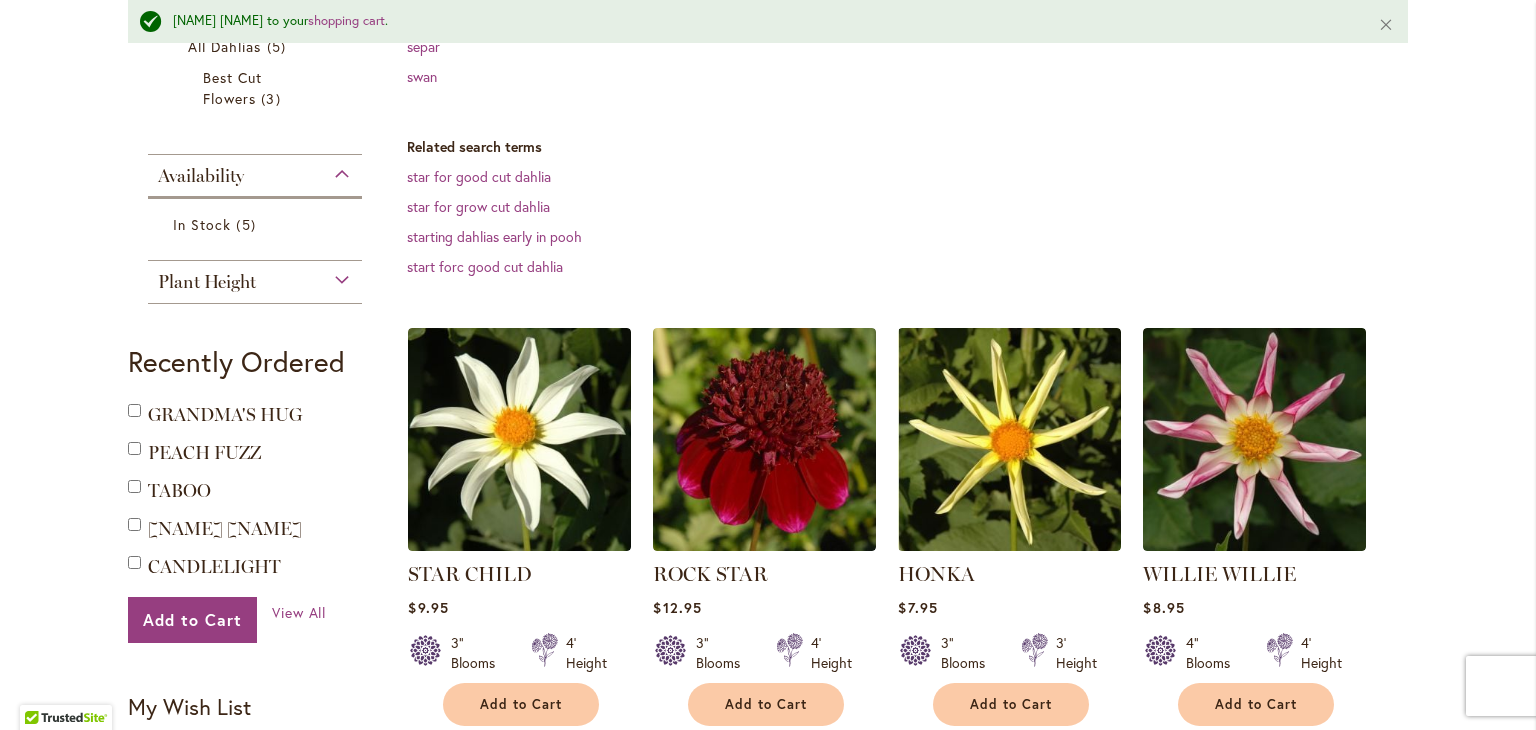 scroll, scrollTop: 0, scrollLeft: 0, axis: both 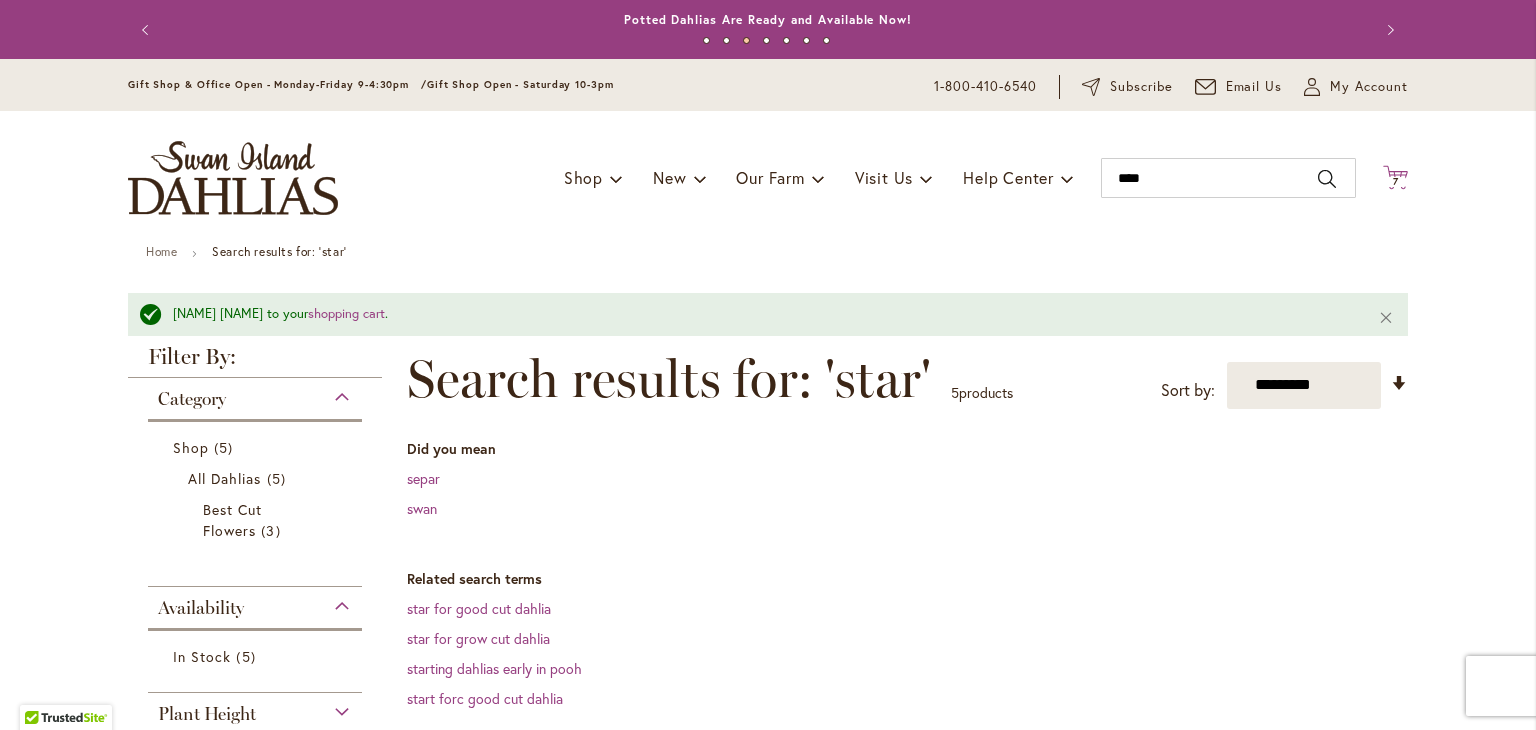click on "7" at bounding box center [1396, 181] 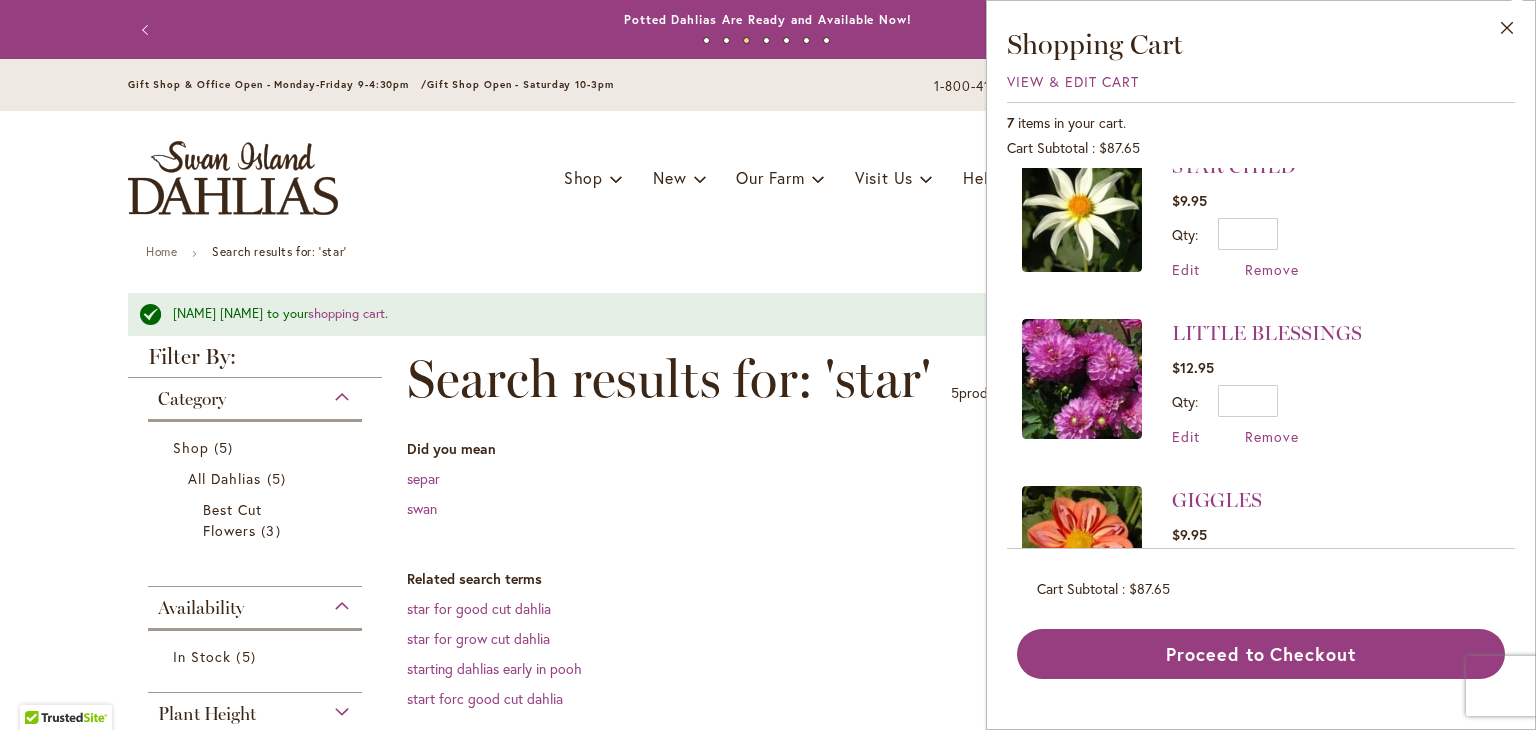 scroll, scrollTop: 400, scrollLeft: 0, axis: vertical 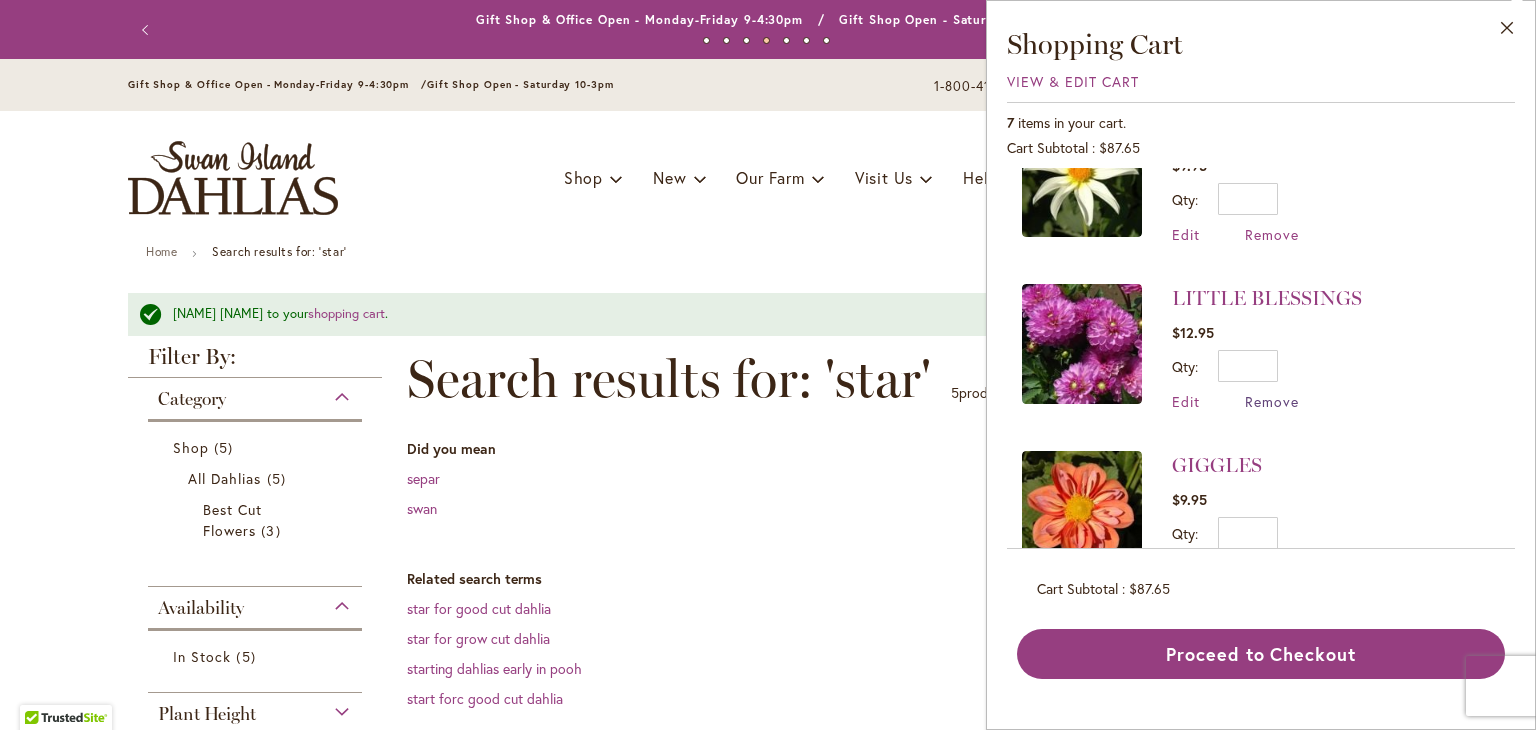 click on "Remove" at bounding box center (1272, 401) 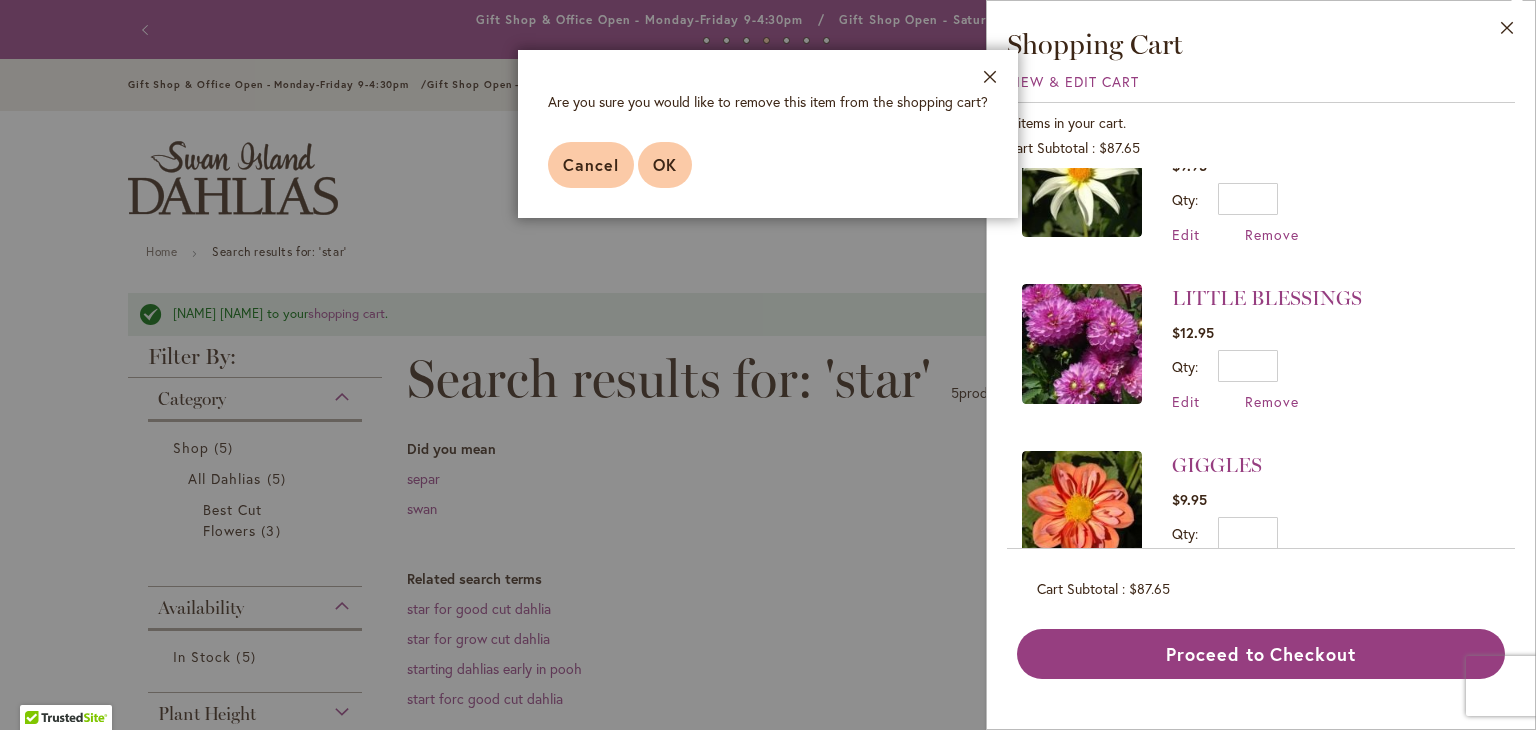 click on "OK" at bounding box center (665, 164) 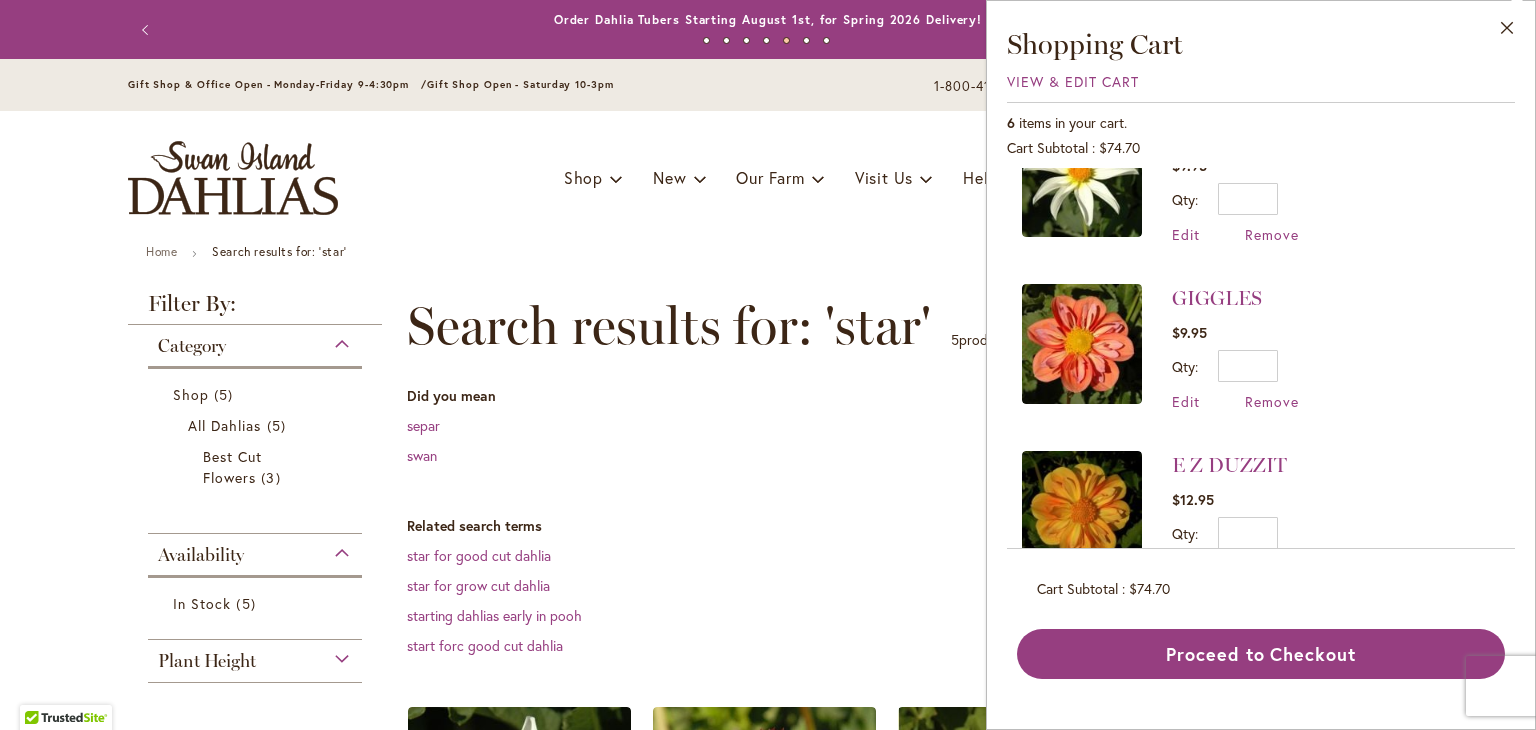 scroll, scrollTop: 500, scrollLeft: 0, axis: vertical 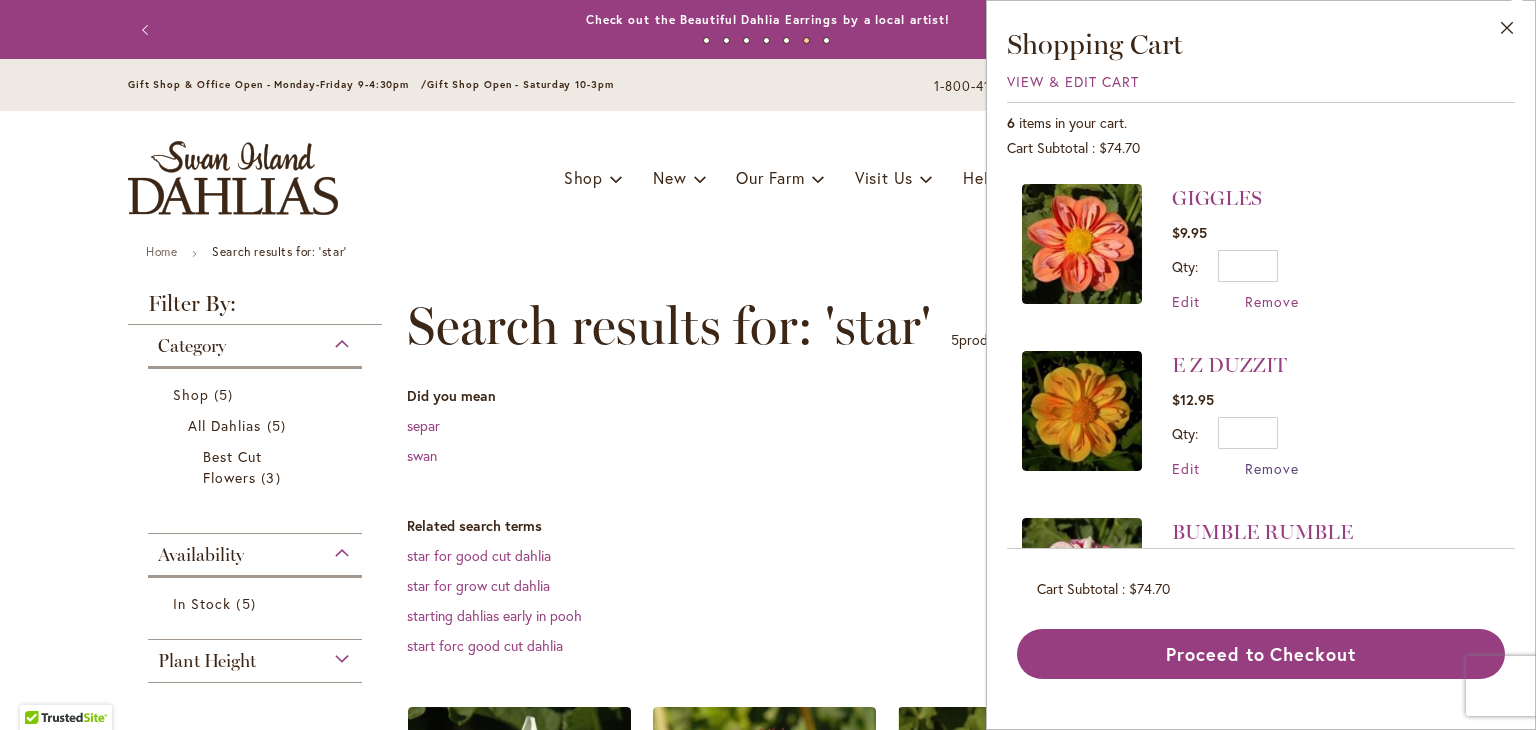 click on "Remove" at bounding box center [1272, 468] 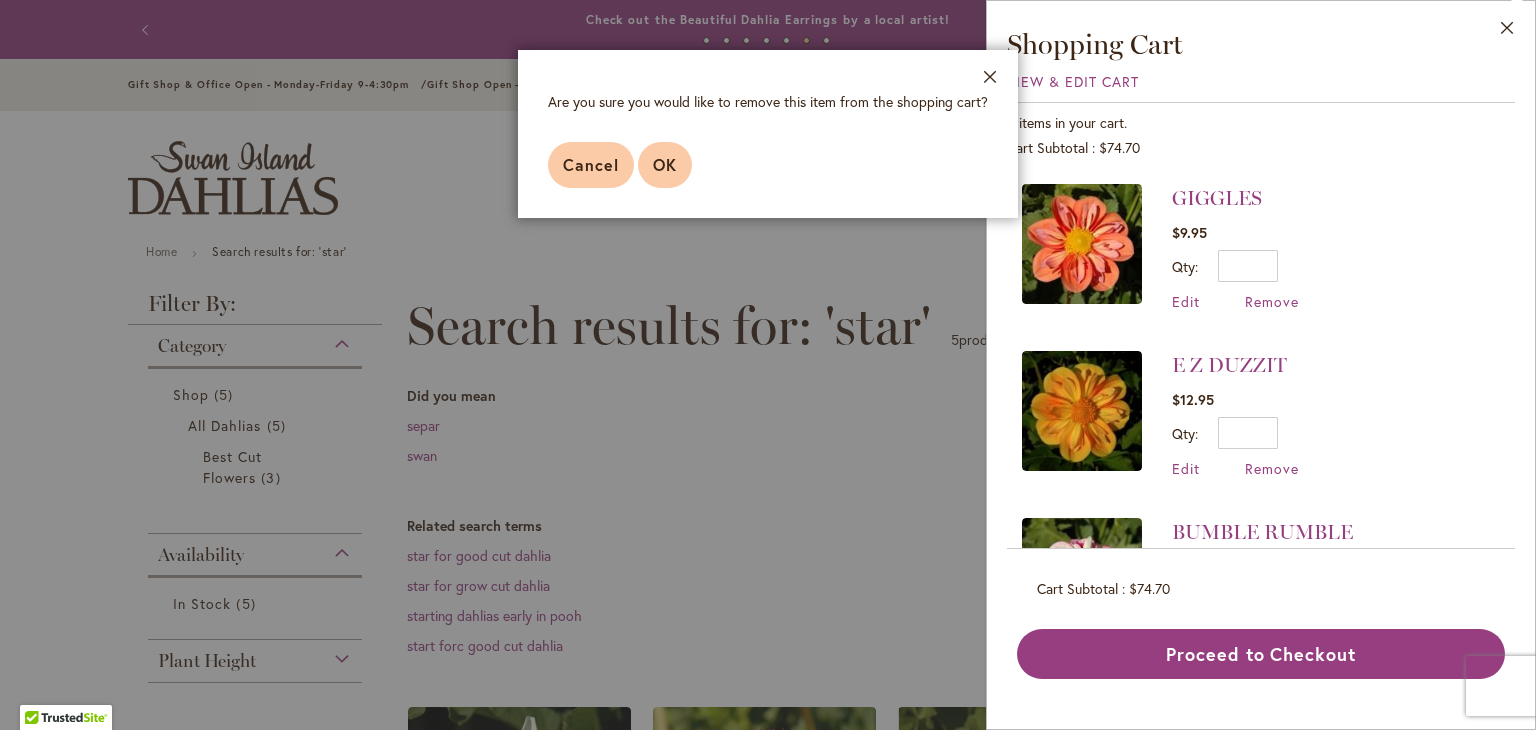 click on "OK" at bounding box center (665, 164) 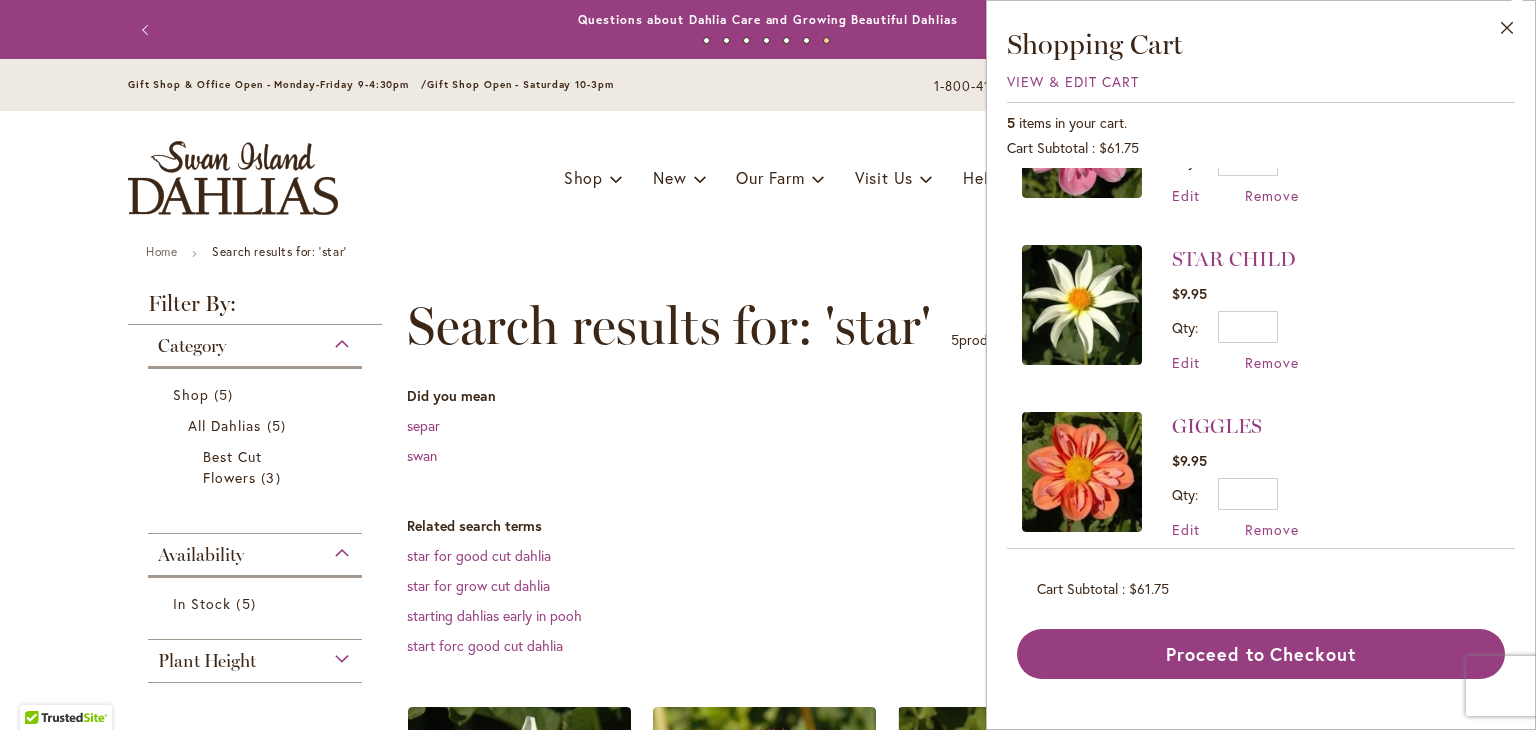 scroll, scrollTop: 300, scrollLeft: 0, axis: vertical 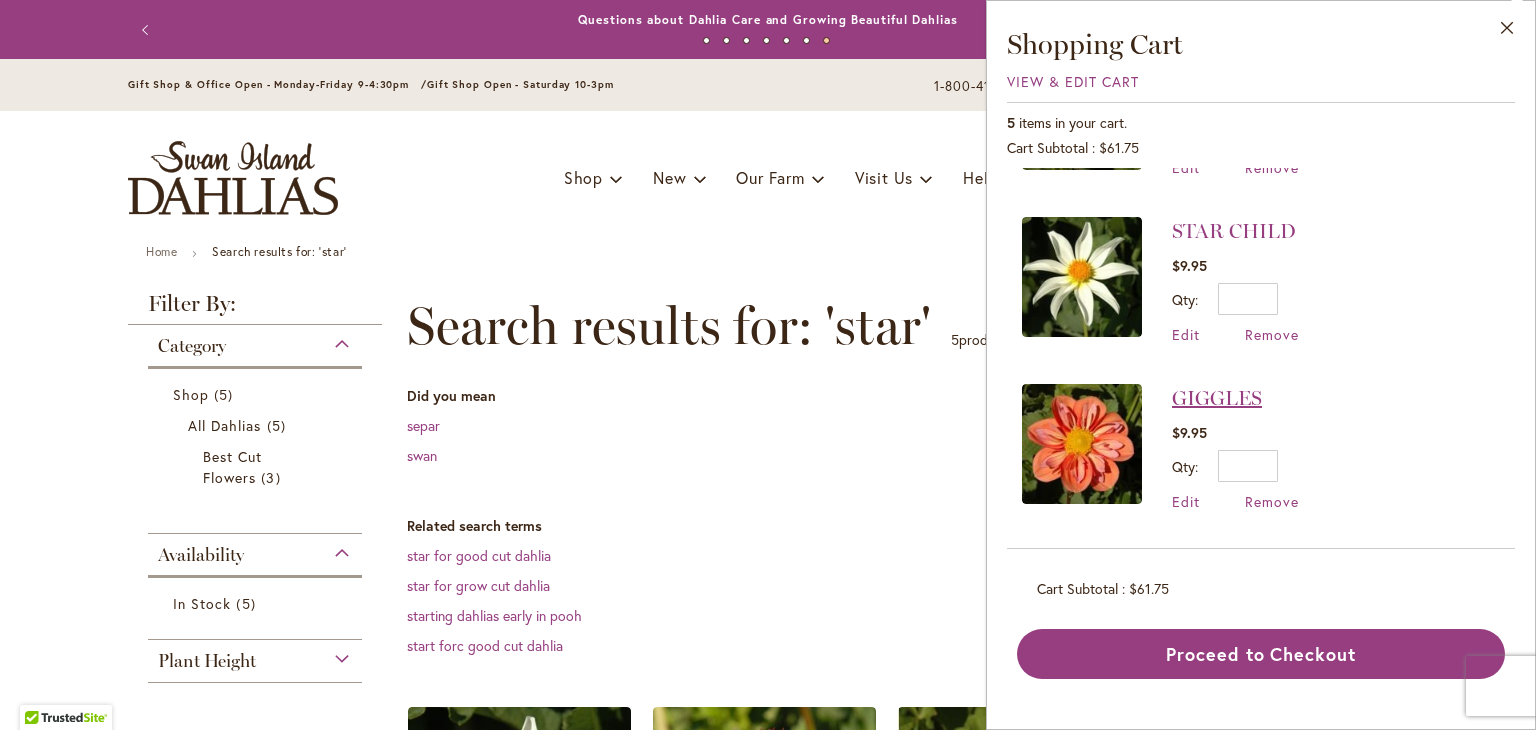 click on "GIGGLES" at bounding box center [1217, 398] 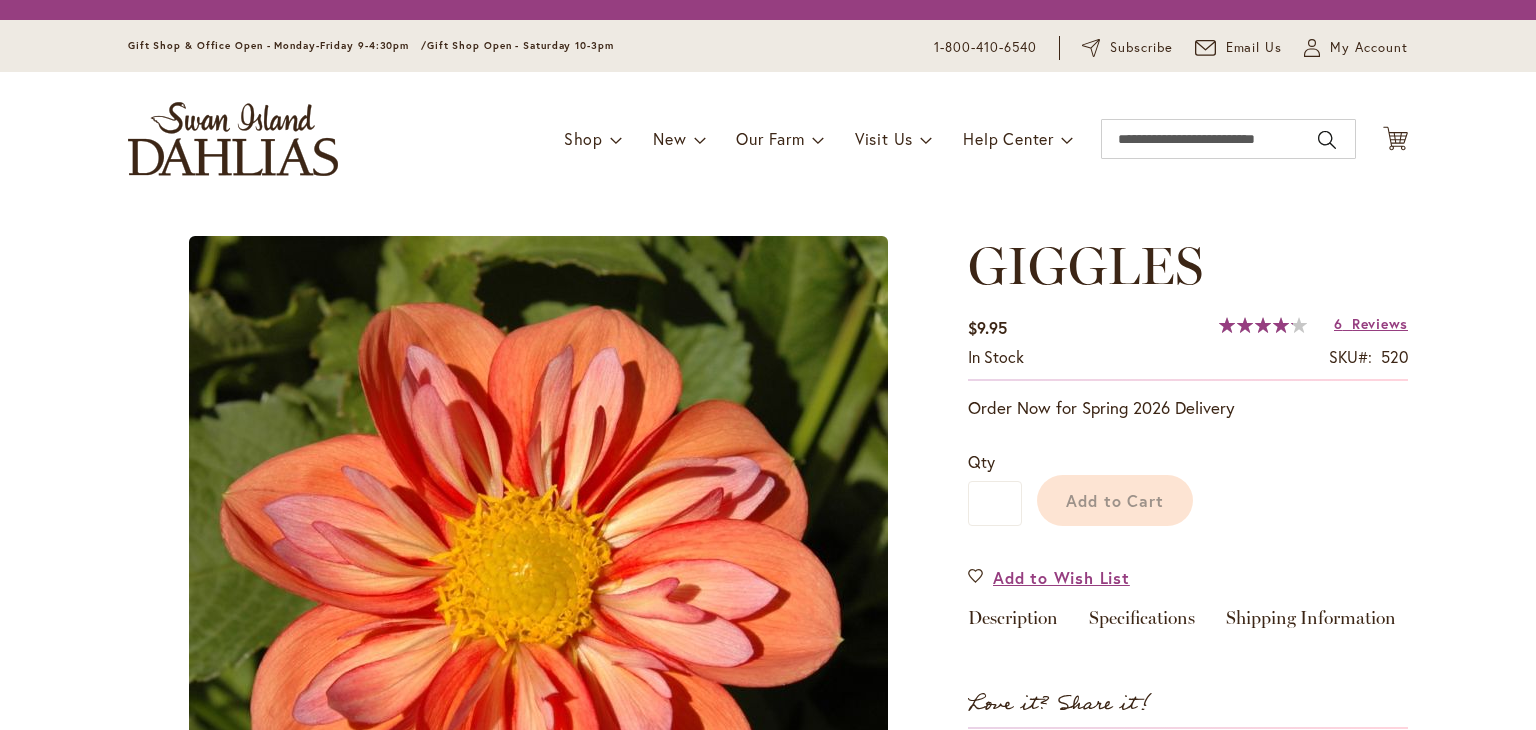 scroll, scrollTop: 0, scrollLeft: 0, axis: both 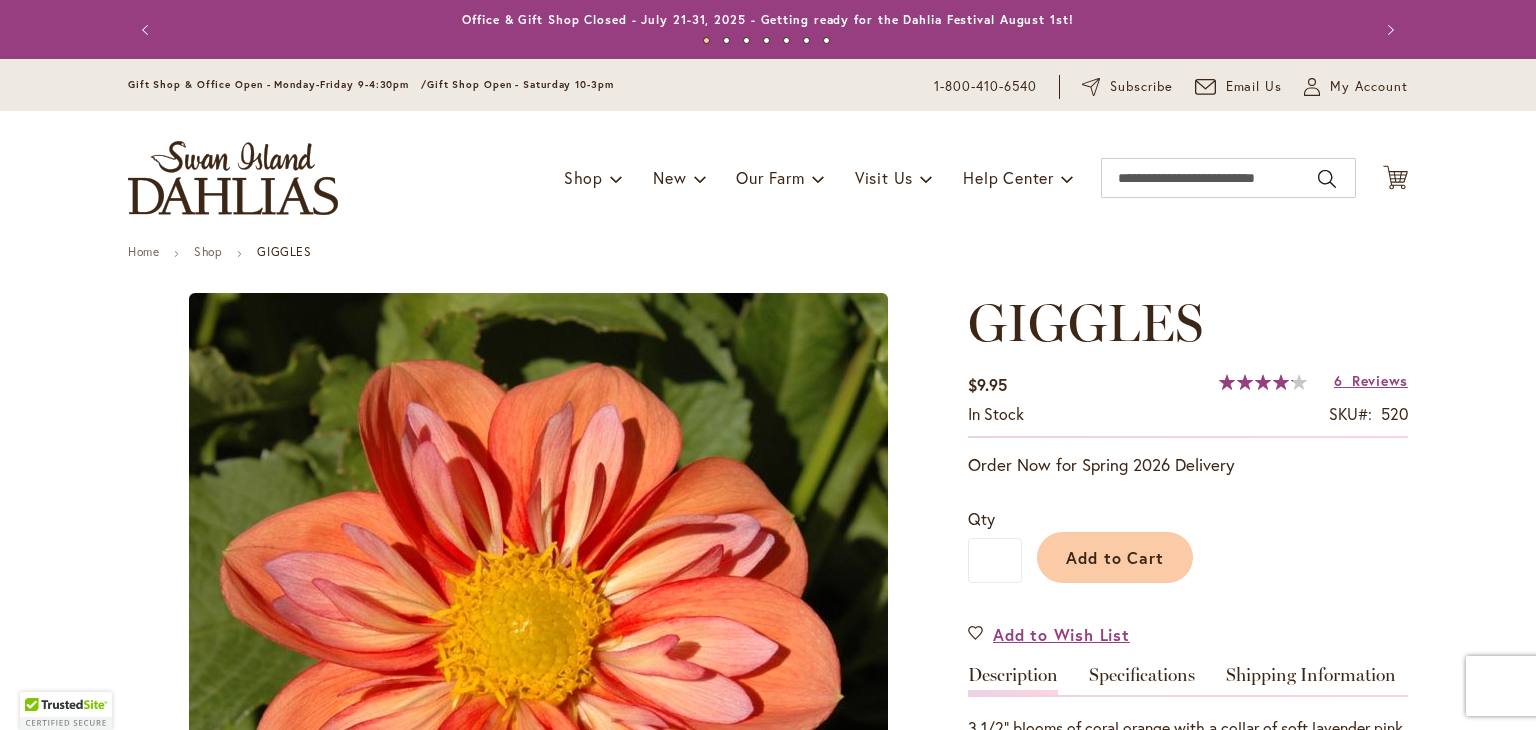 type on "*****" 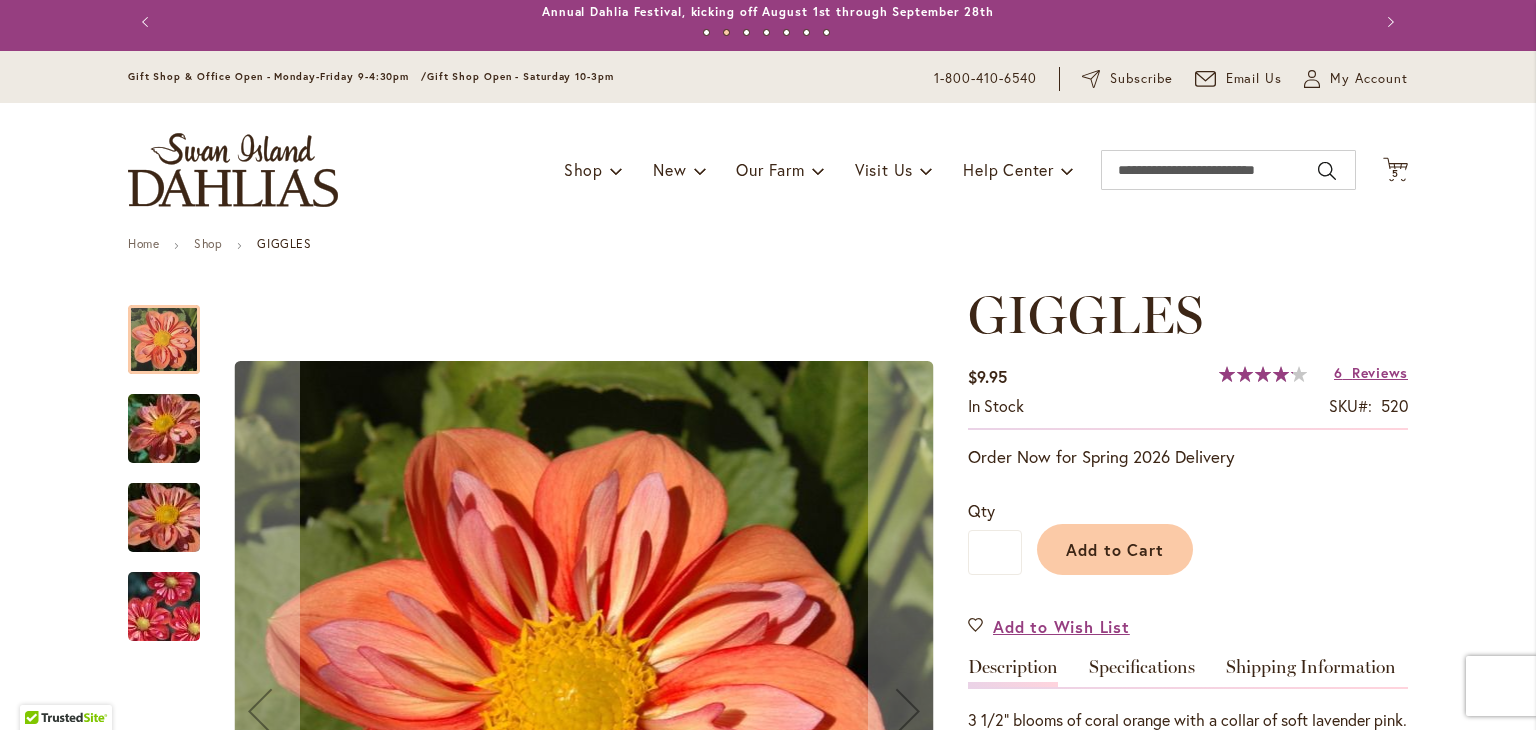 scroll, scrollTop: 0, scrollLeft: 0, axis: both 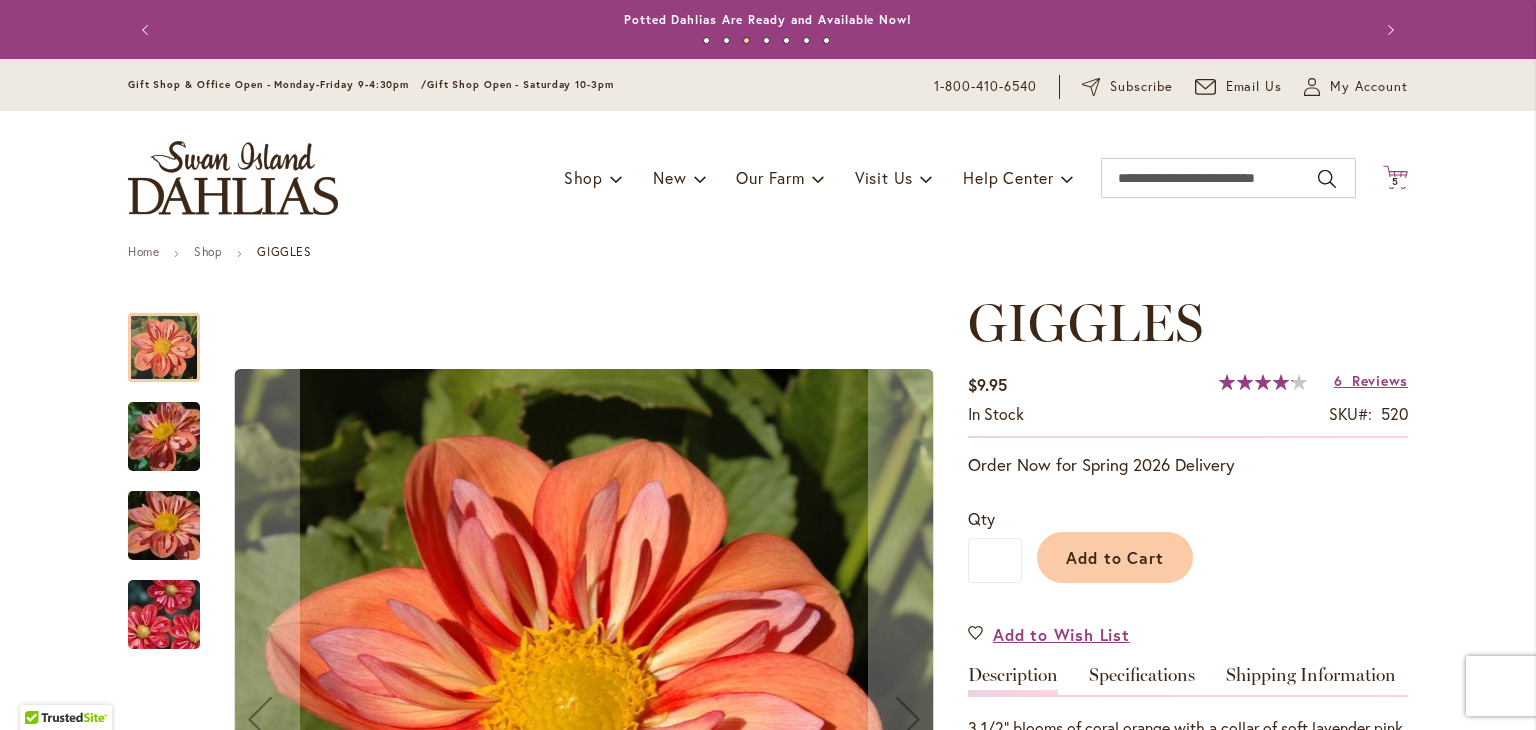 type on "**********" 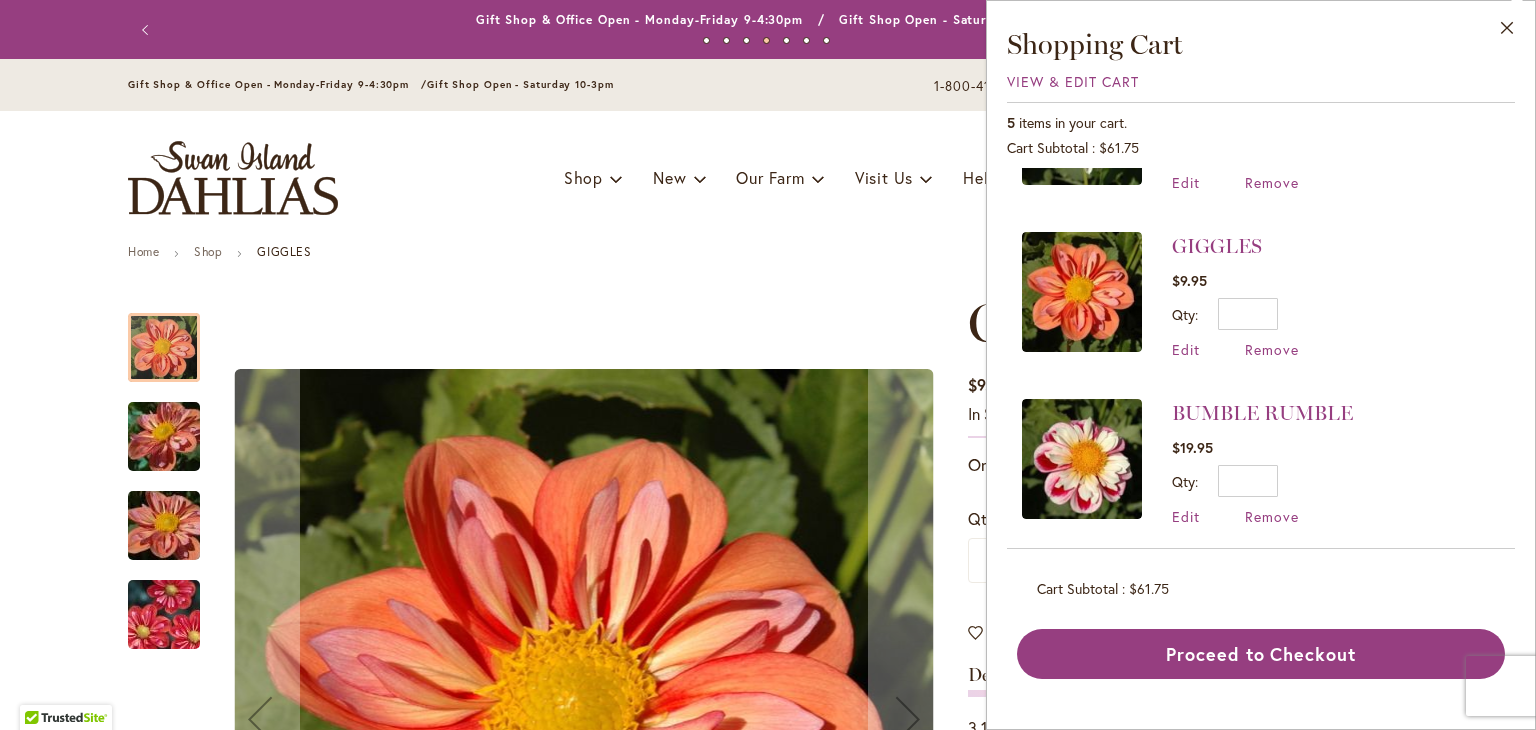 scroll, scrollTop: 462, scrollLeft: 0, axis: vertical 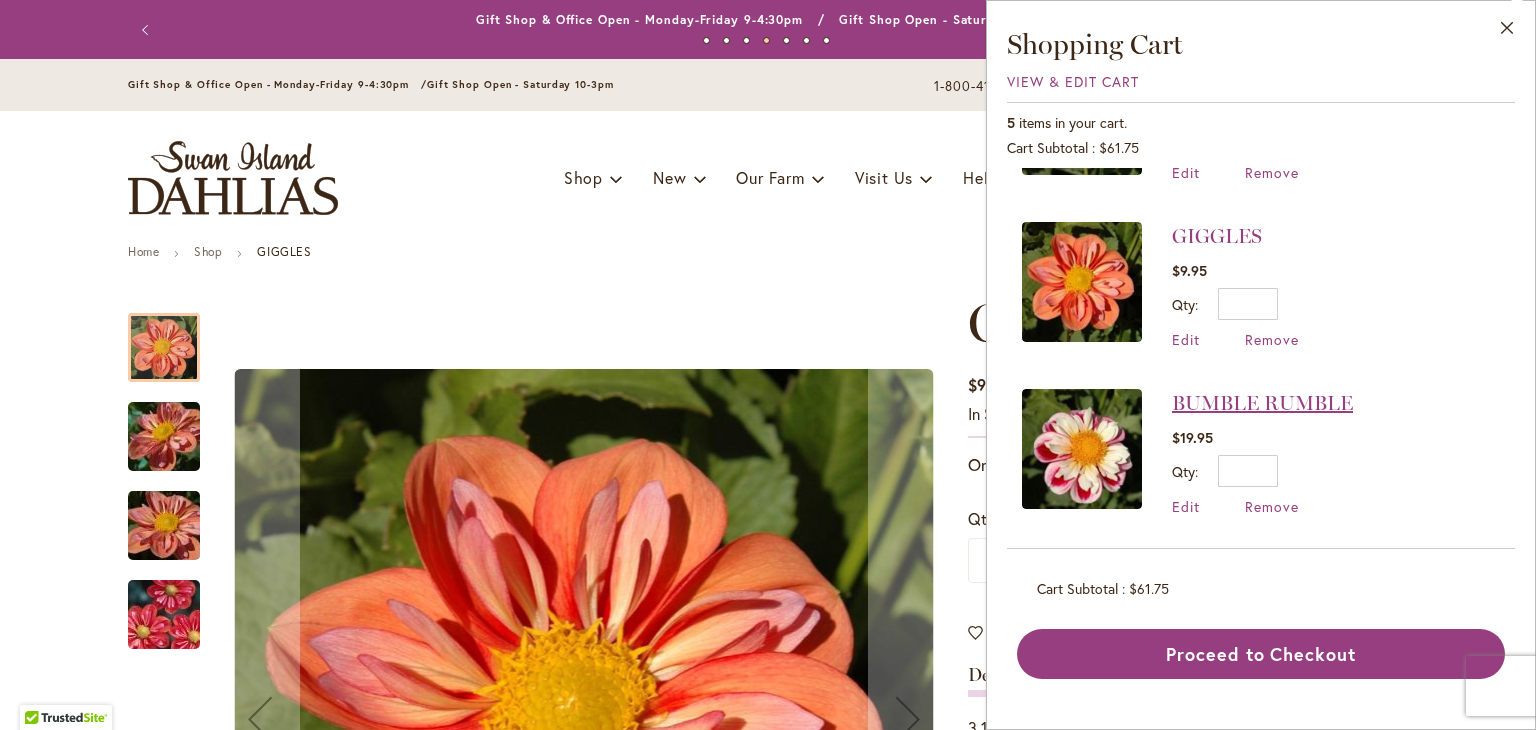 click on "BUMBLE RUMBLE" at bounding box center [1262, 403] 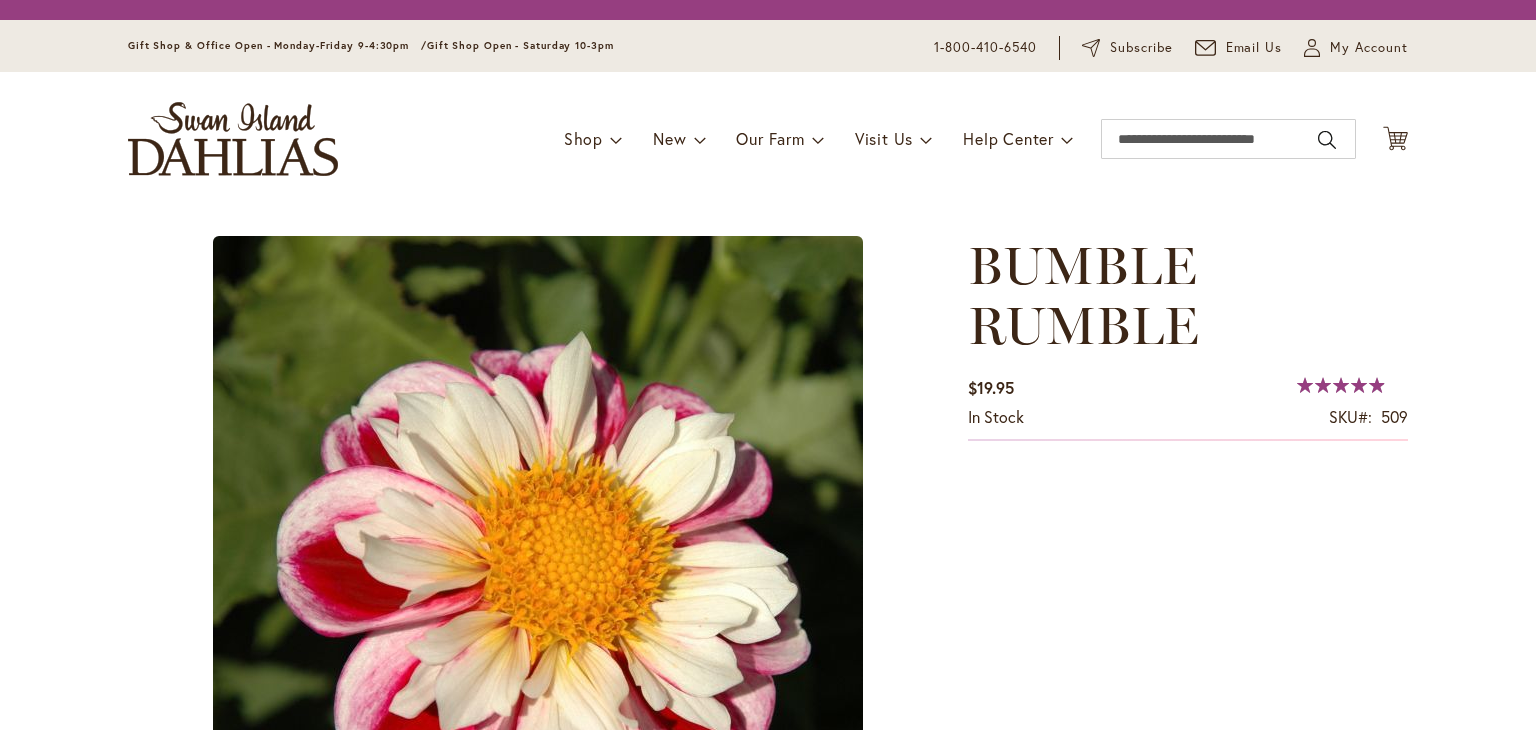 scroll, scrollTop: 0, scrollLeft: 0, axis: both 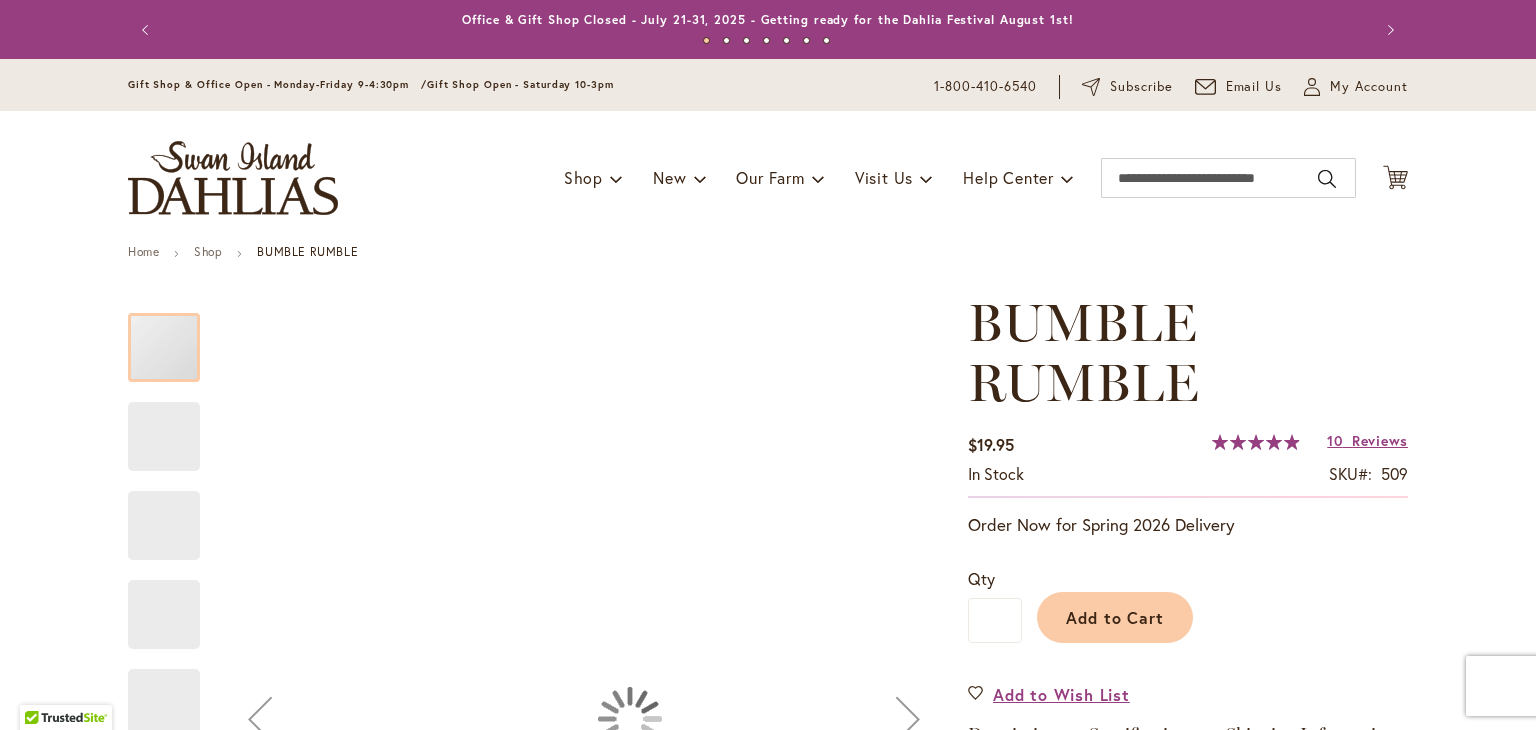 type on "*****" 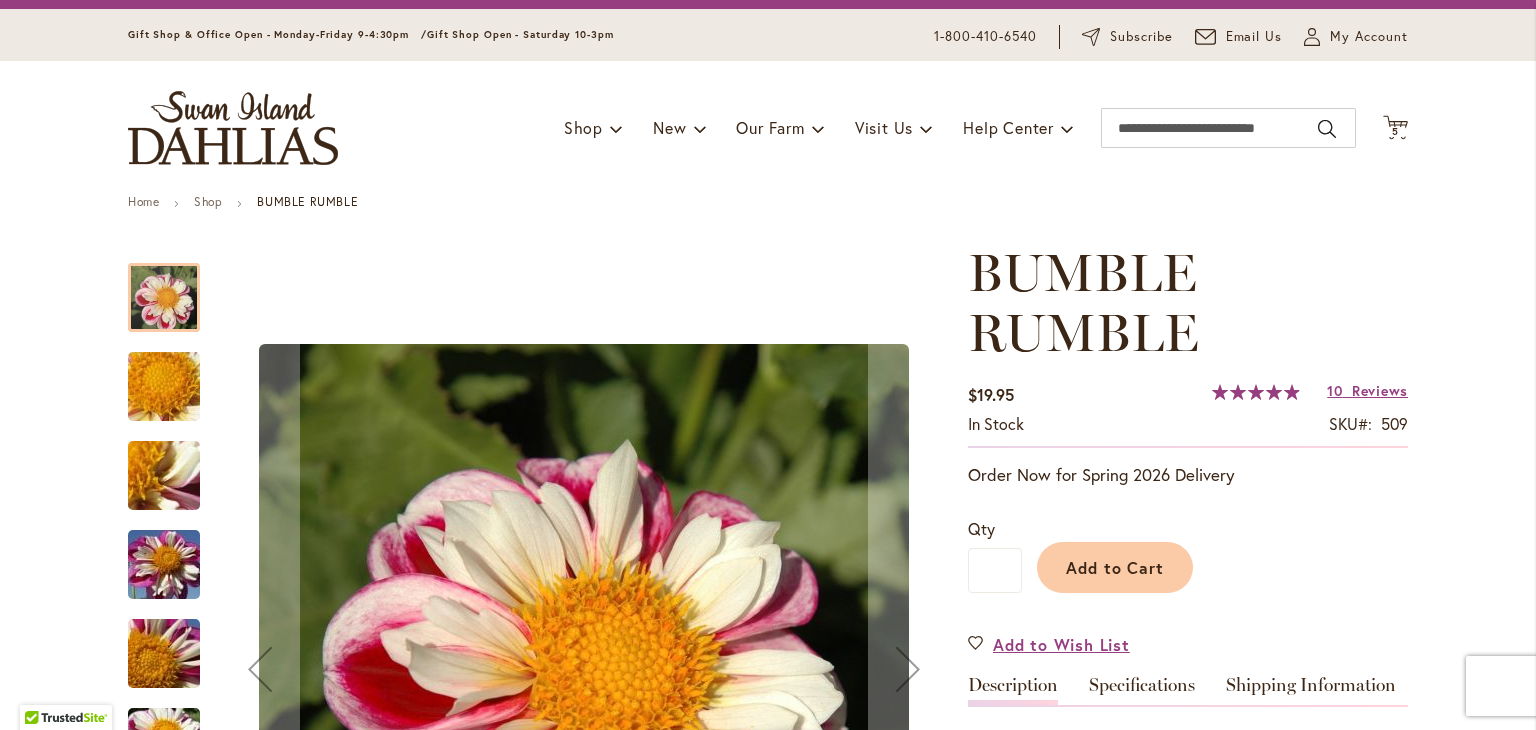scroll, scrollTop: 0, scrollLeft: 0, axis: both 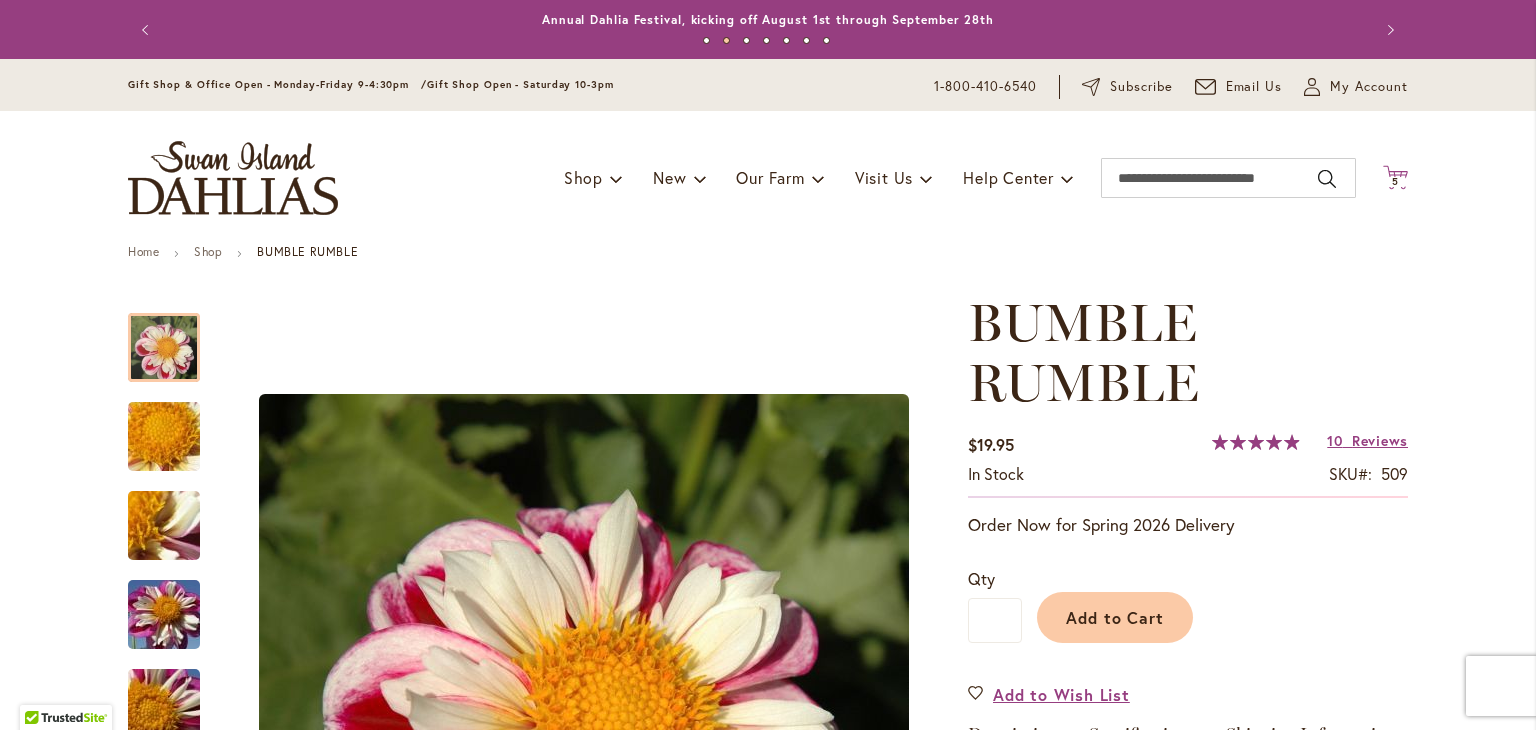 type on "**********" 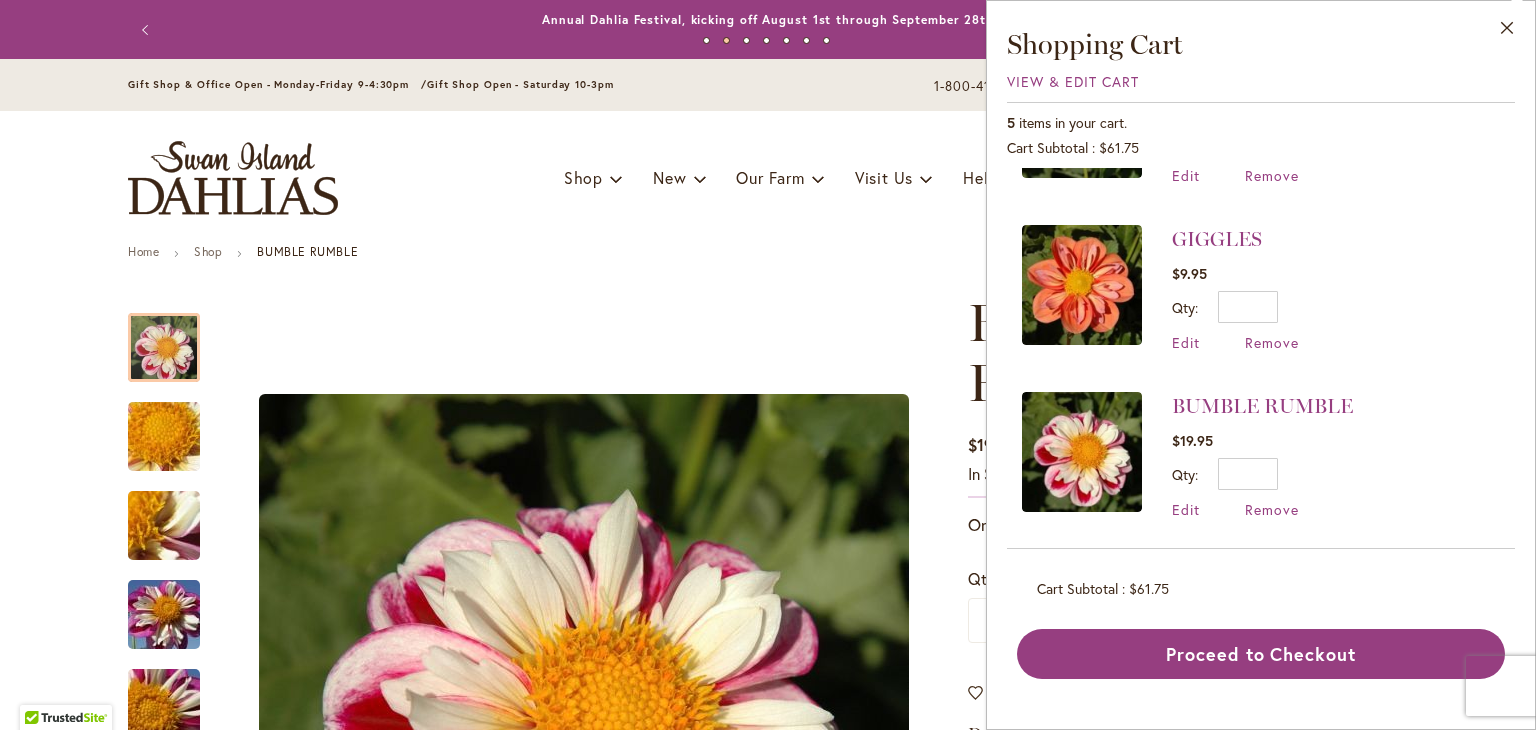 scroll, scrollTop: 462, scrollLeft: 0, axis: vertical 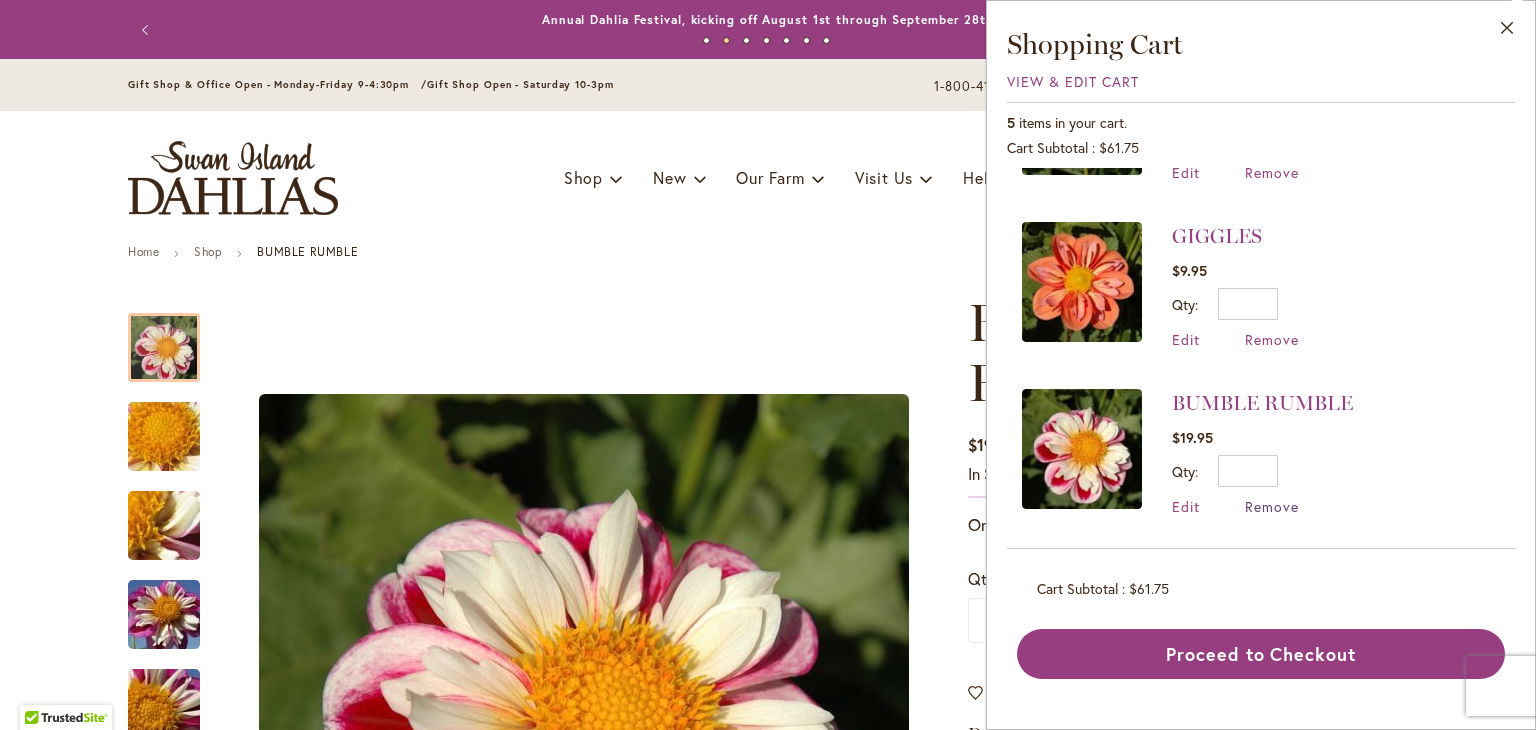 click on "Remove" at bounding box center (1272, 506) 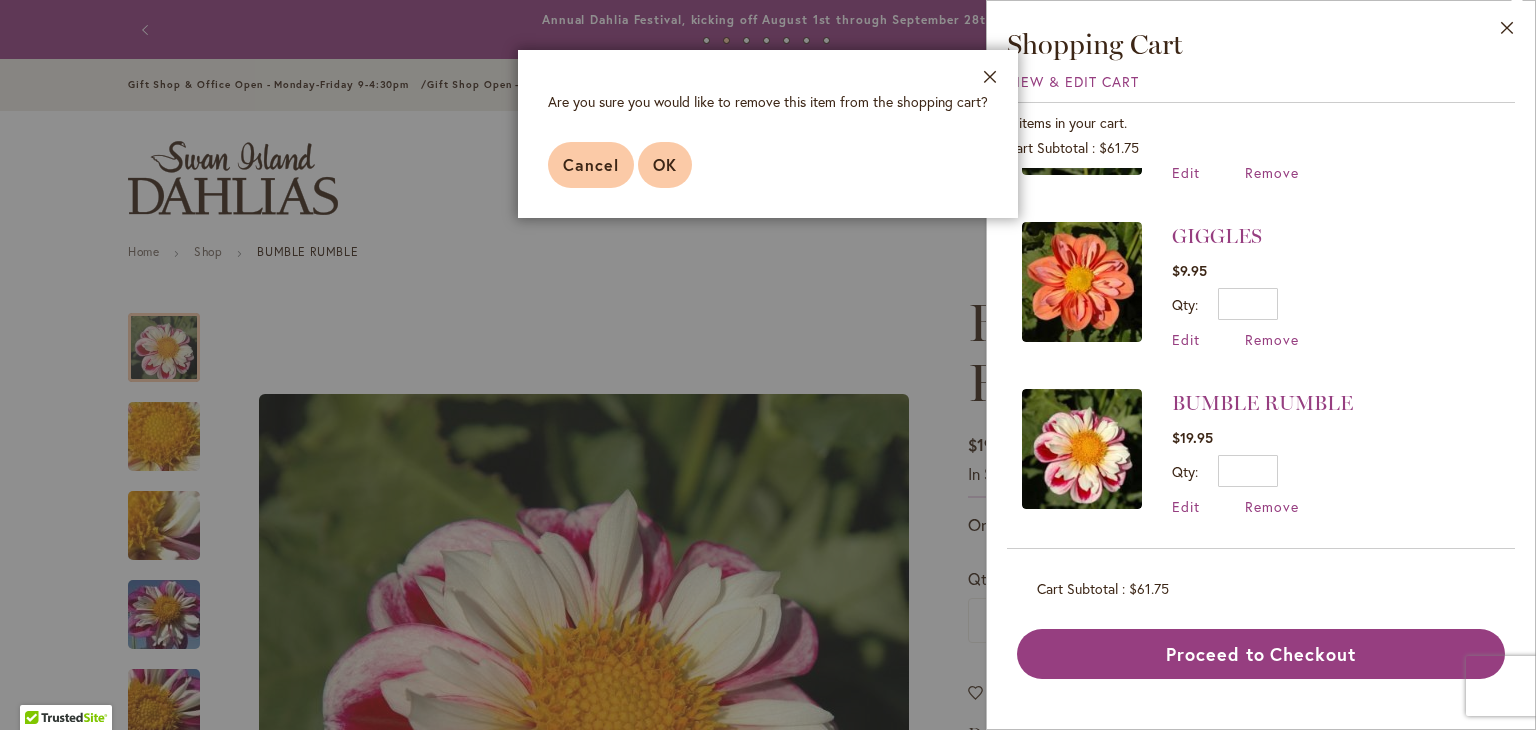 click on "OK" at bounding box center [665, 165] 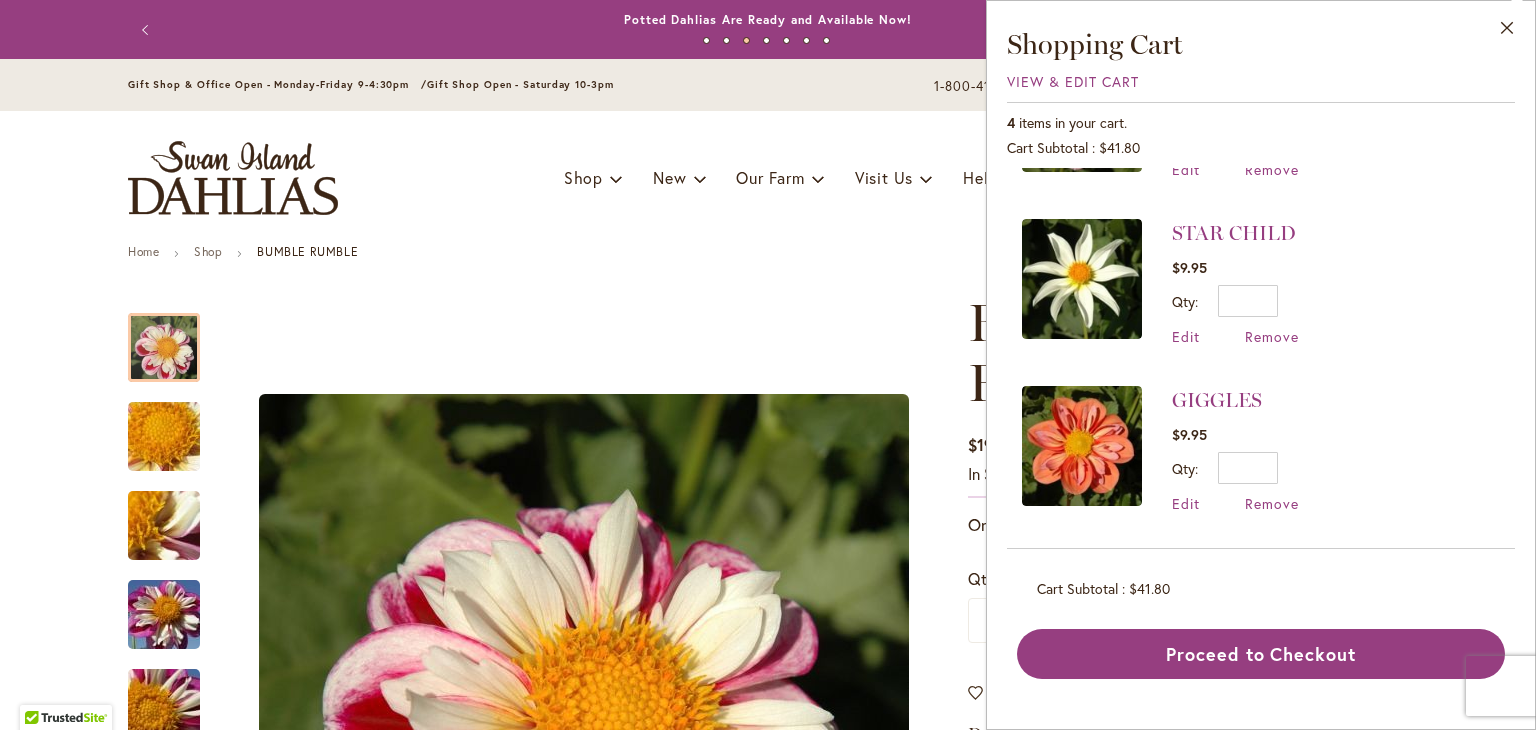scroll, scrollTop: 0, scrollLeft: 0, axis: both 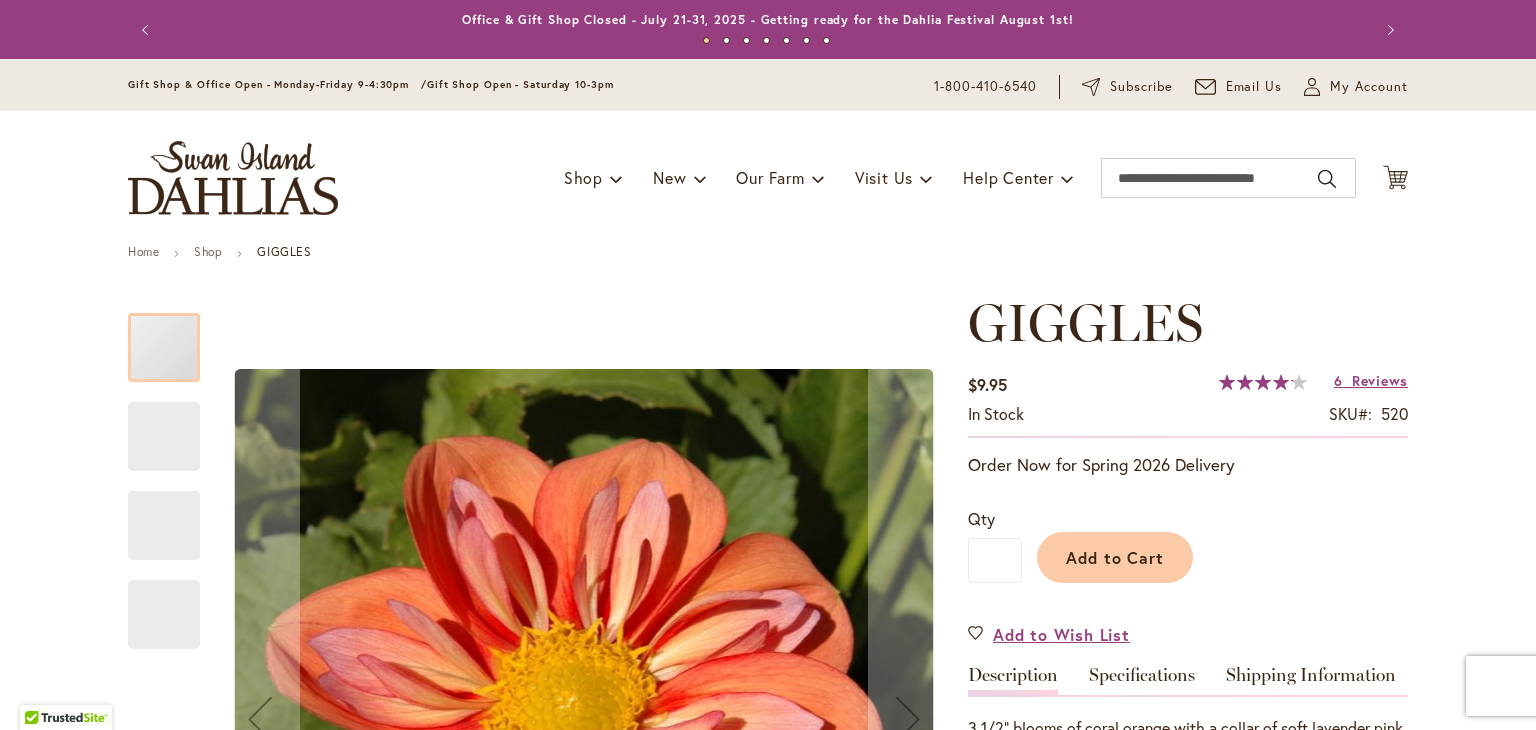 type on "*****" 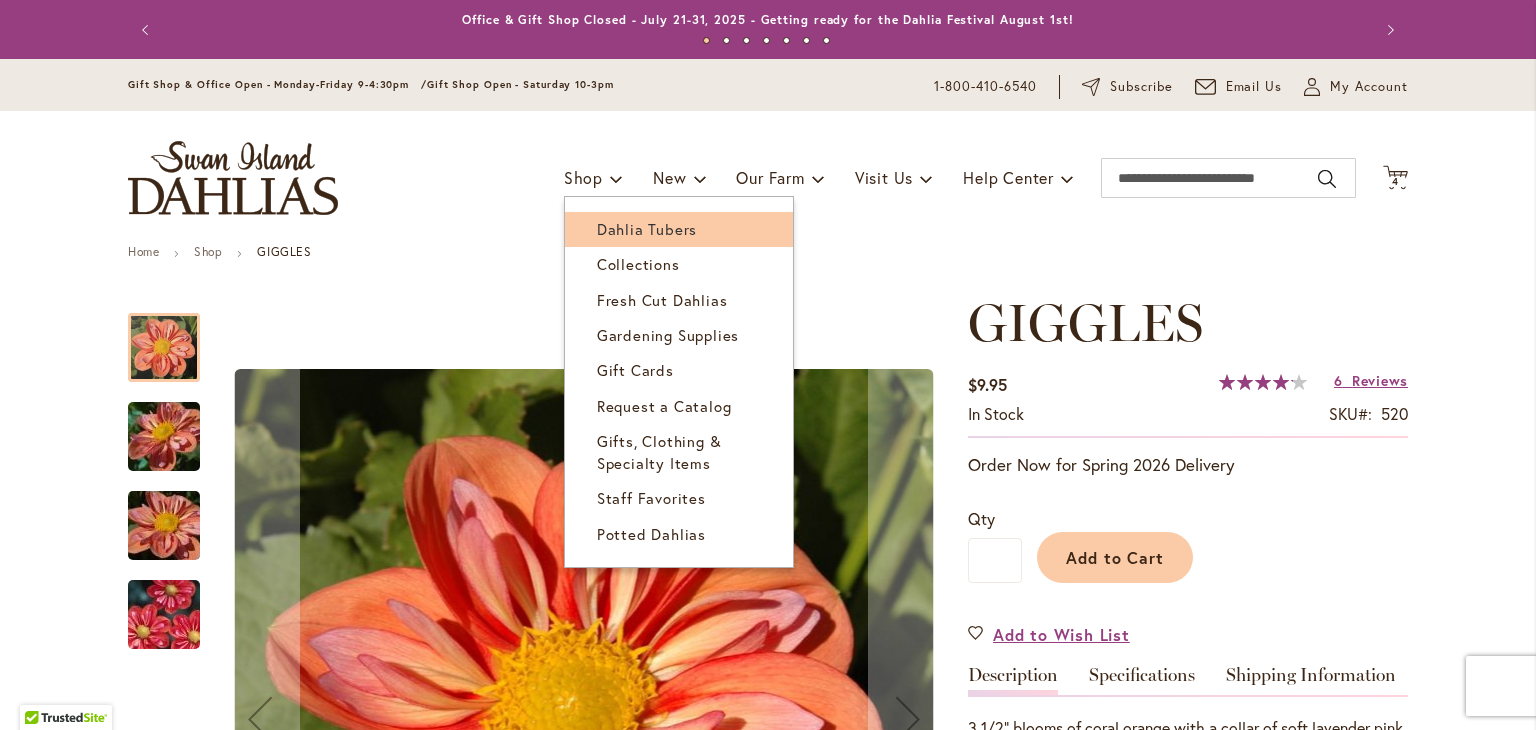 type on "**********" 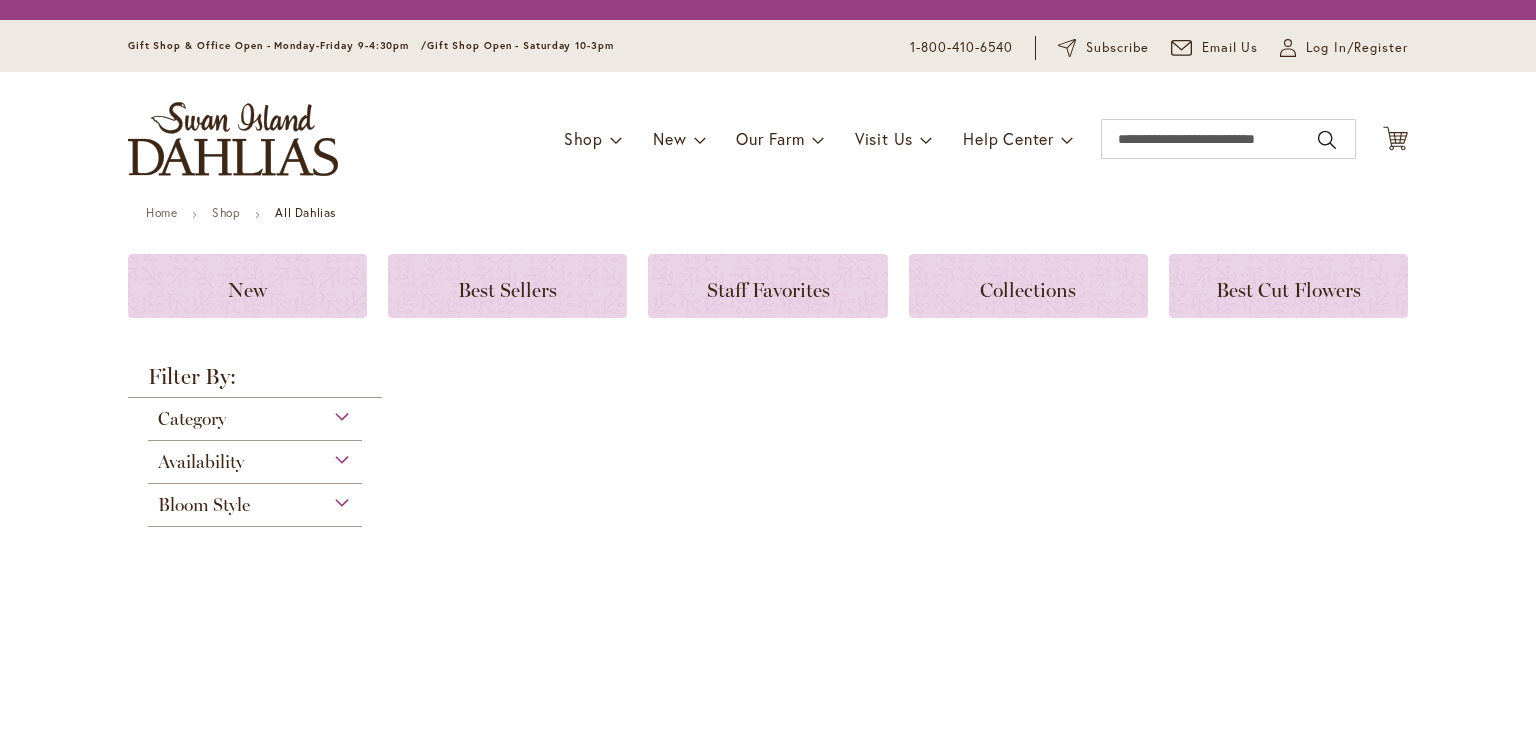 scroll, scrollTop: 0, scrollLeft: 0, axis: both 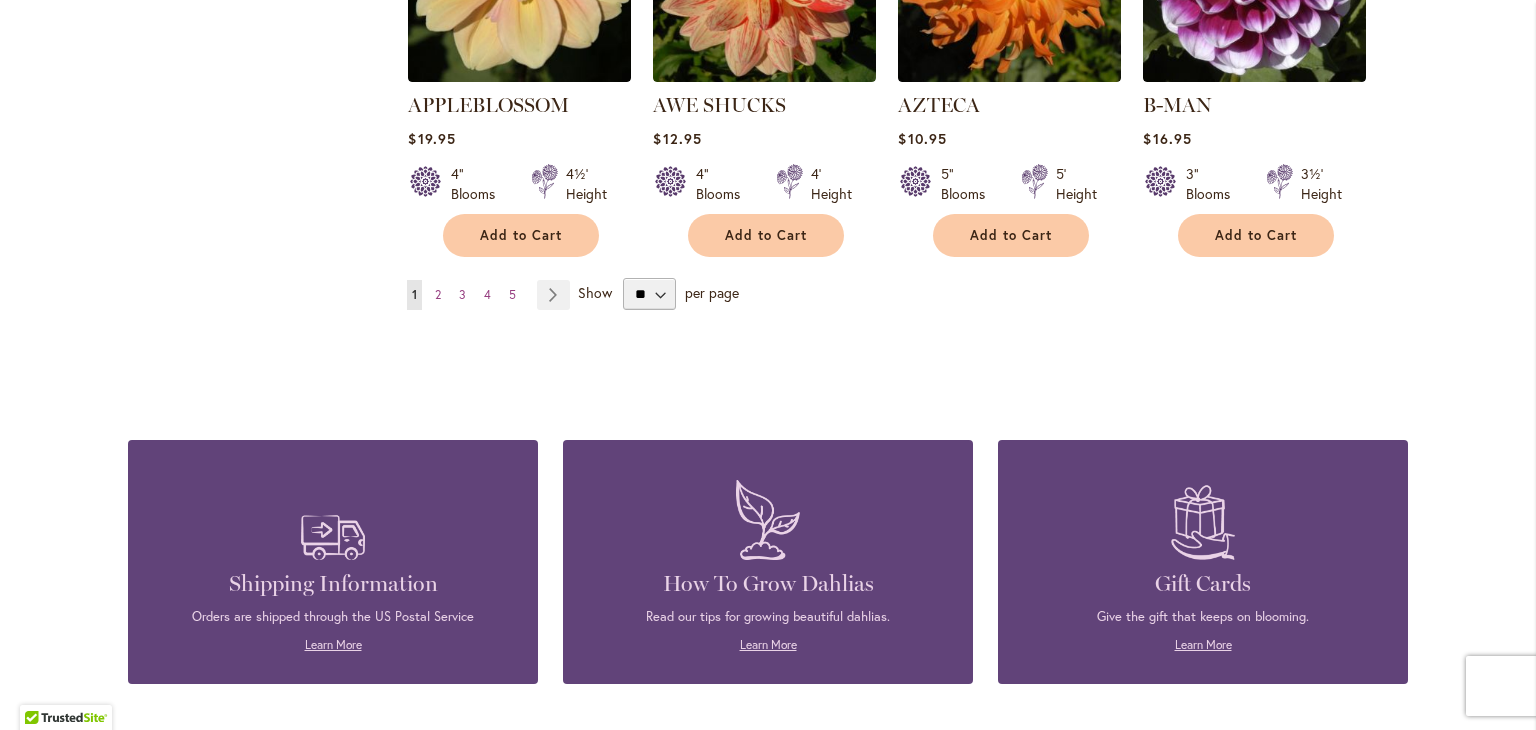 type on "**********" 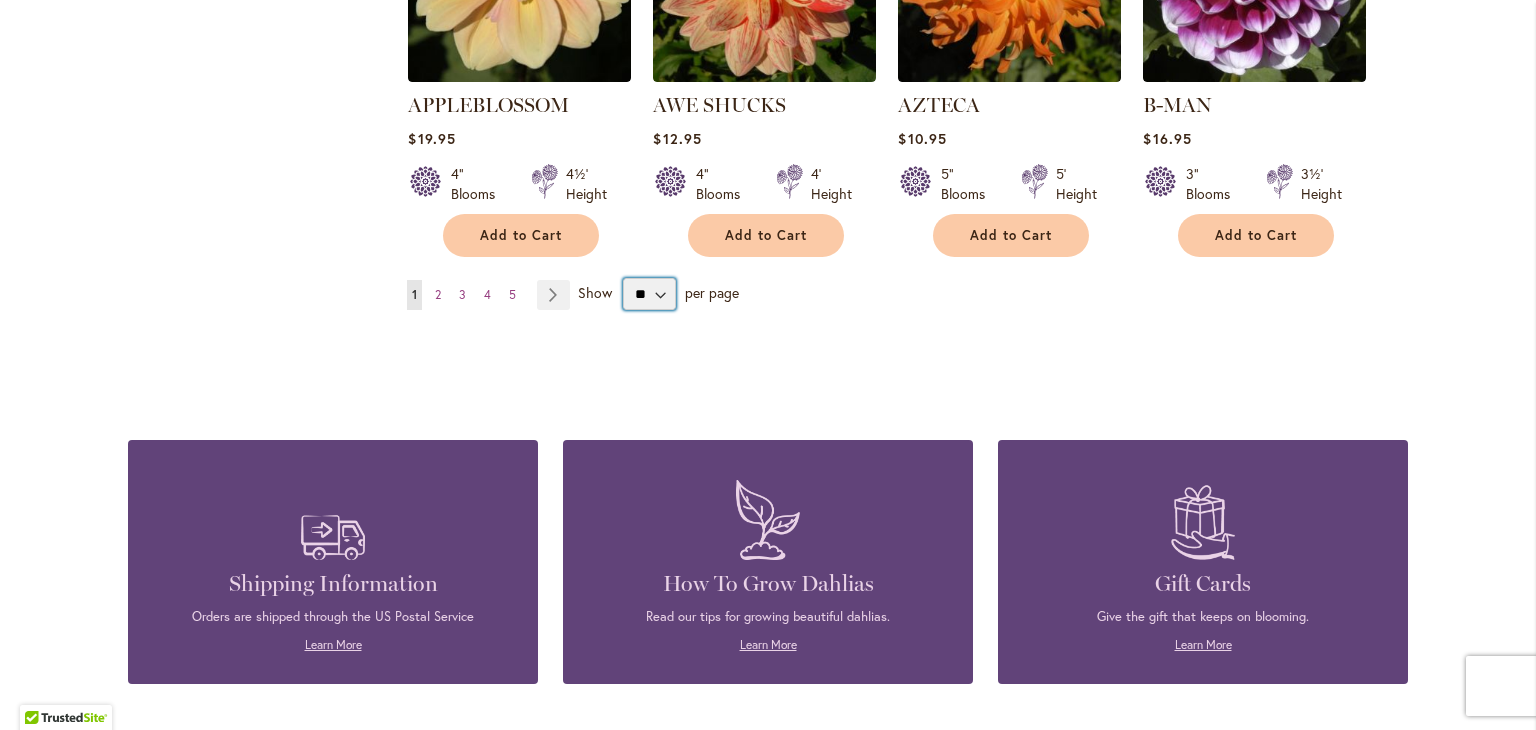 click on "**
**
**
**" at bounding box center (649, 294) 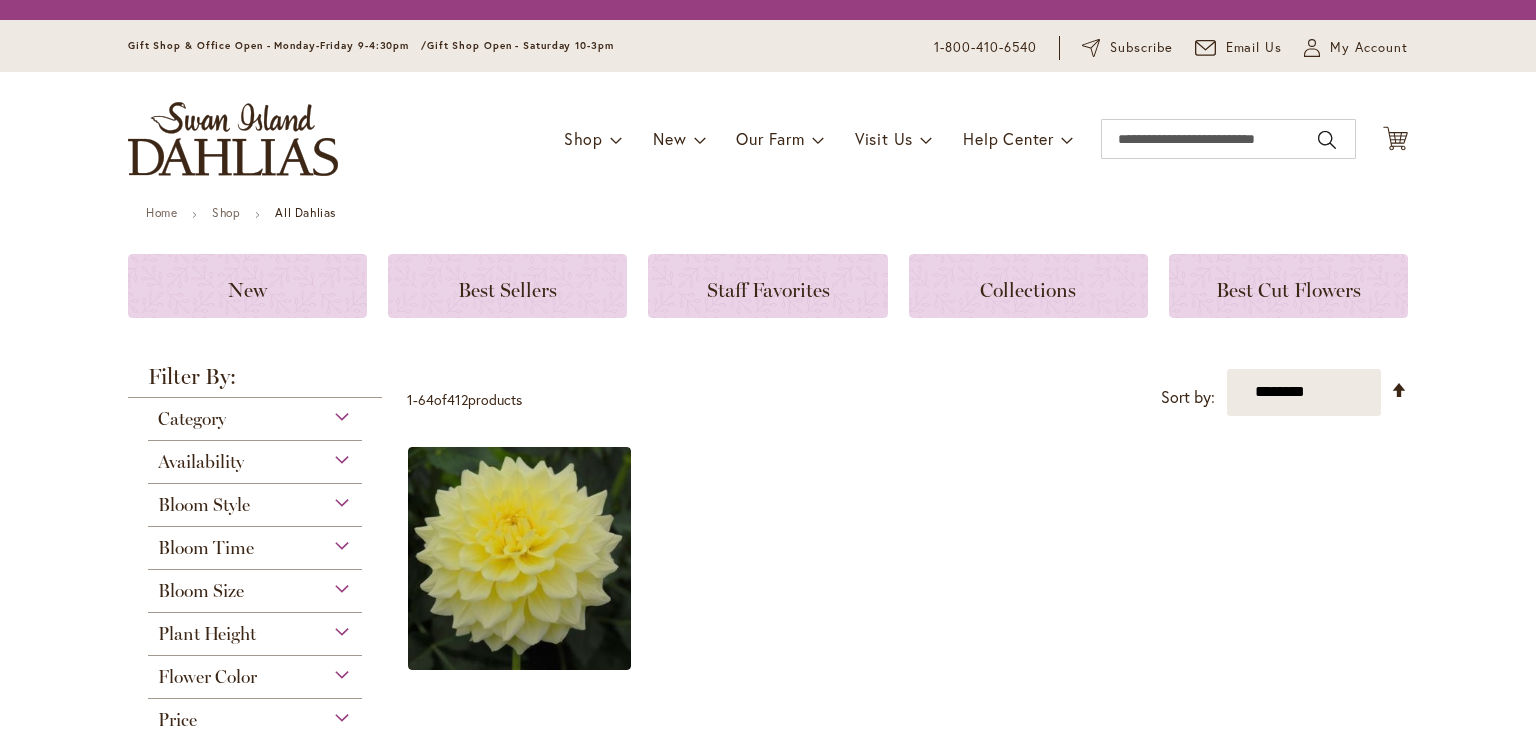 scroll, scrollTop: 0, scrollLeft: 0, axis: both 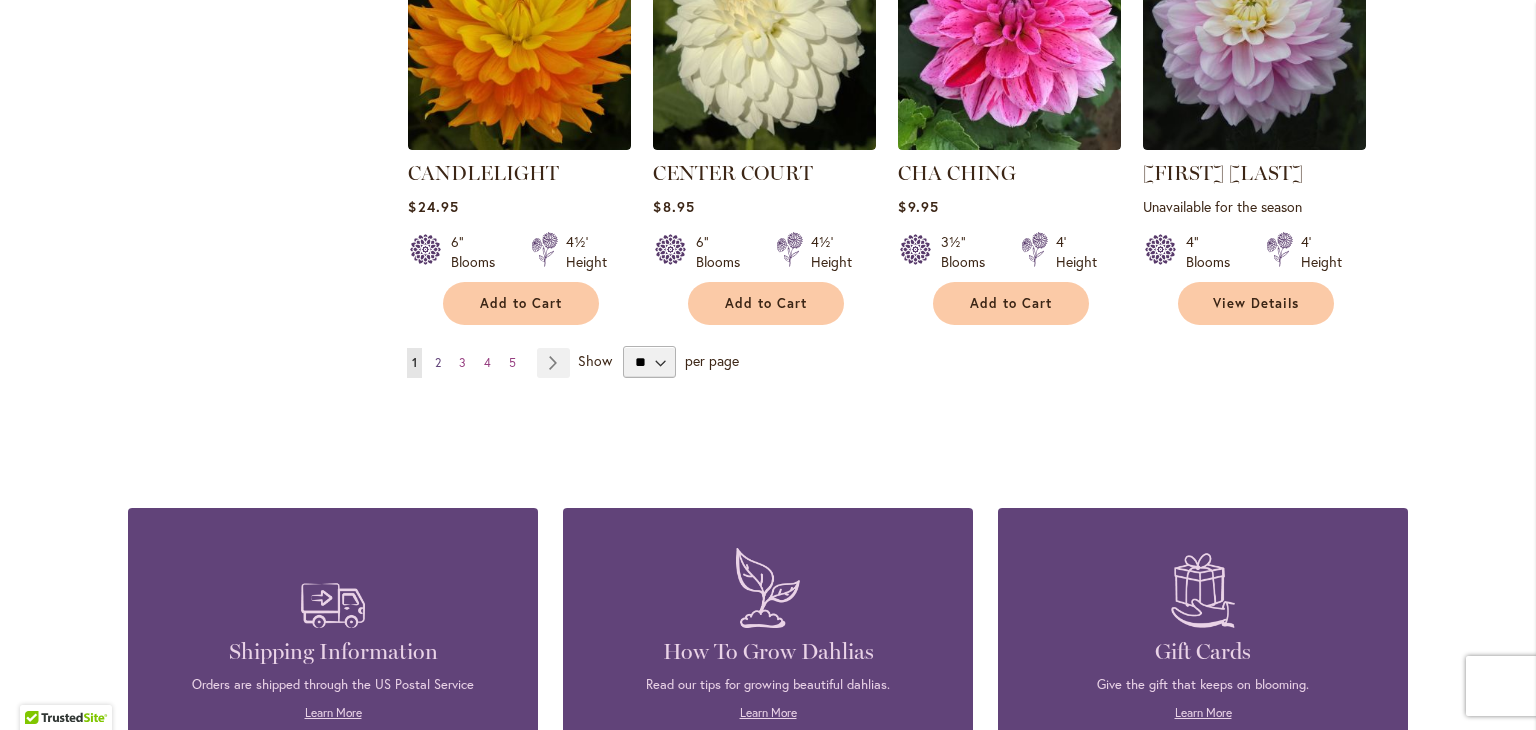 type on "**********" 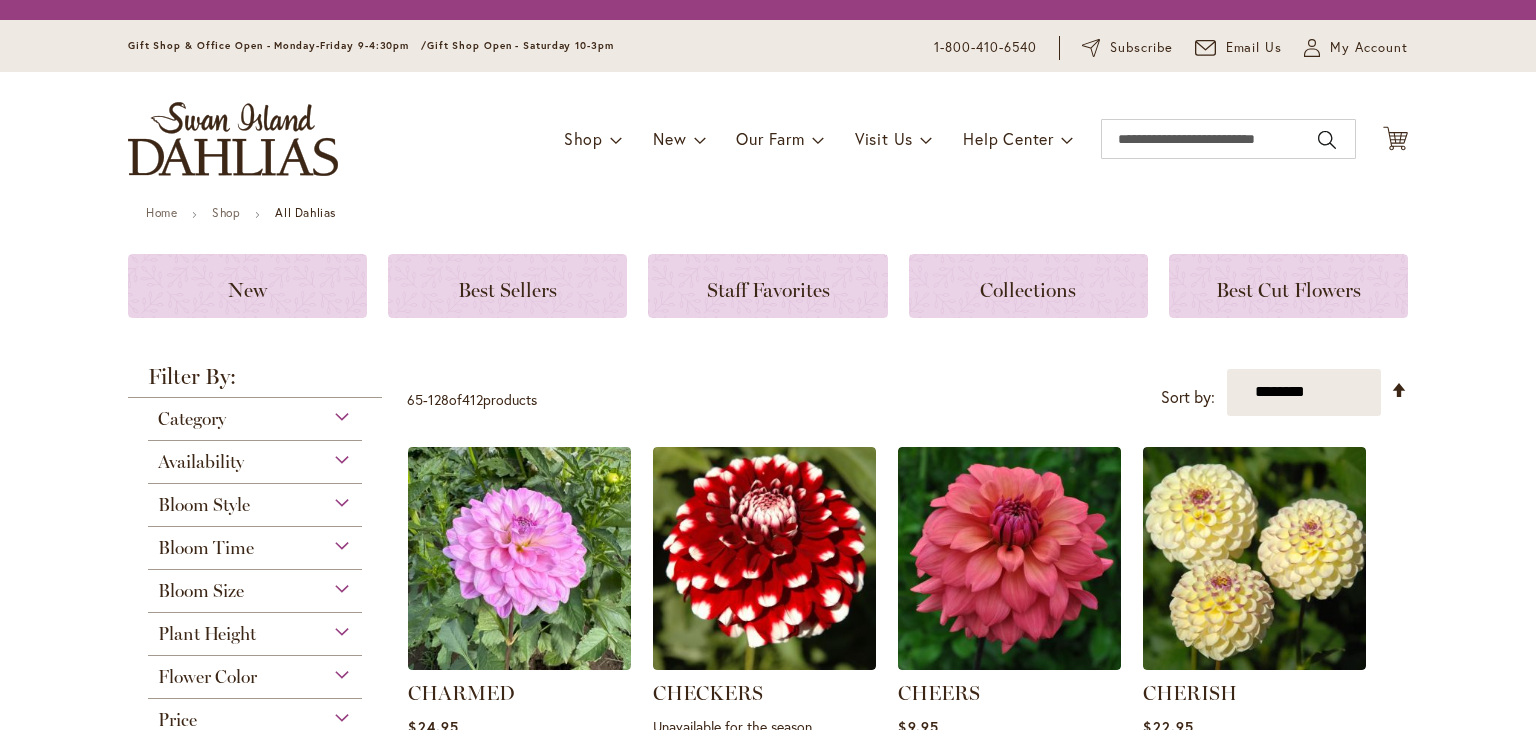 scroll, scrollTop: 0, scrollLeft: 0, axis: both 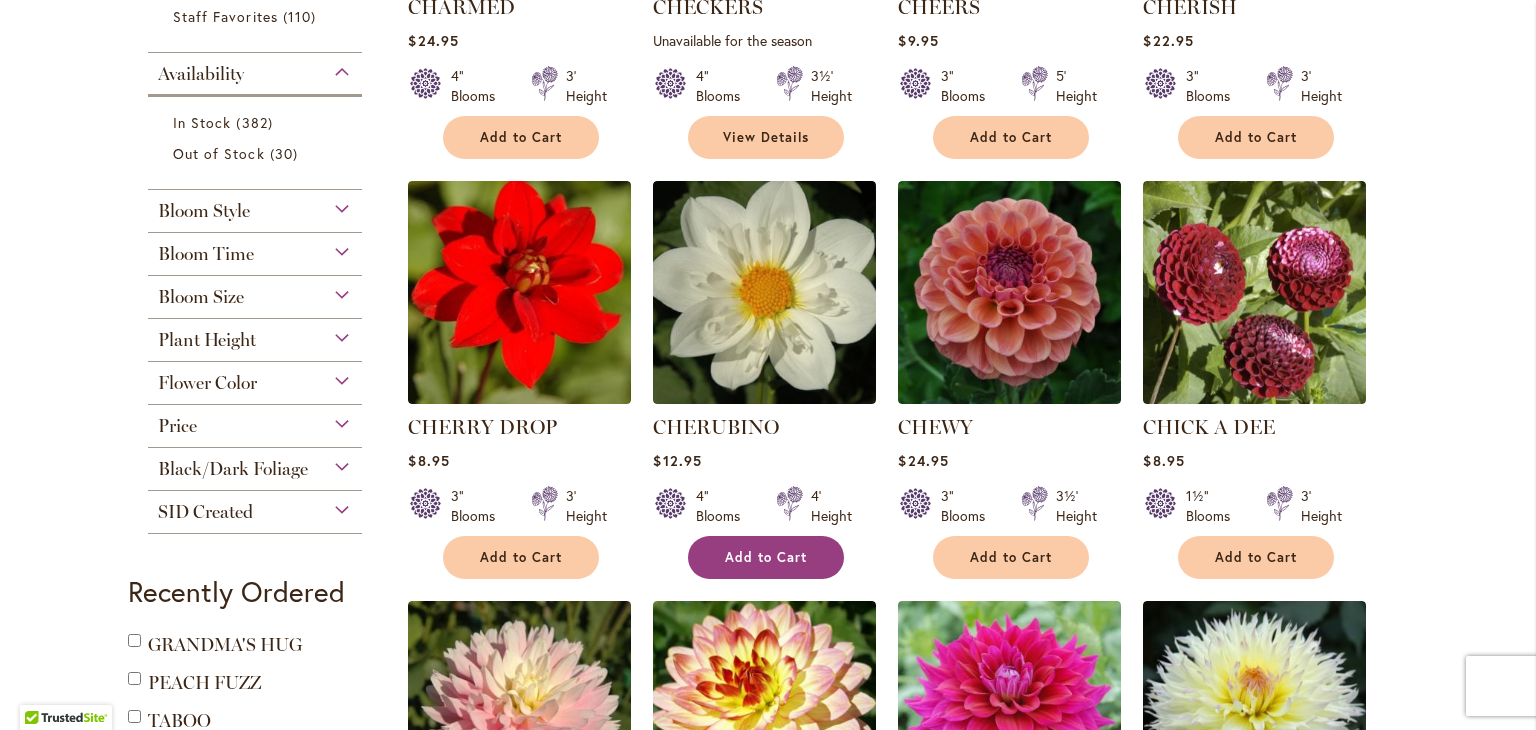 type on "**********" 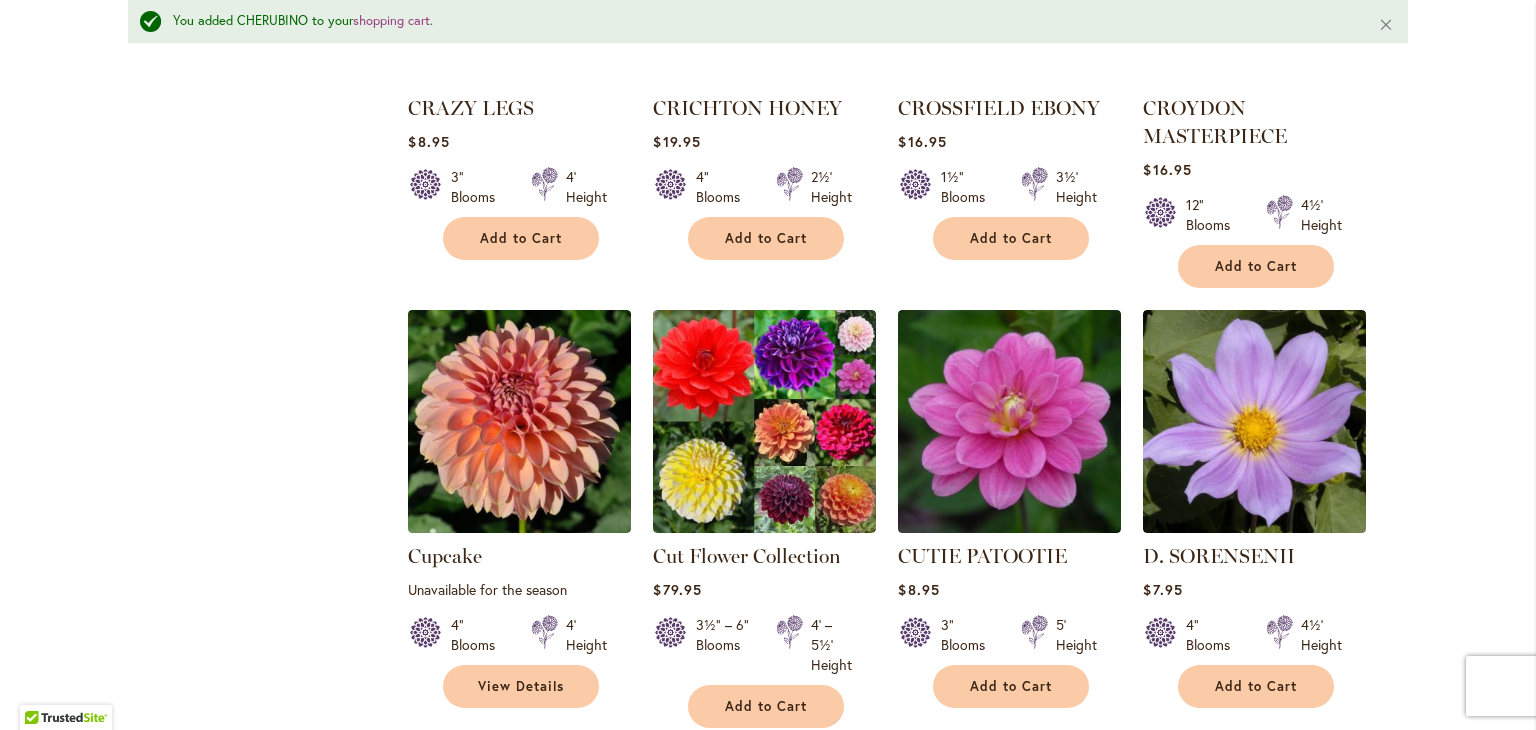 scroll, scrollTop: 2890, scrollLeft: 0, axis: vertical 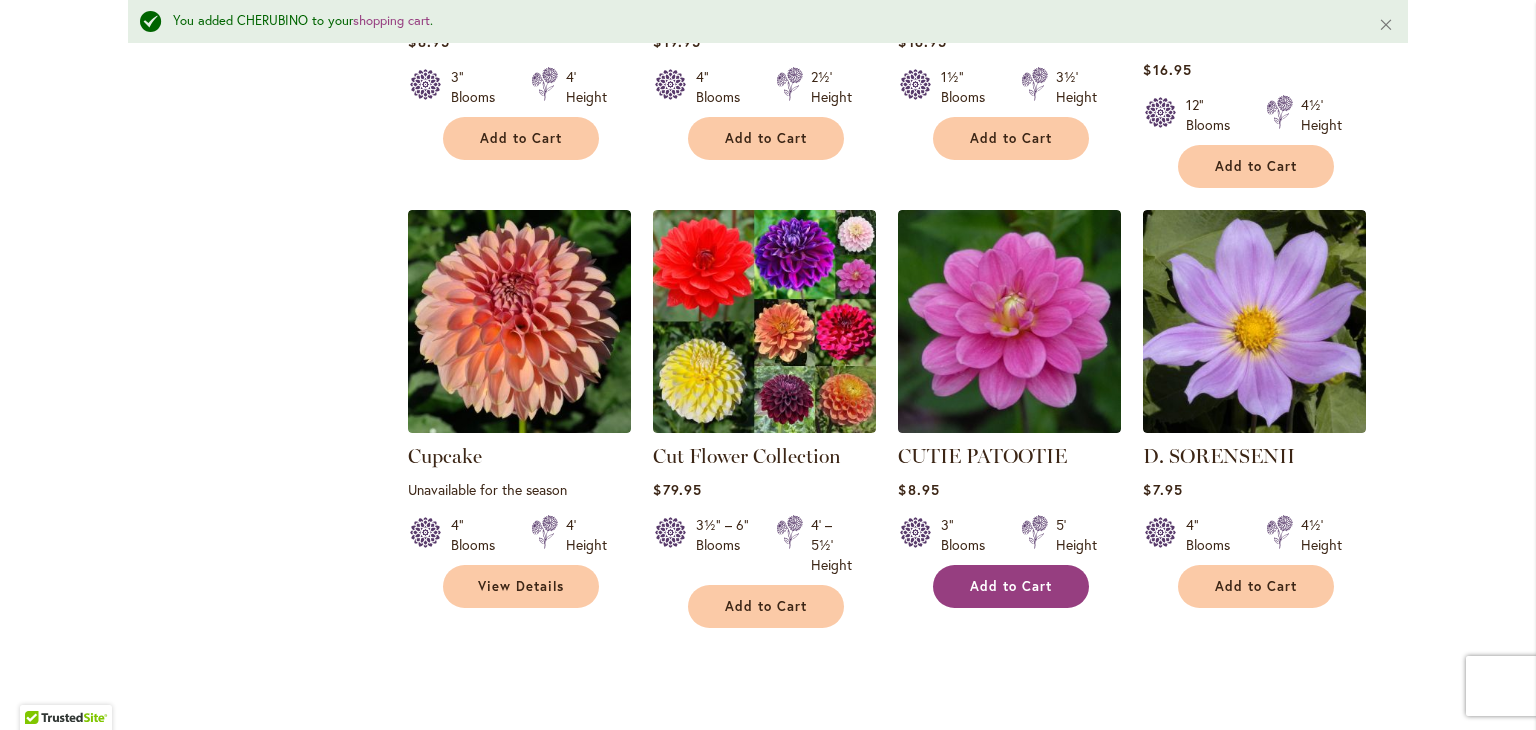 click on "Add to Cart" at bounding box center (1011, 586) 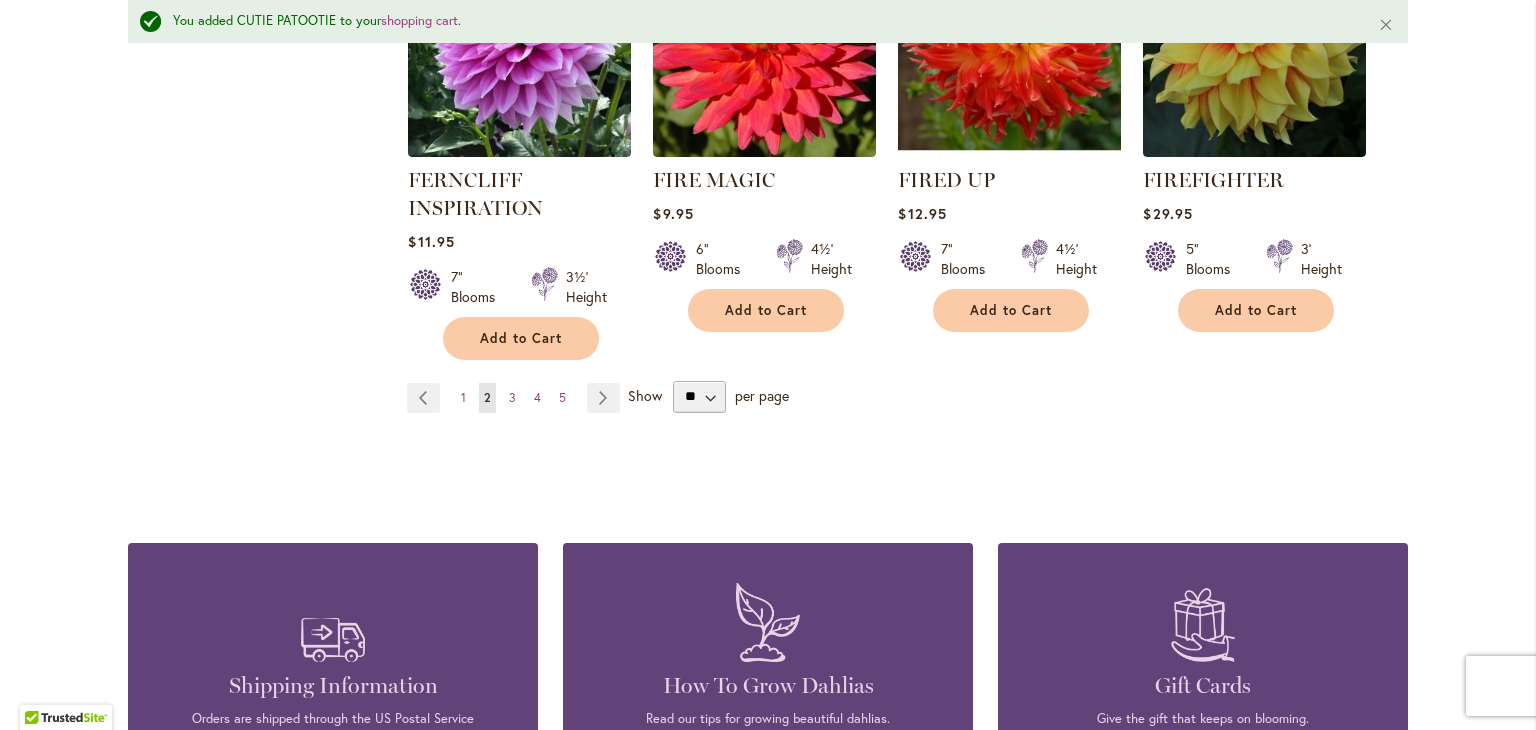 scroll, scrollTop: 7090, scrollLeft: 0, axis: vertical 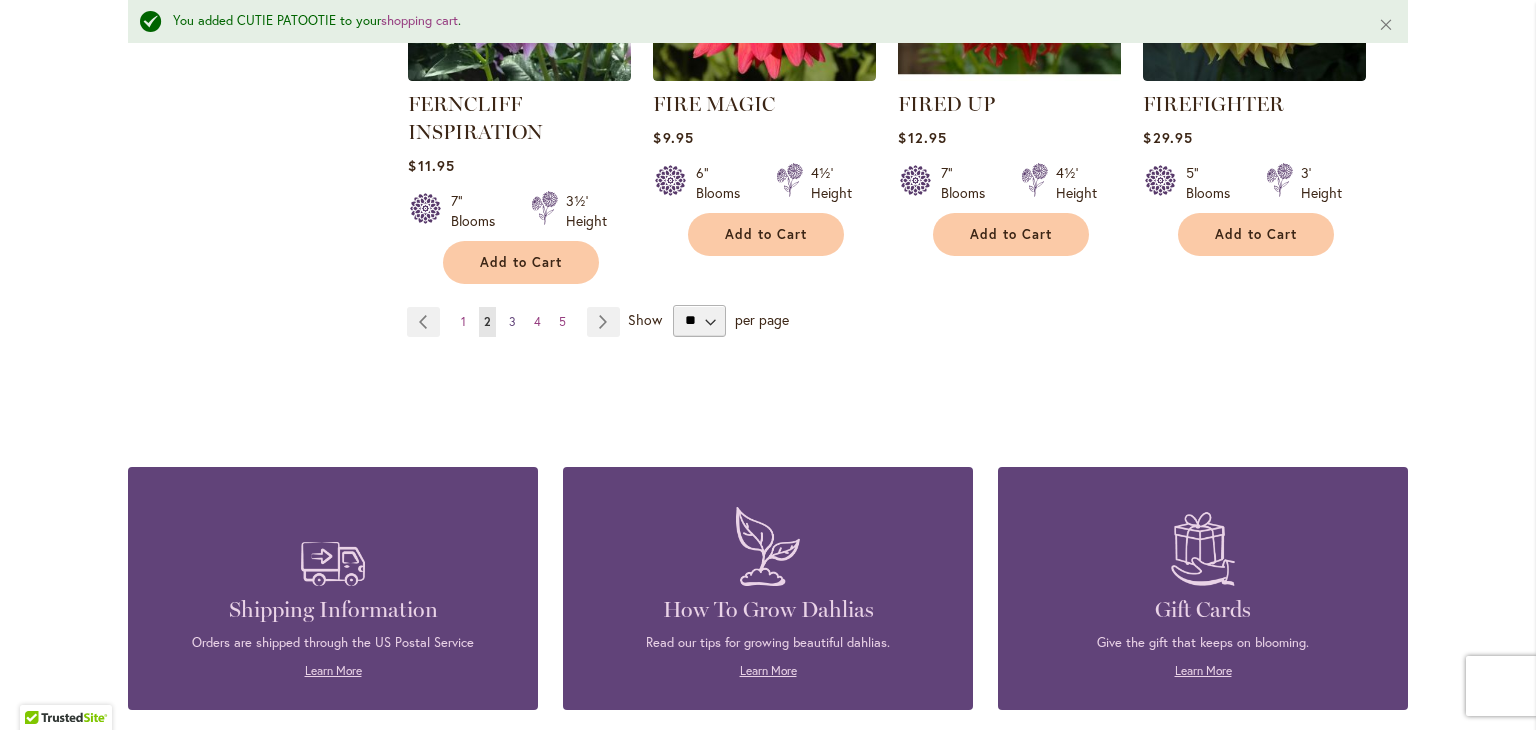 click on "3" at bounding box center [512, 321] 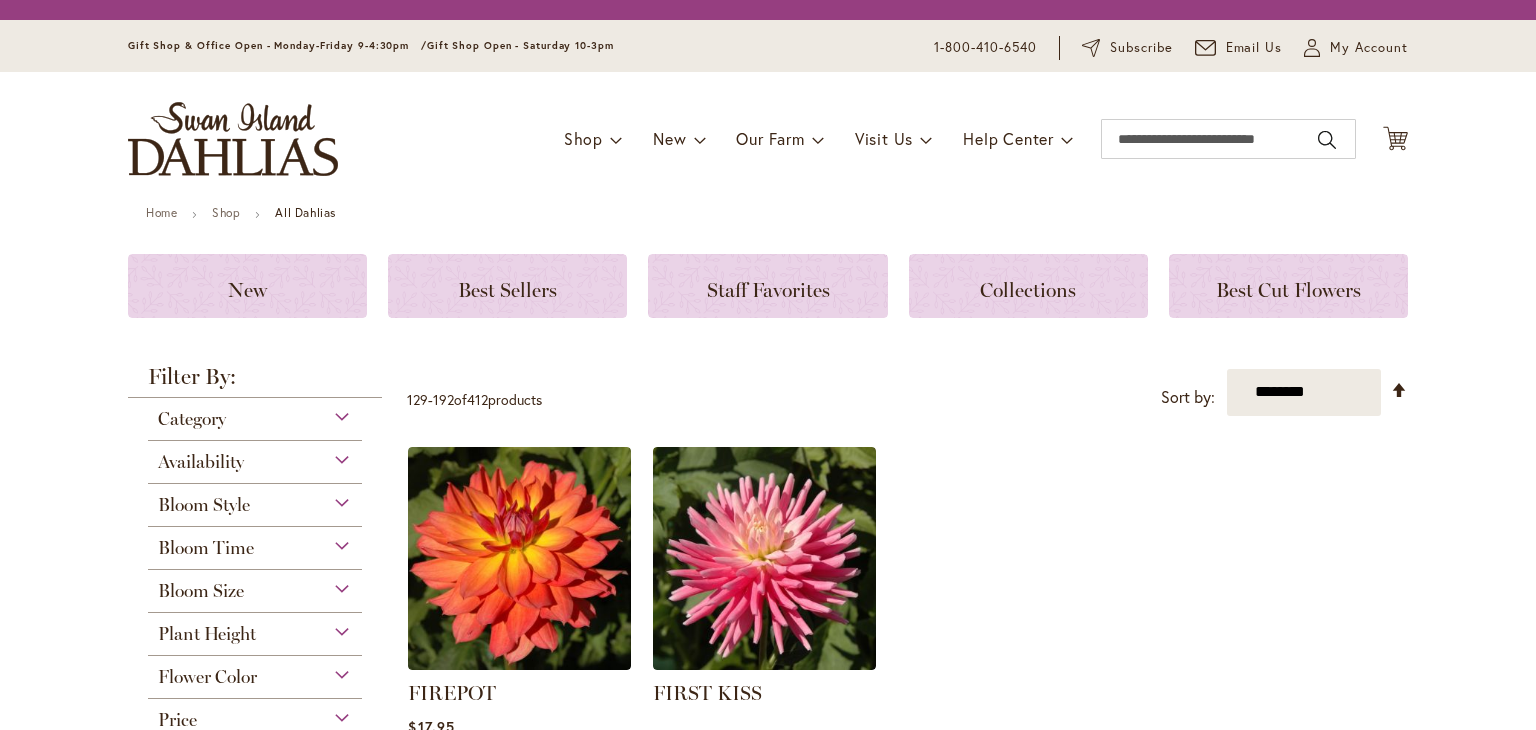 scroll, scrollTop: 0, scrollLeft: 0, axis: both 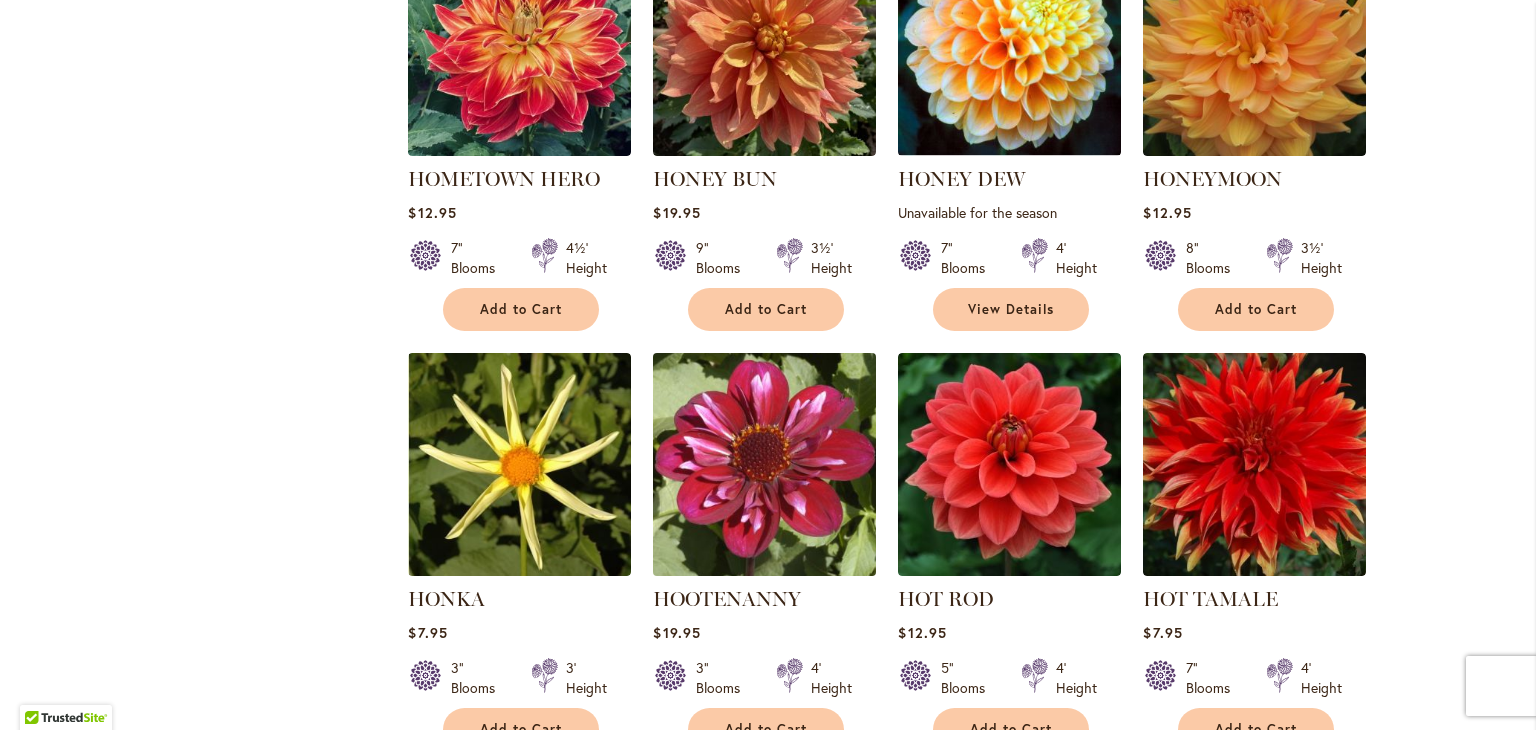 type on "**********" 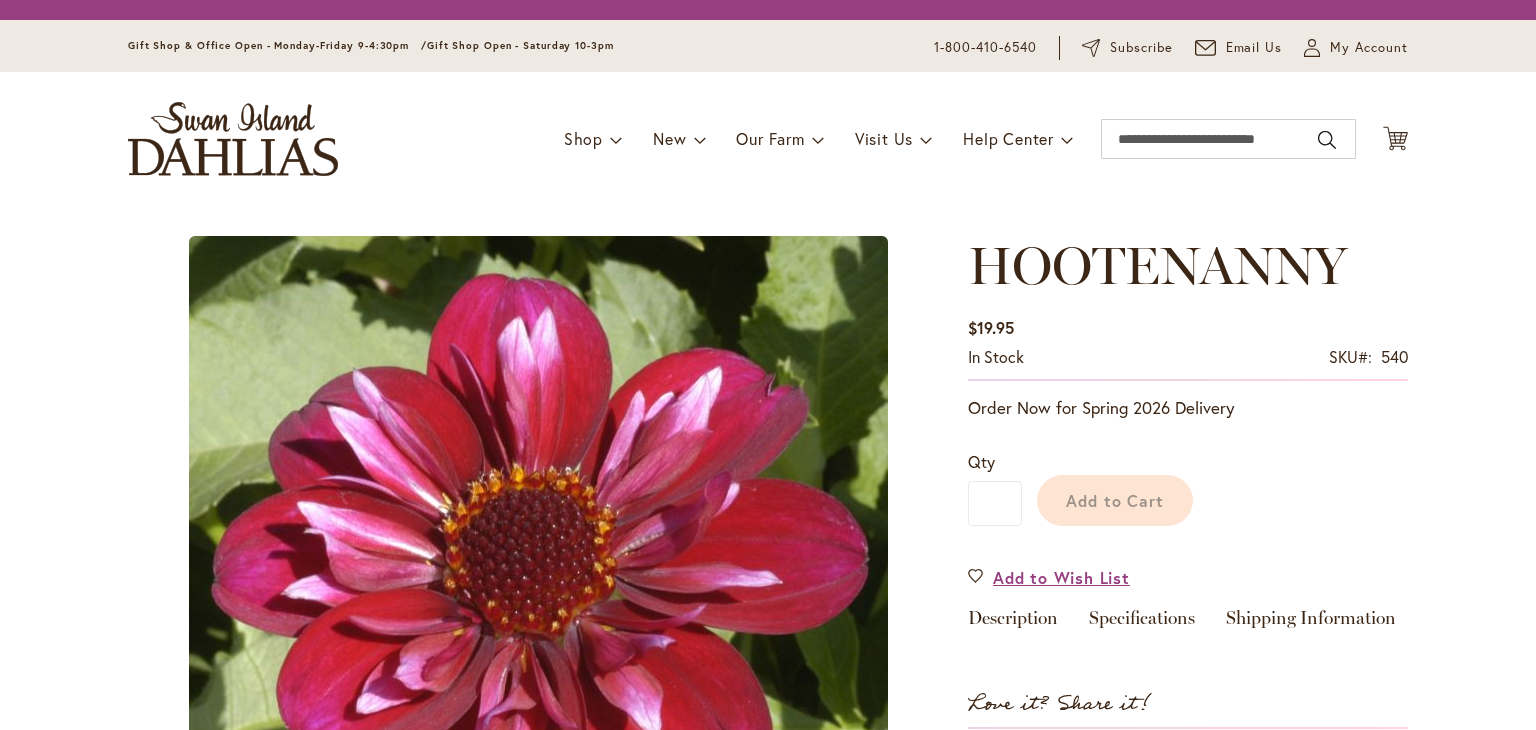 scroll, scrollTop: 0, scrollLeft: 0, axis: both 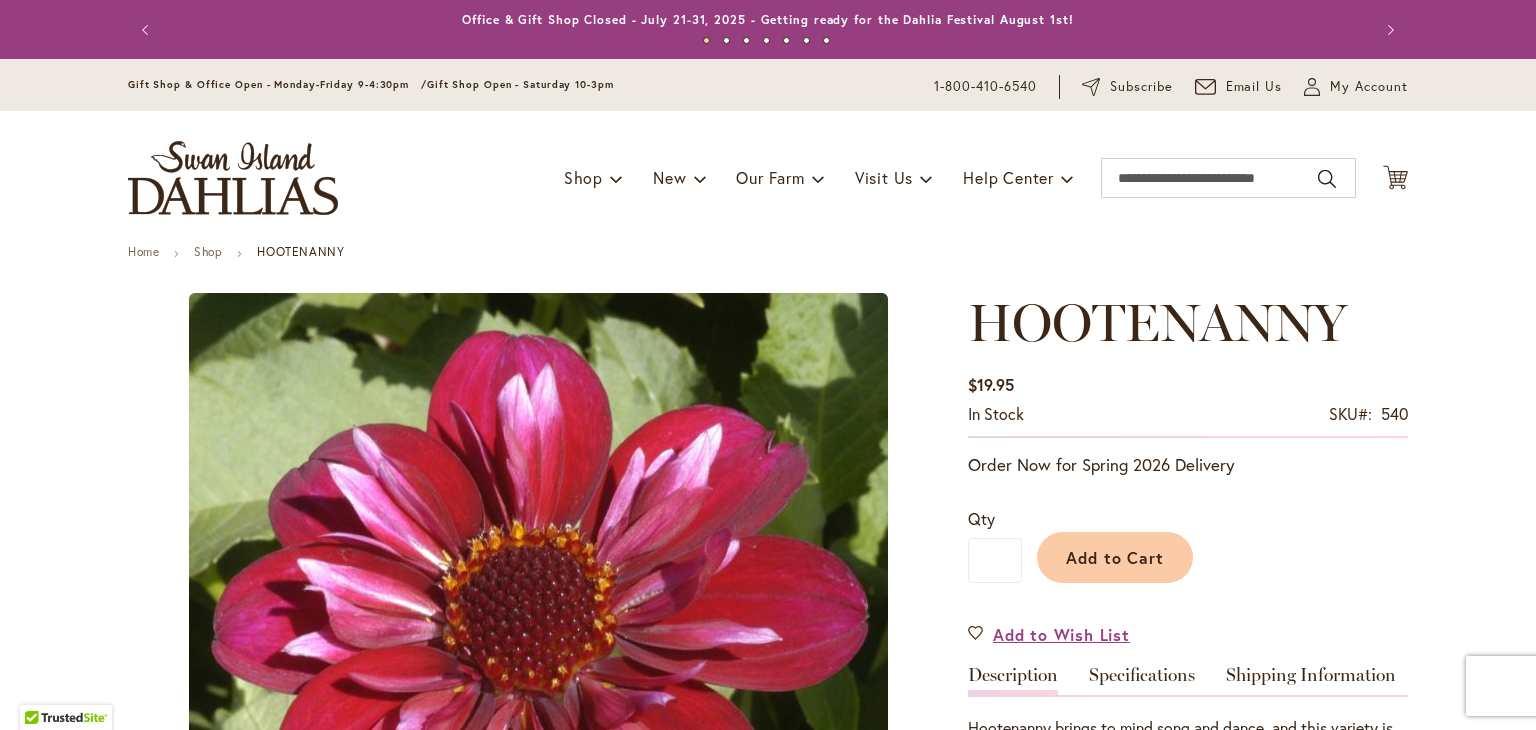 type on "*****" 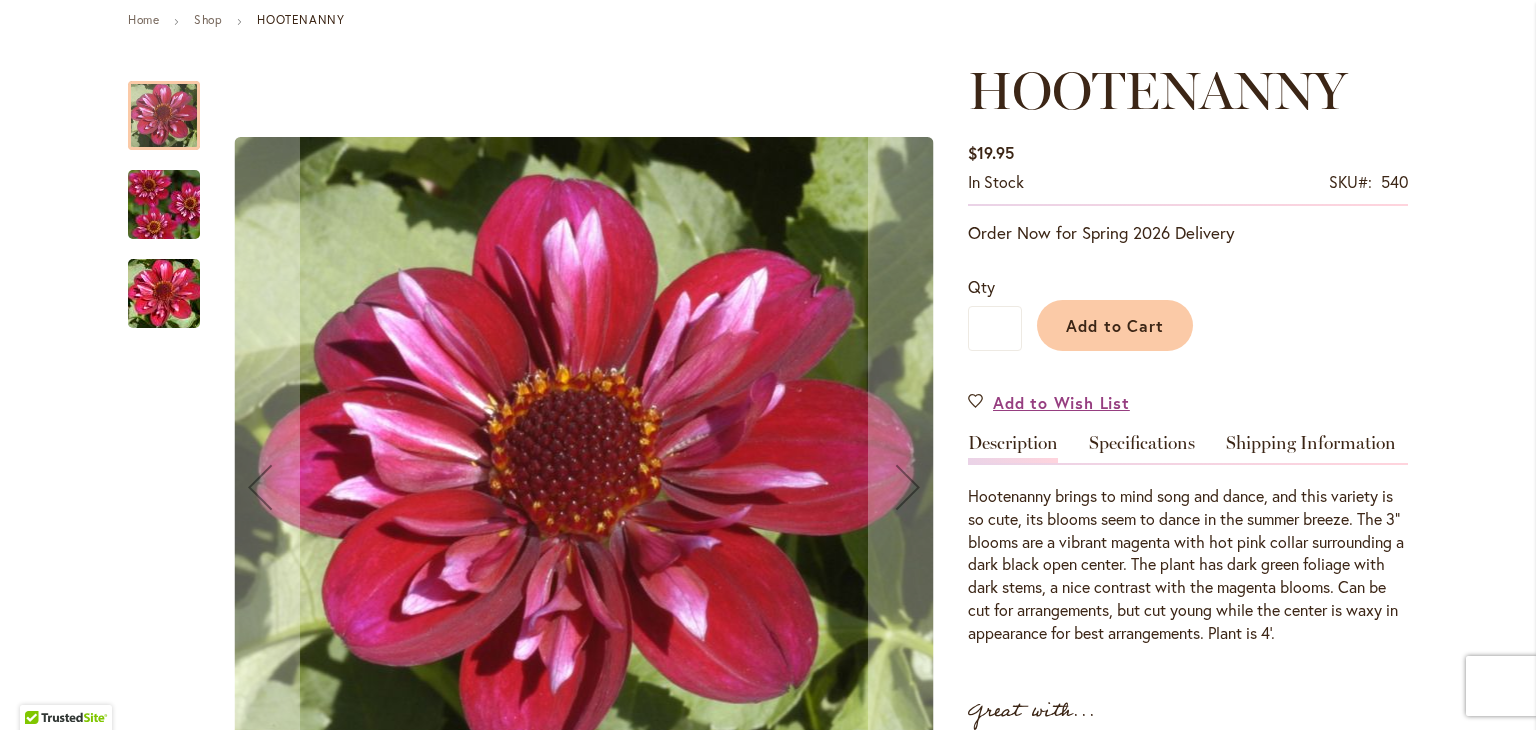 scroll, scrollTop: 300, scrollLeft: 0, axis: vertical 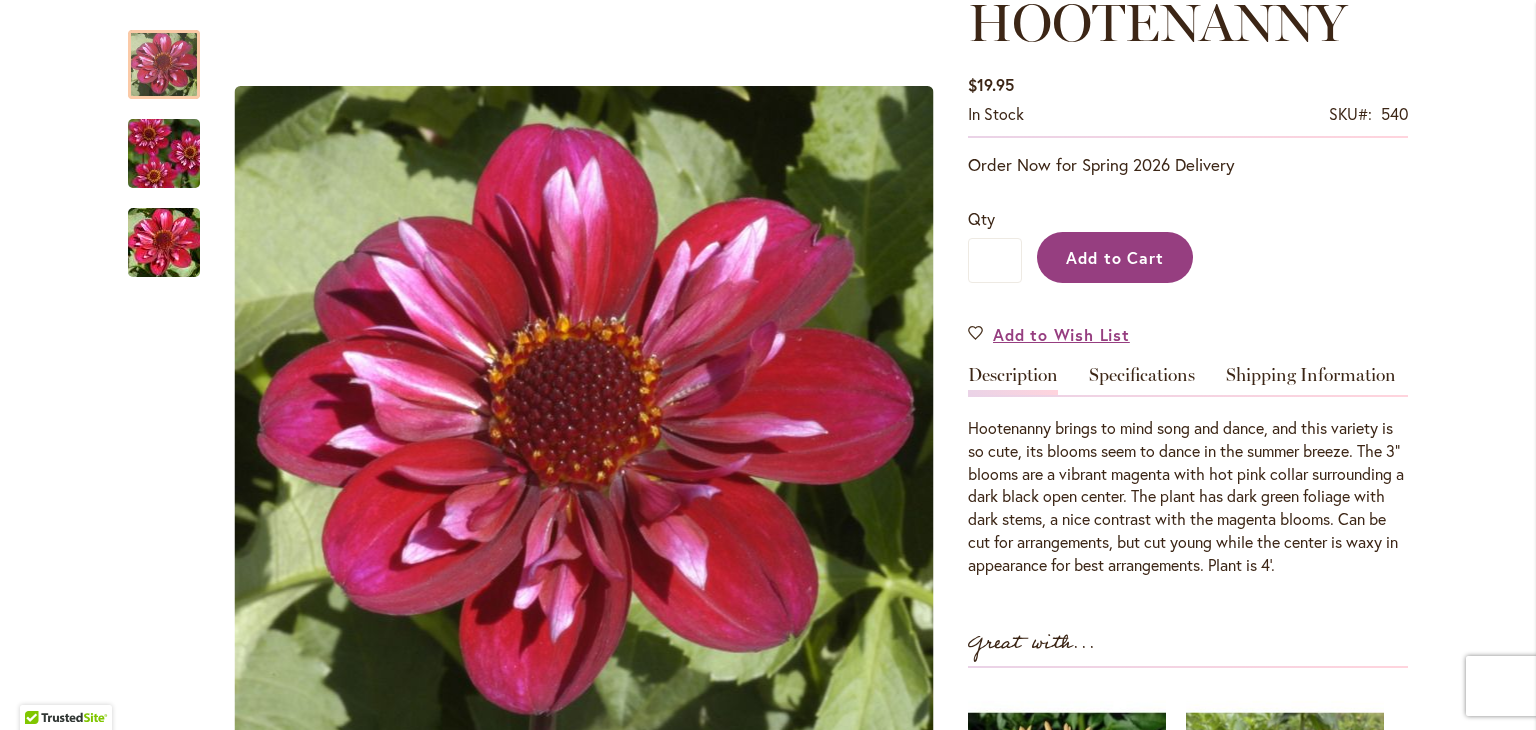 type on "**********" 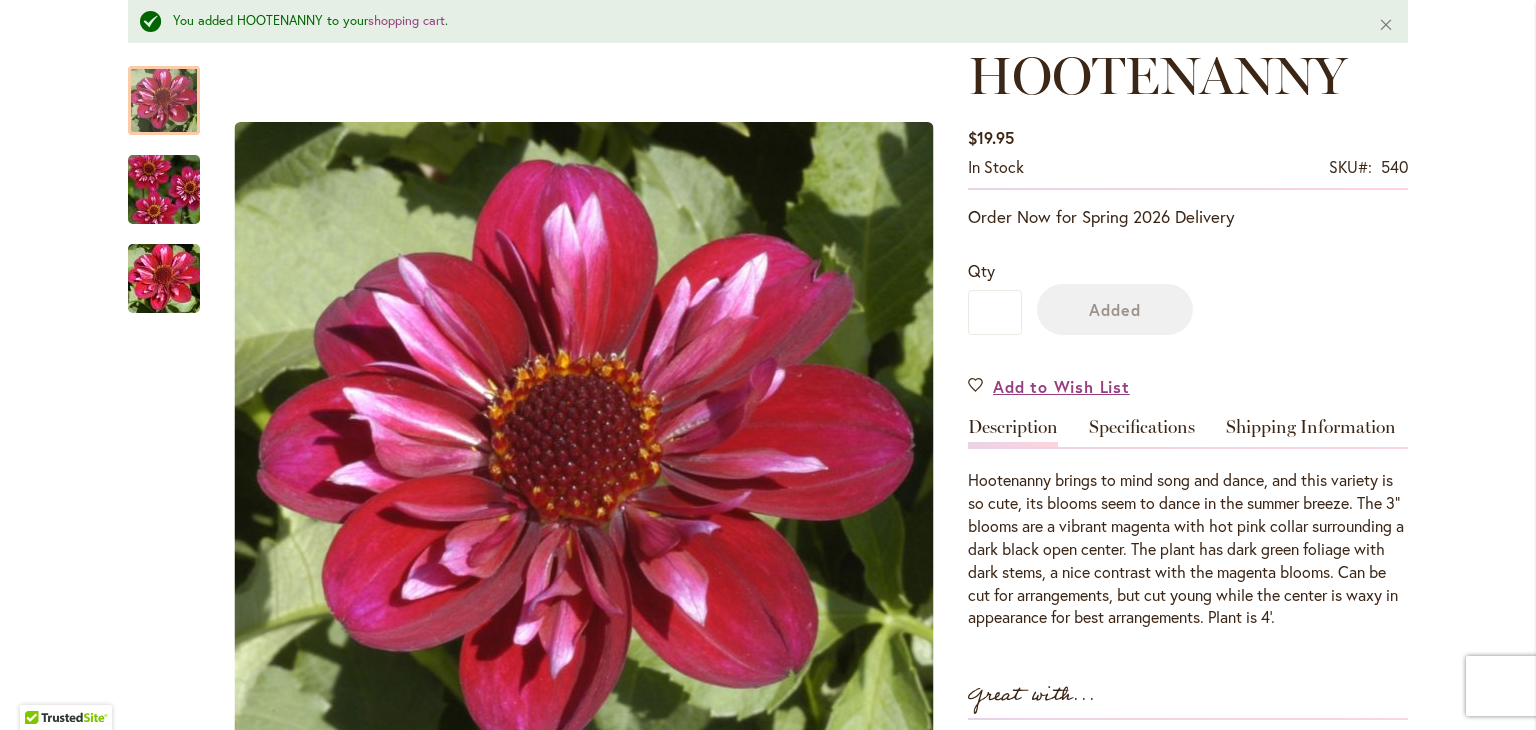 scroll, scrollTop: 352, scrollLeft: 0, axis: vertical 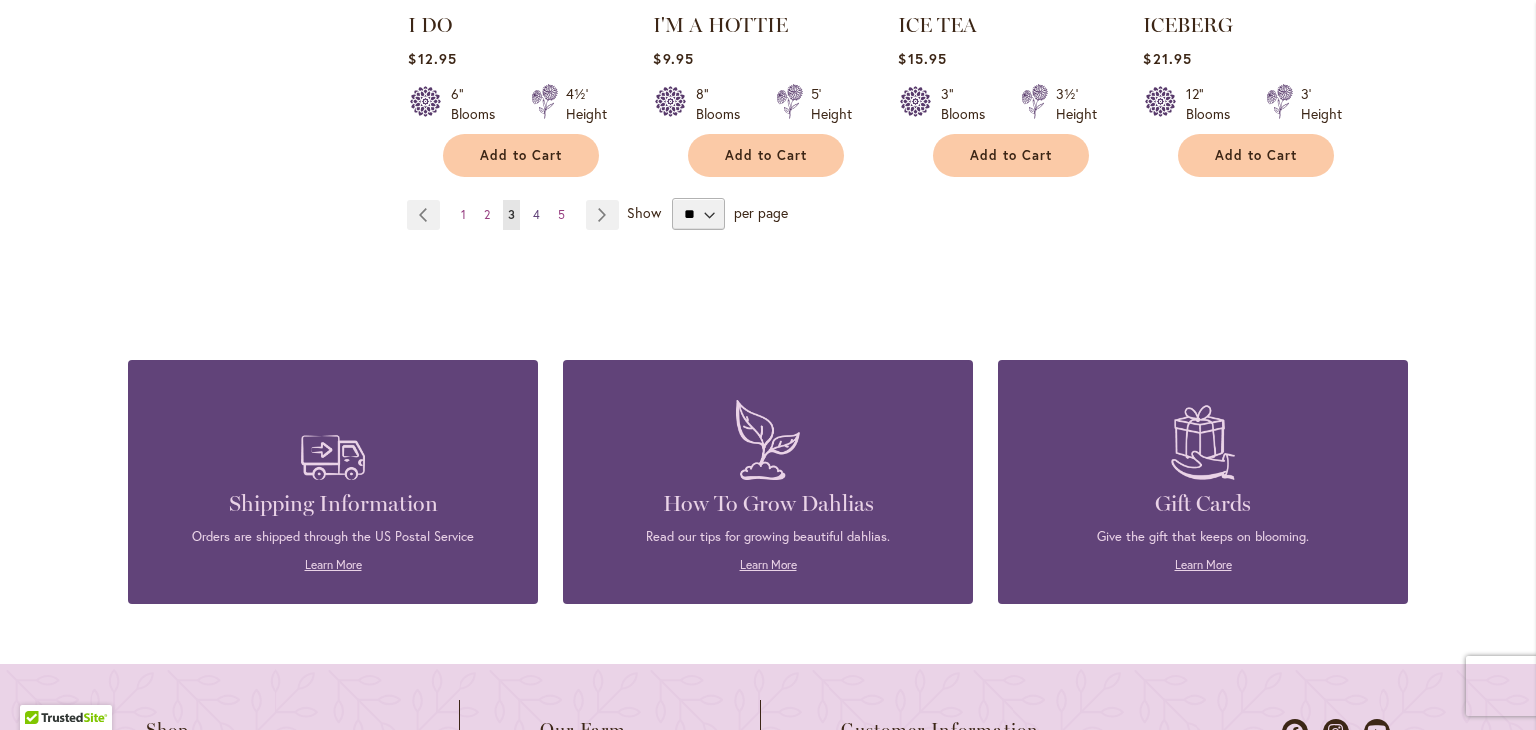 type on "**********" 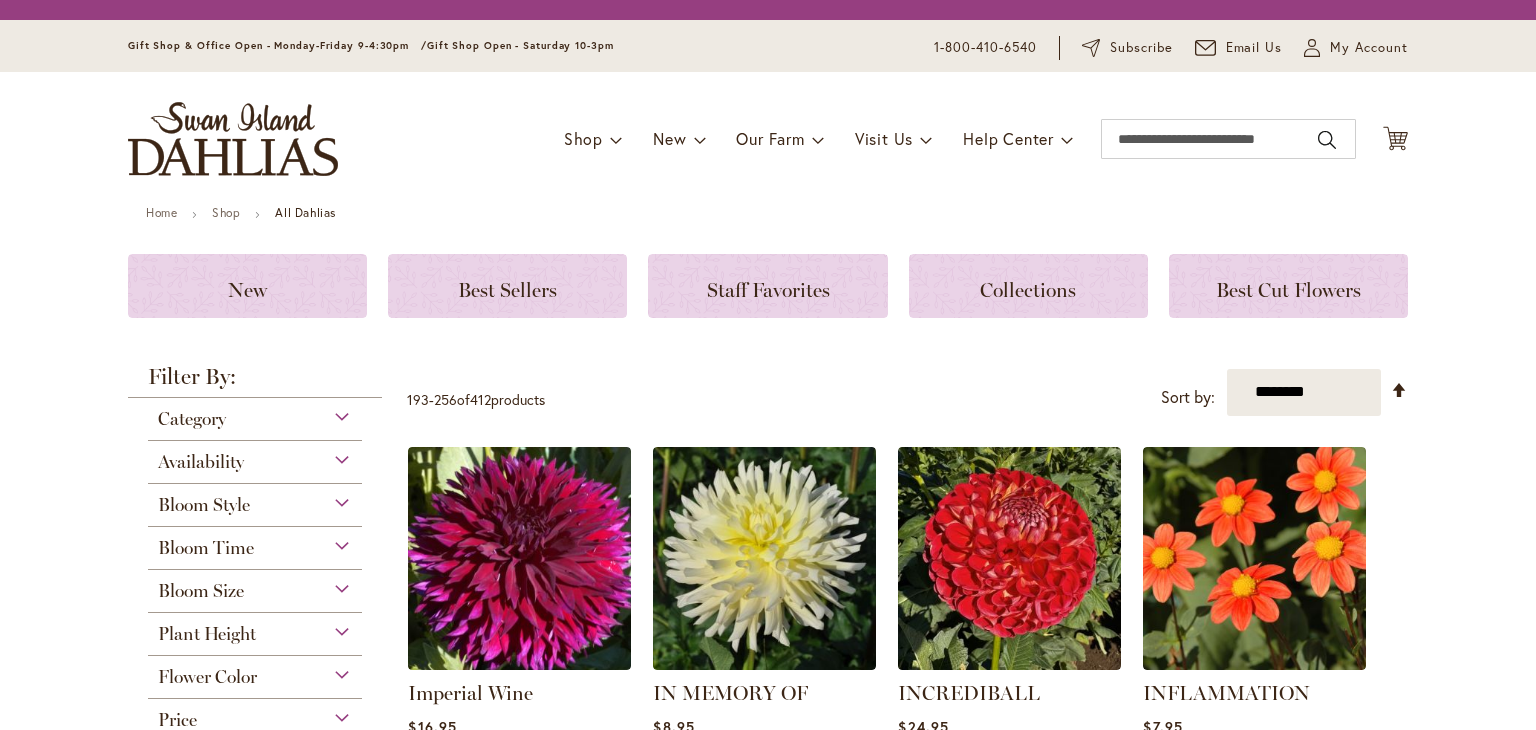 scroll, scrollTop: 0, scrollLeft: 0, axis: both 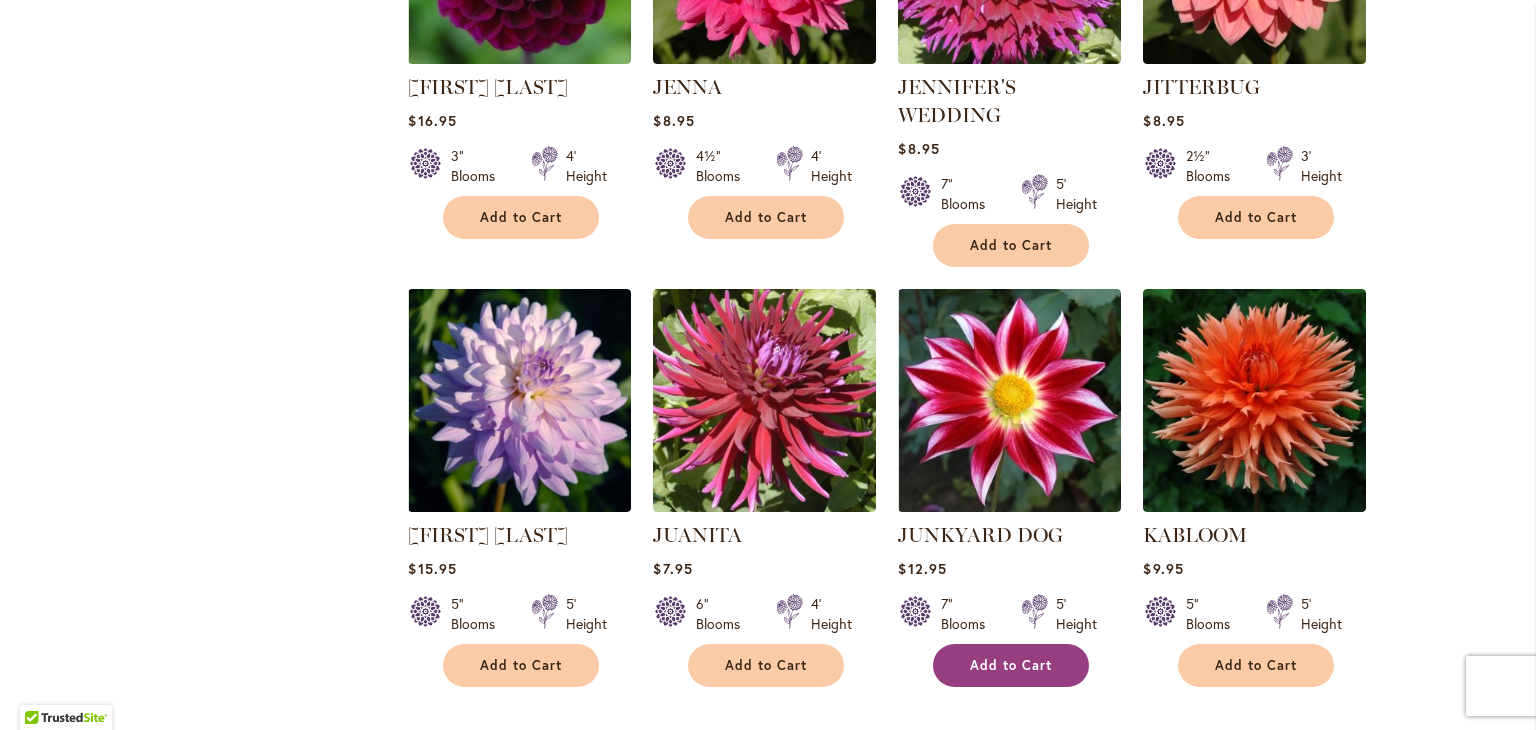 type on "**********" 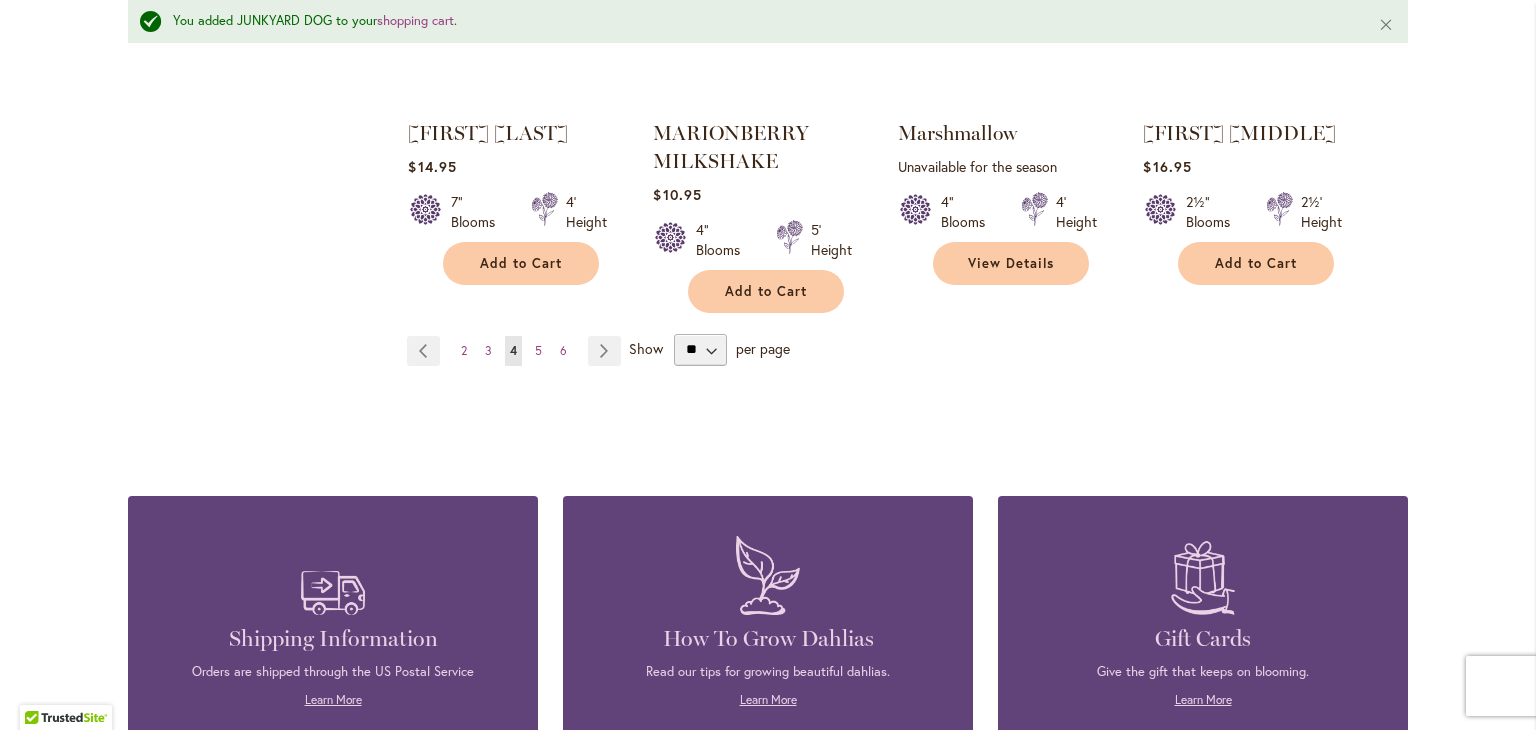 scroll, scrollTop: 7090, scrollLeft: 0, axis: vertical 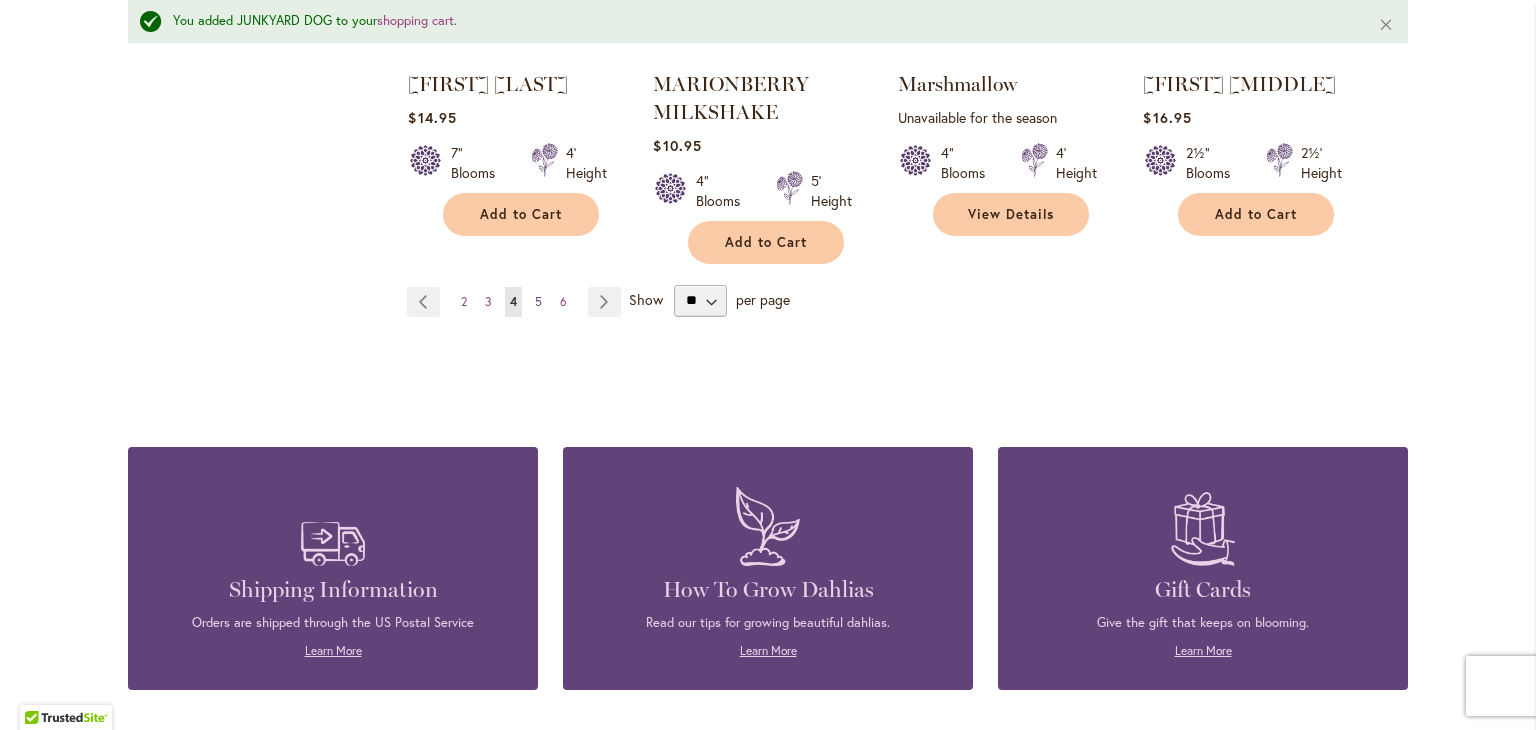 click on "Page
5" at bounding box center (538, 302) 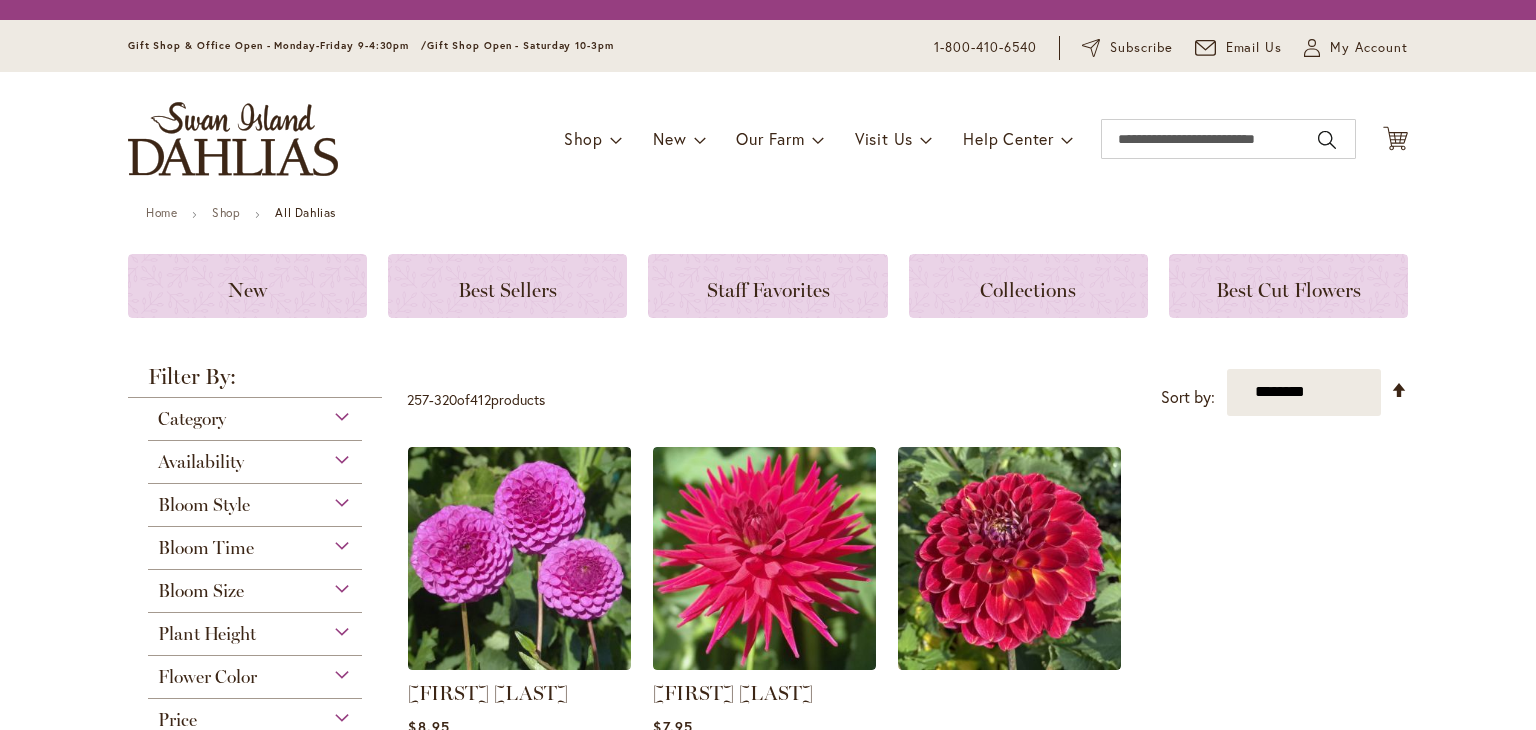 scroll, scrollTop: 0, scrollLeft: 0, axis: both 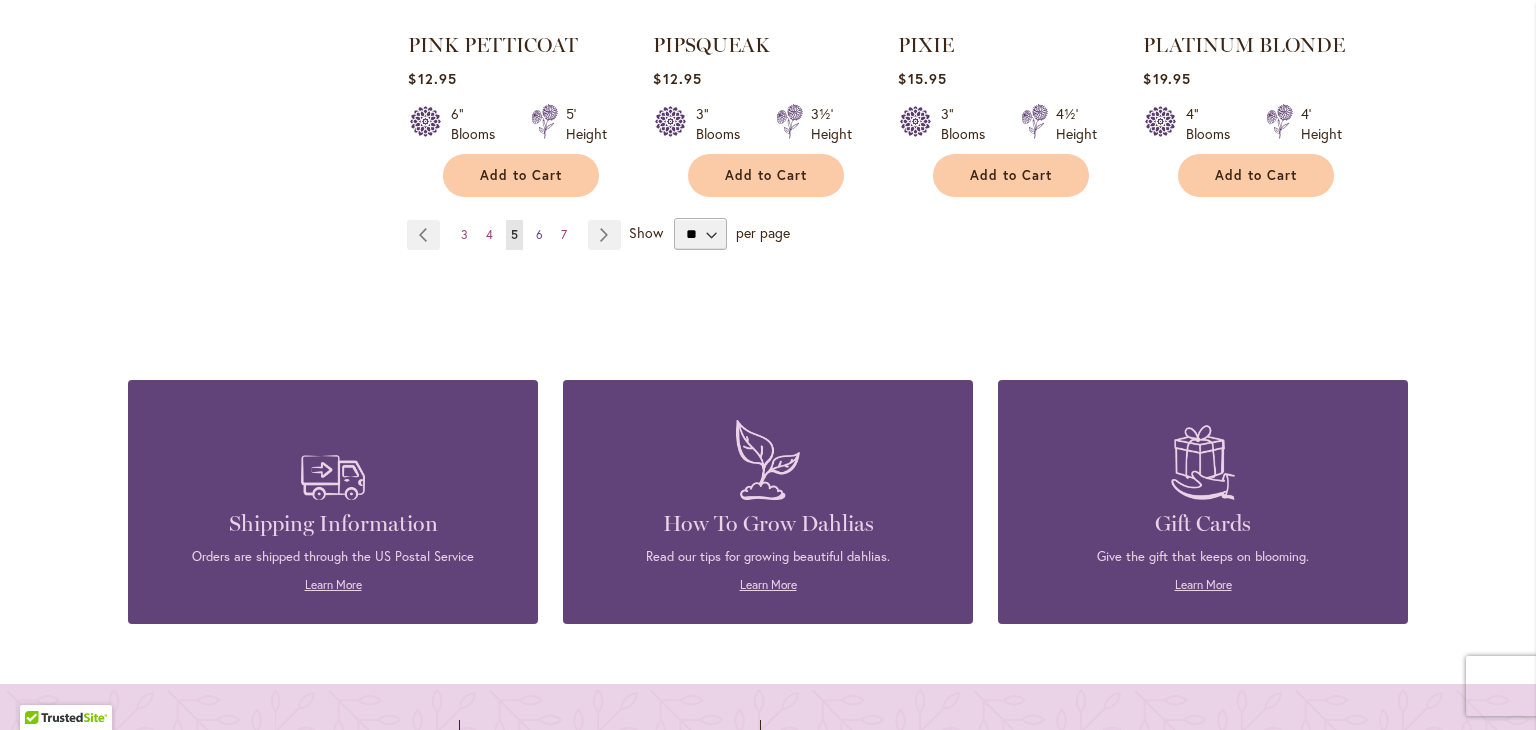 type on "**********" 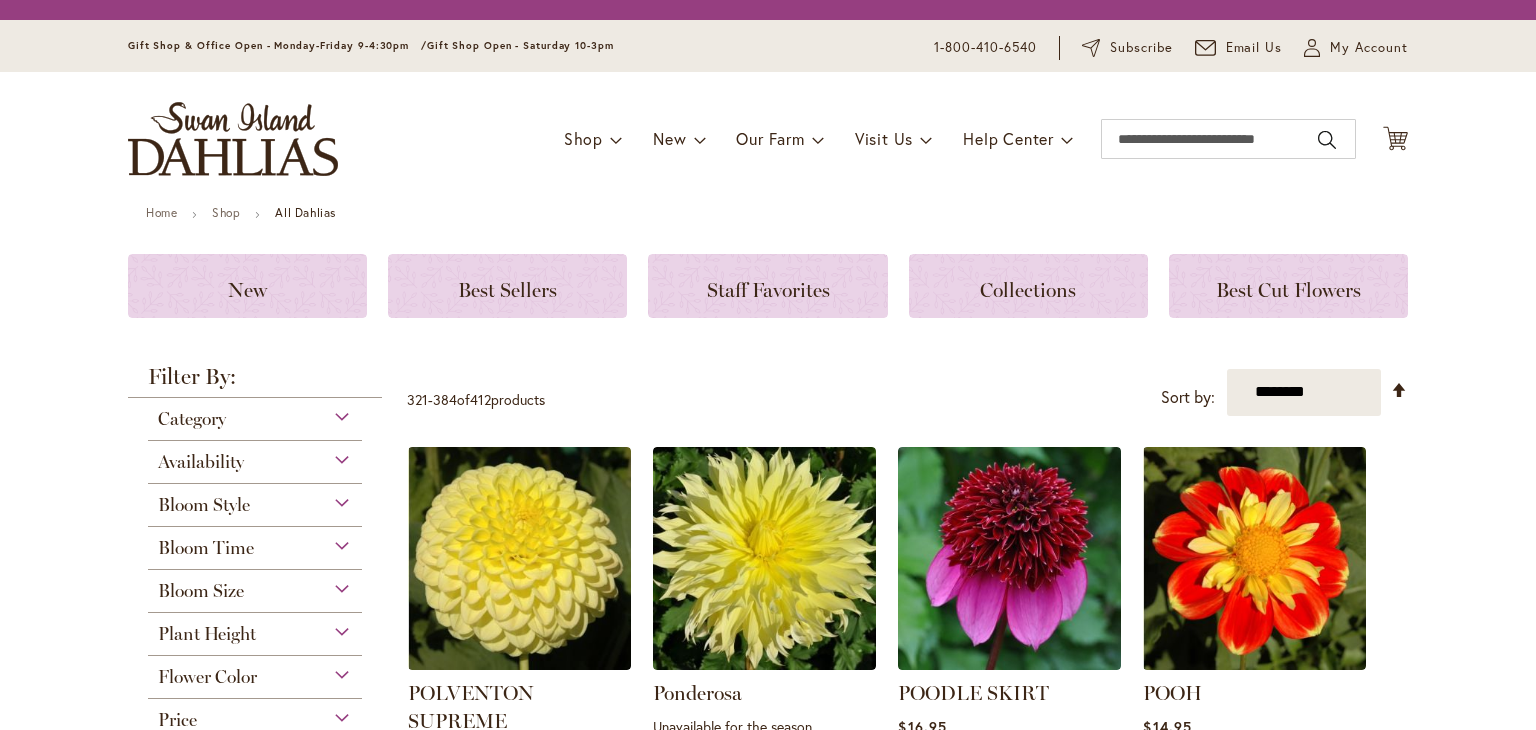 scroll, scrollTop: 0, scrollLeft: 0, axis: both 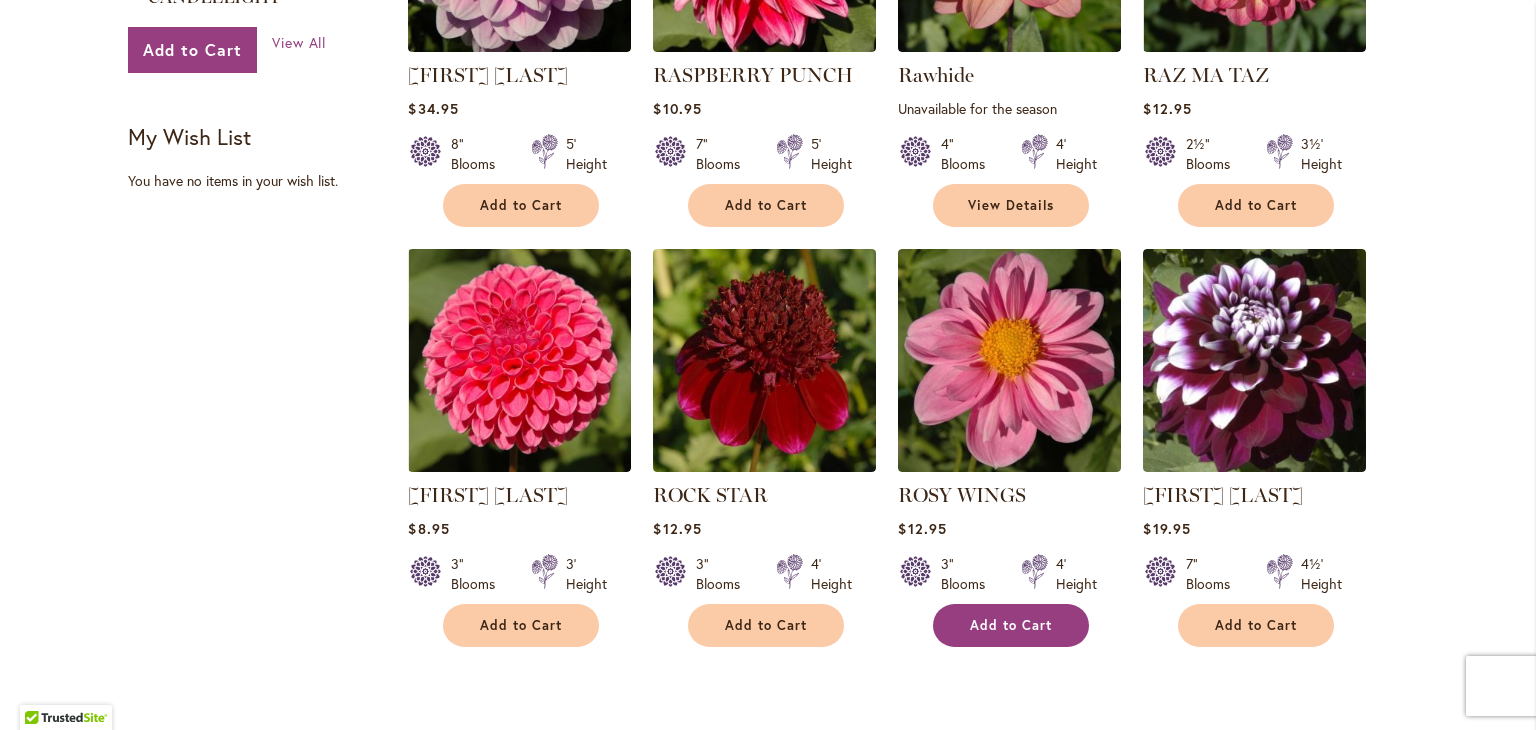 type on "**********" 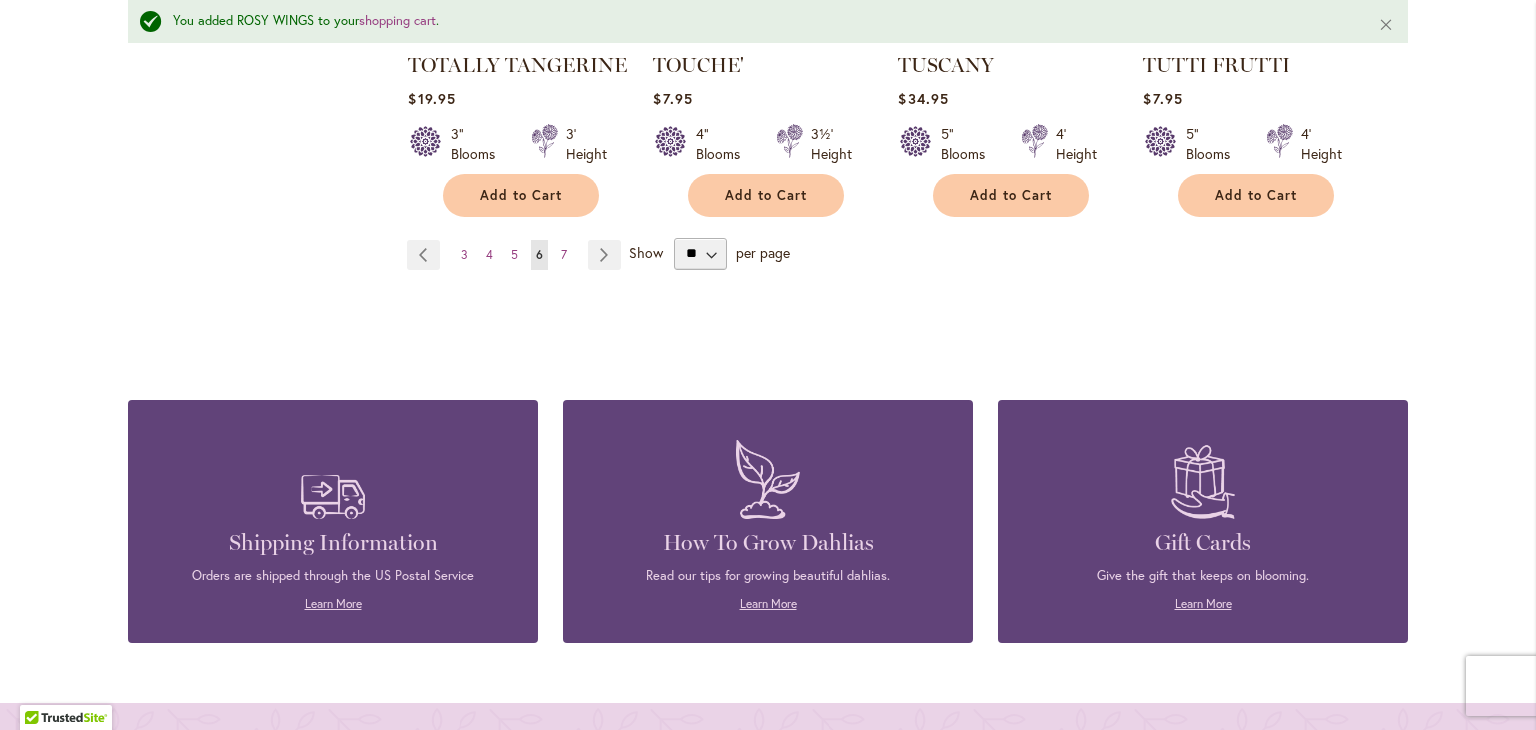 scroll, scrollTop: 7090, scrollLeft: 0, axis: vertical 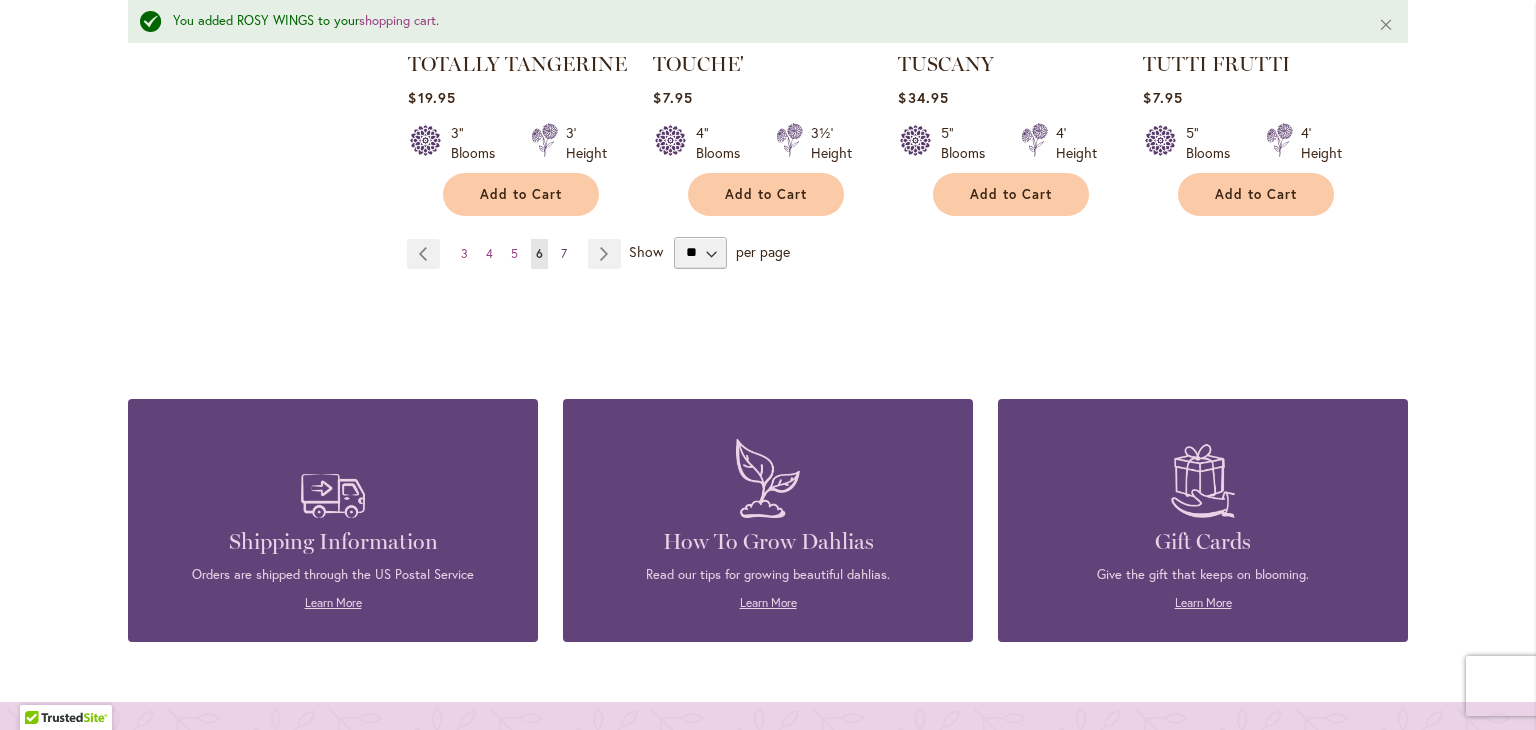 click on "7" at bounding box center [564, 253] 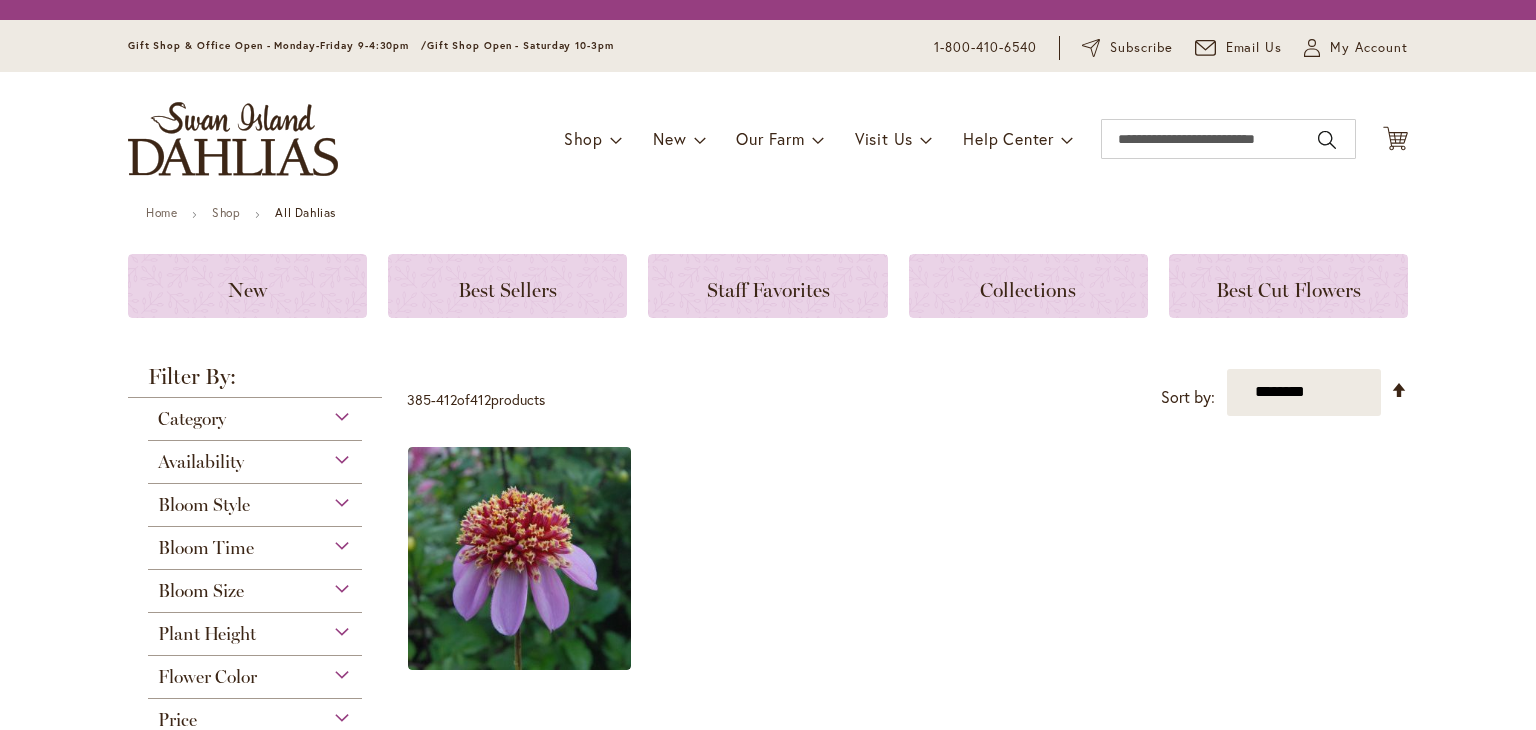 scroll, scrollTop: 0, scrollLeft: 0, axis: both 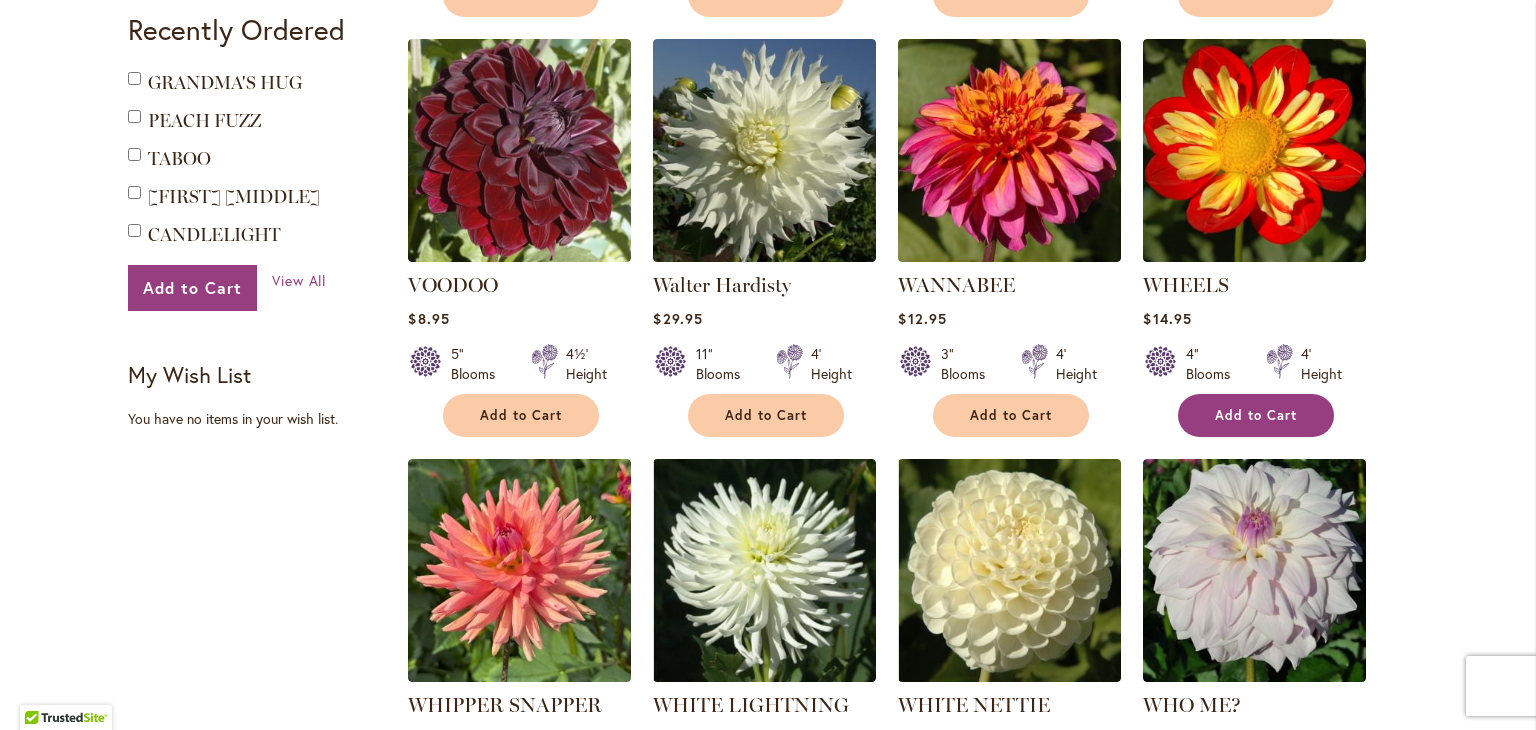 type on "**********" 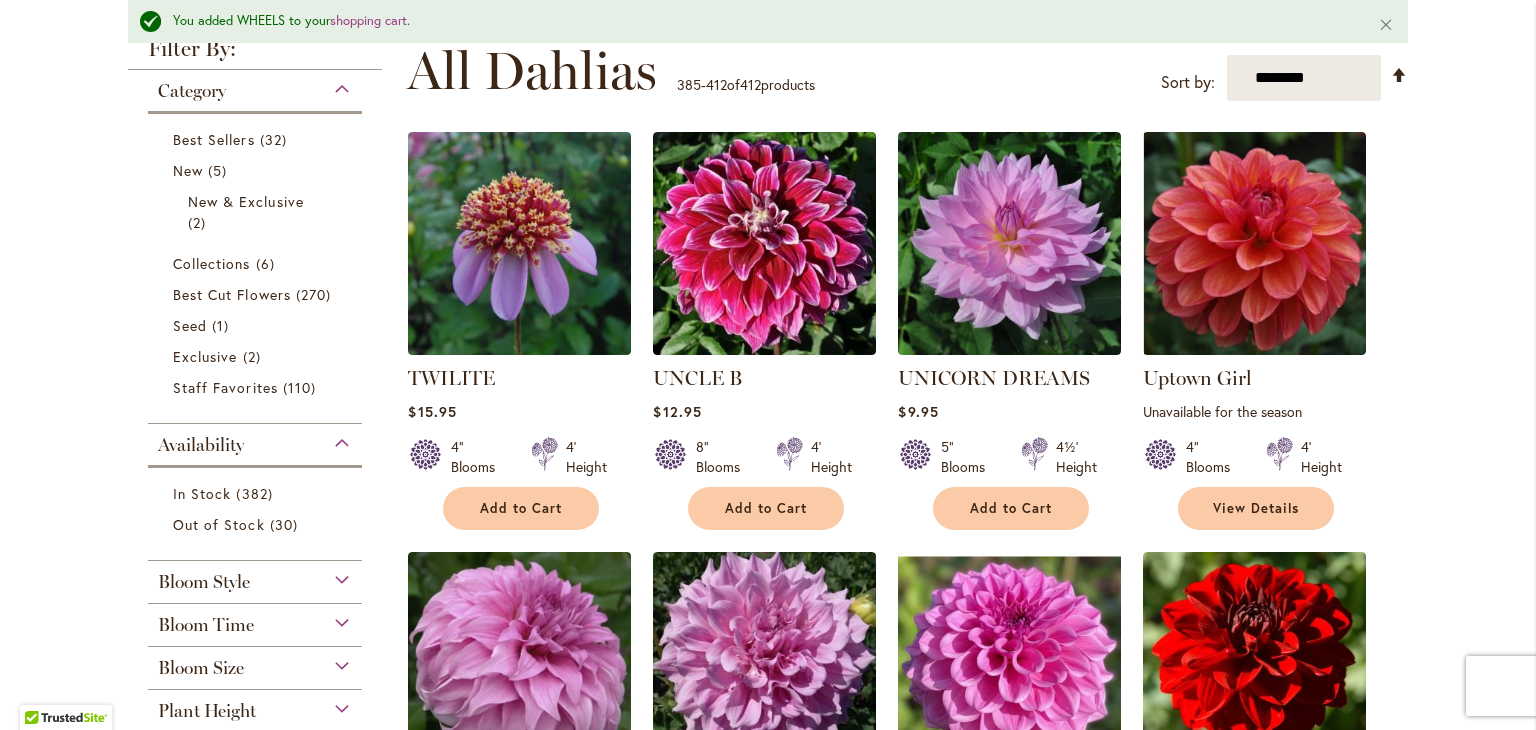 scroll, scrollTop: 0, scrollLeft: 0, axis: both 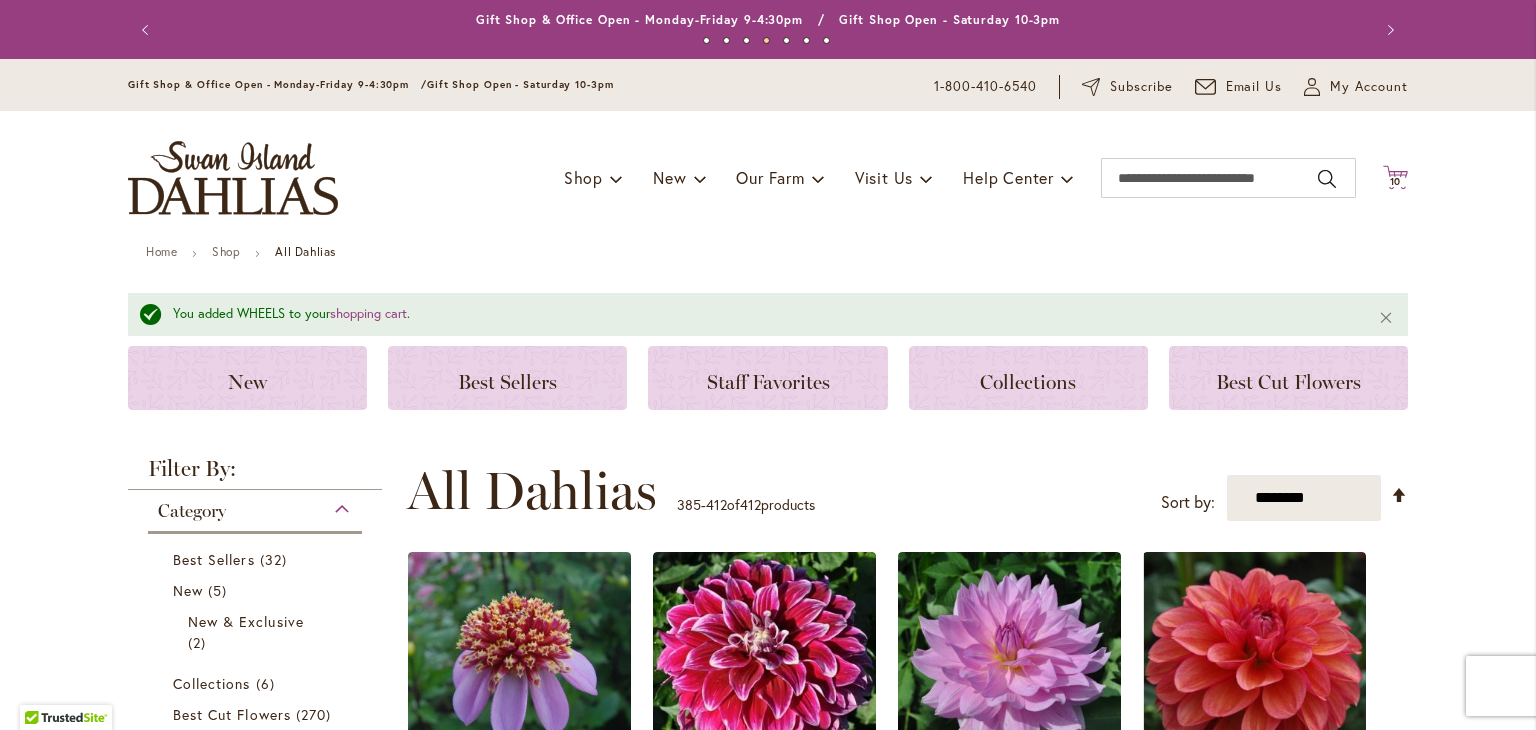 click on "10" at bounding box center [1396, 181] 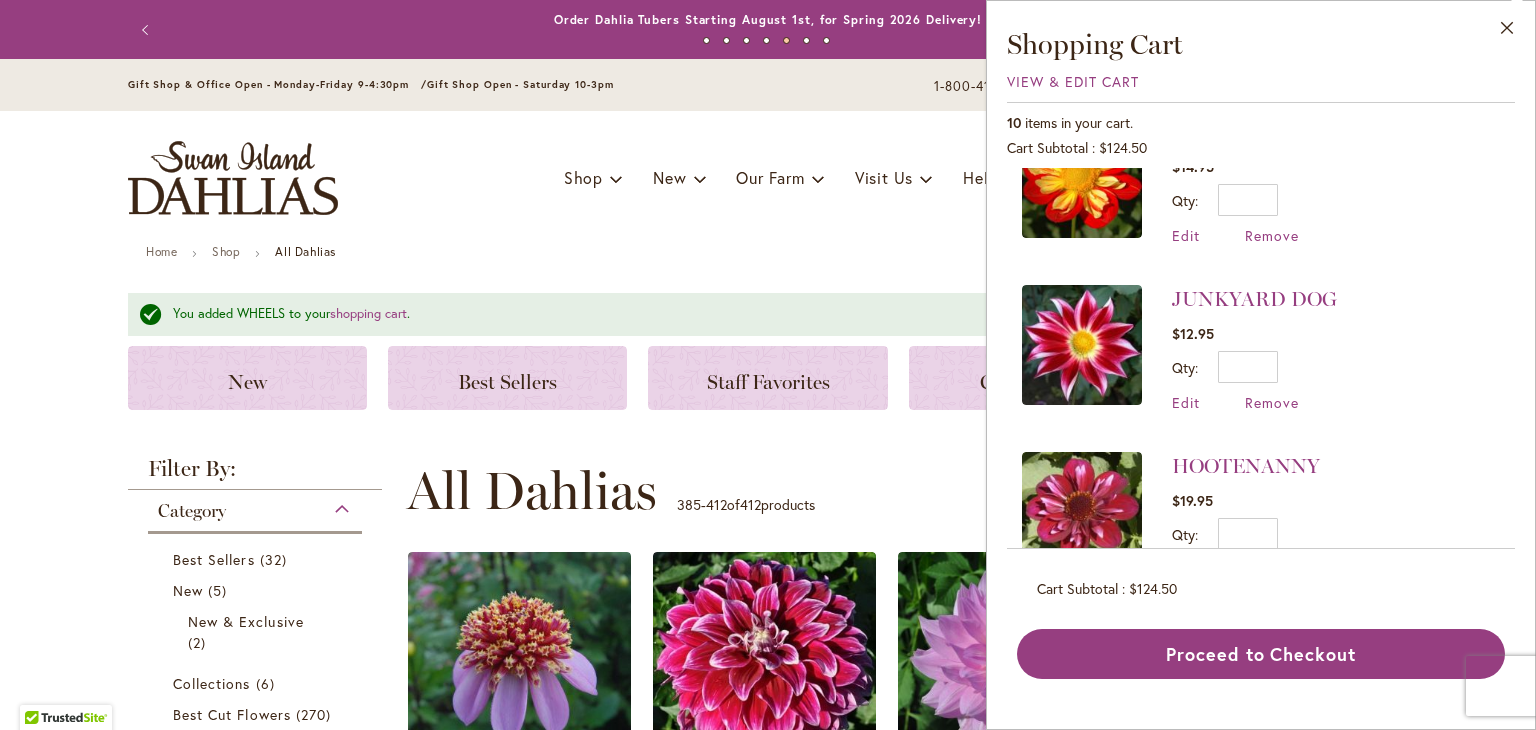 scroll, scrollTop: 100, scrollLeft: 0, axis: vertical 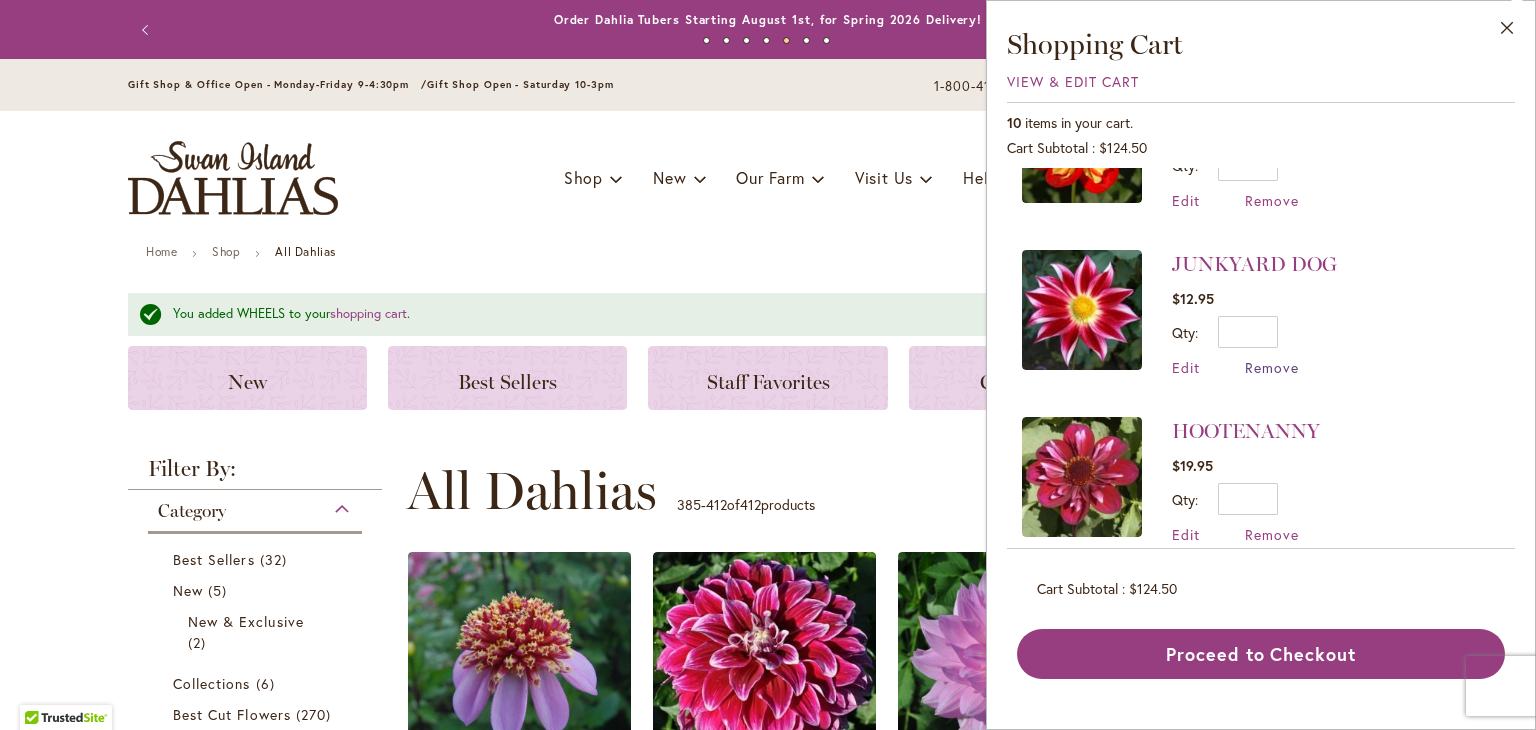 click on "Remove" at bounding box center (1272, 367) 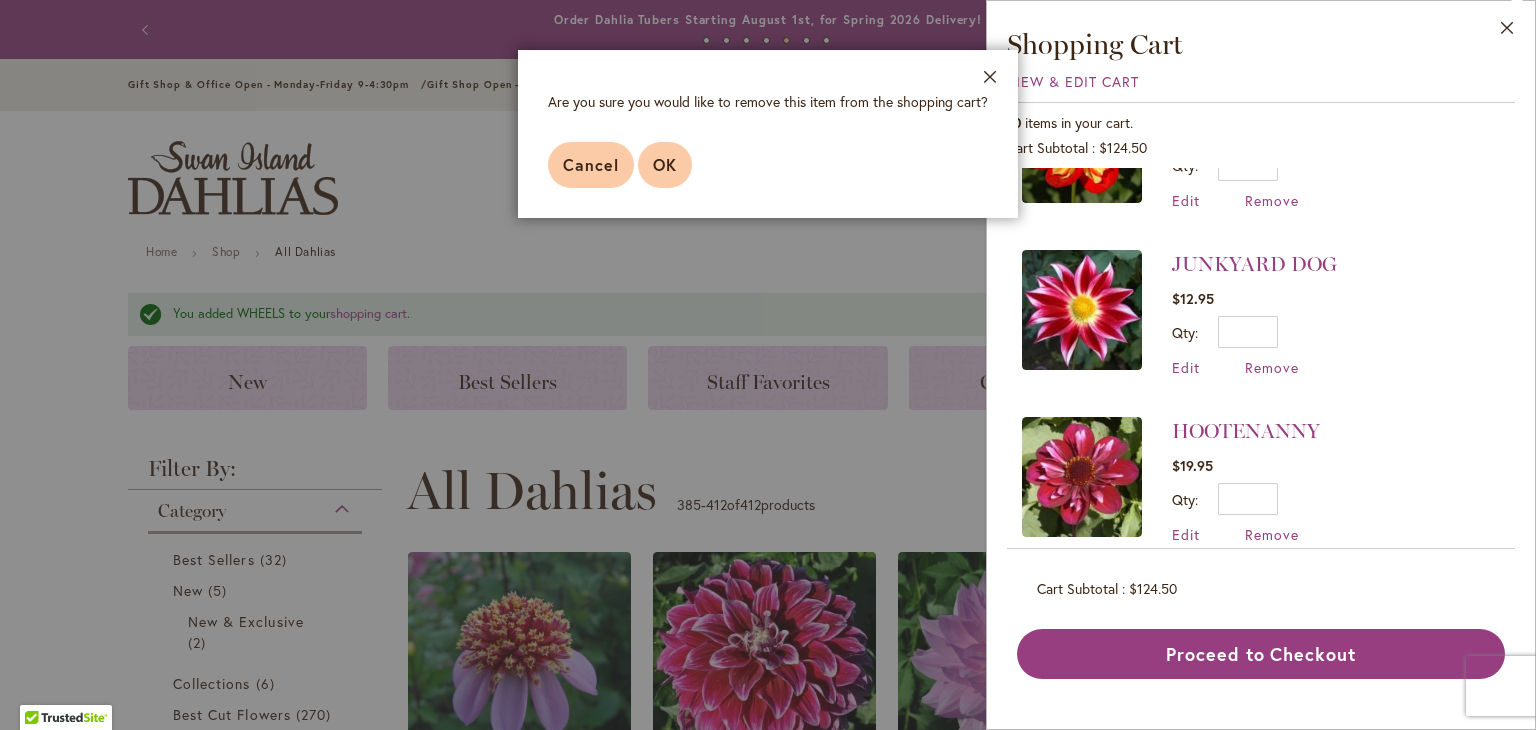 click on "OK" at bounding box center [665, 165] 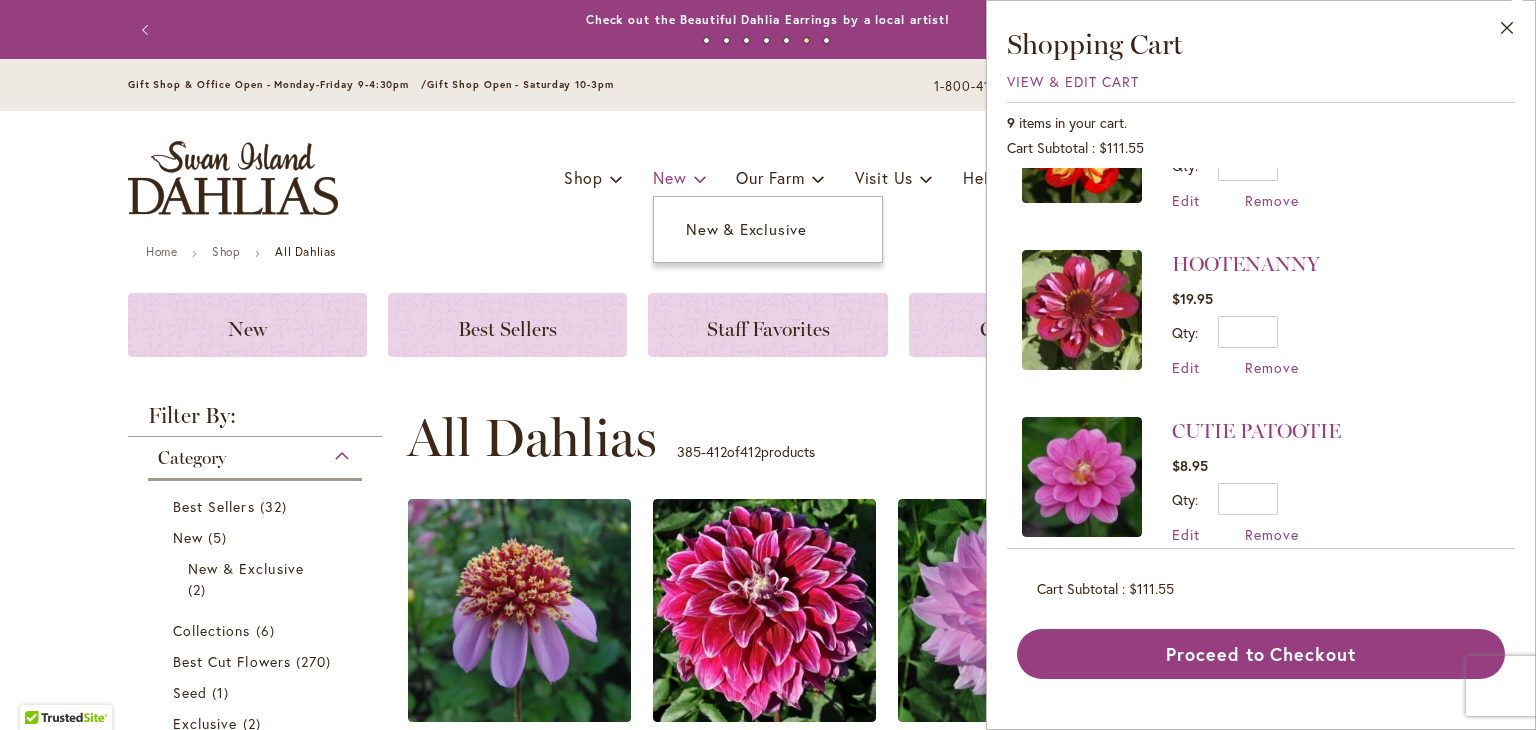 scroll, scrollTop: 0, scrollLeft: 0, axis: both 